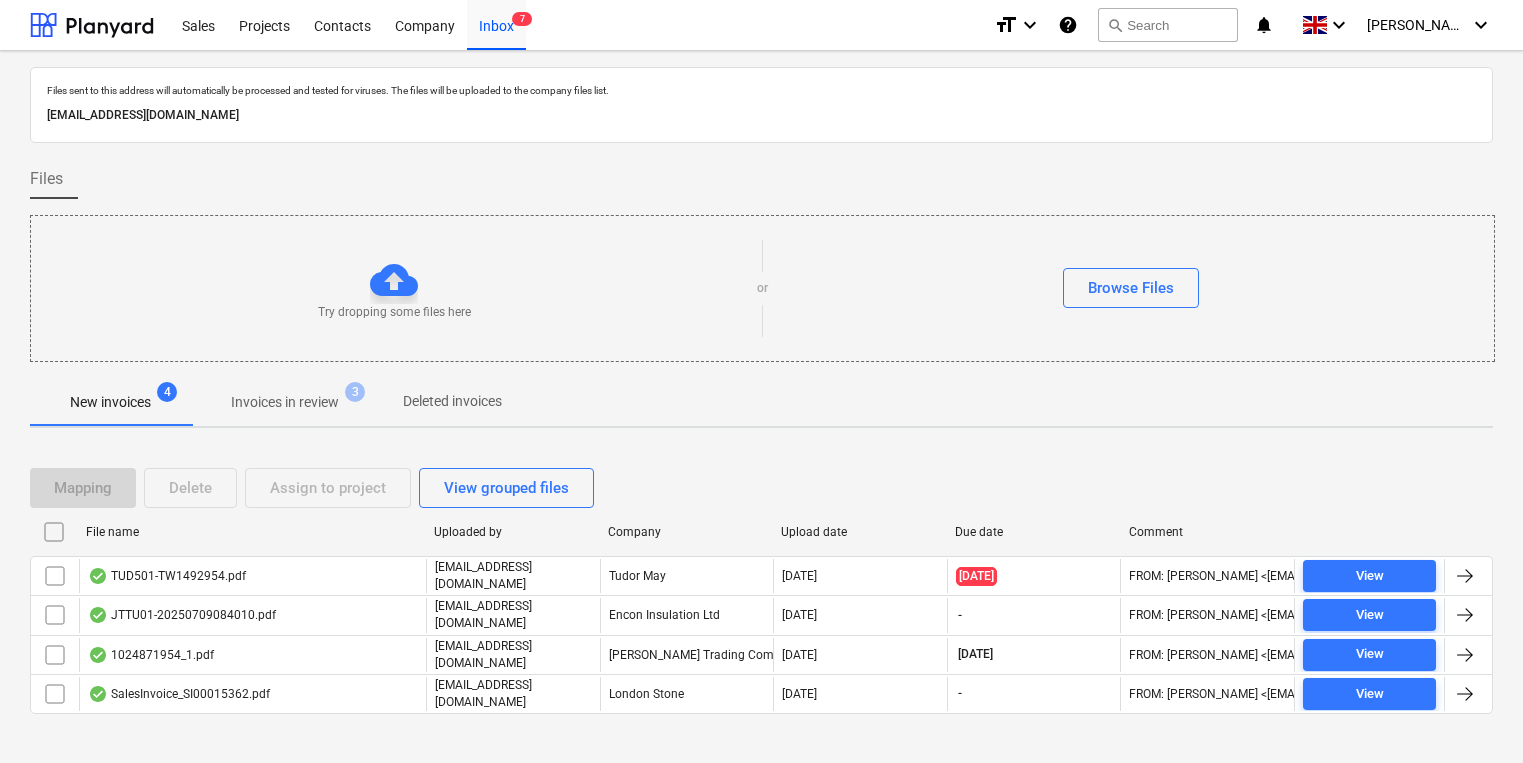 scroll, scrollTop: 0, scrollLeft: 0, axis: both 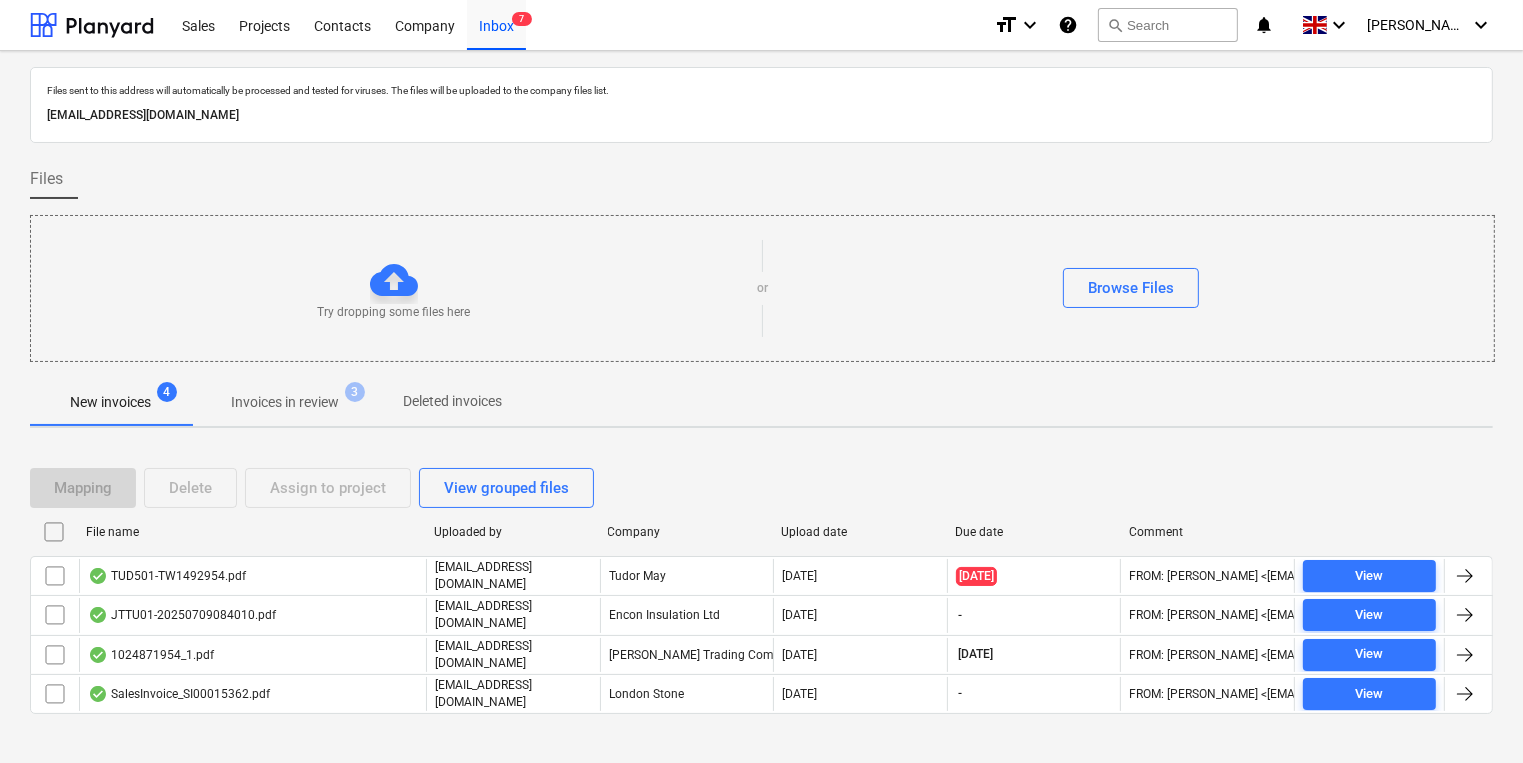 click on "Invoices in review" at bounding box center [285, 402] 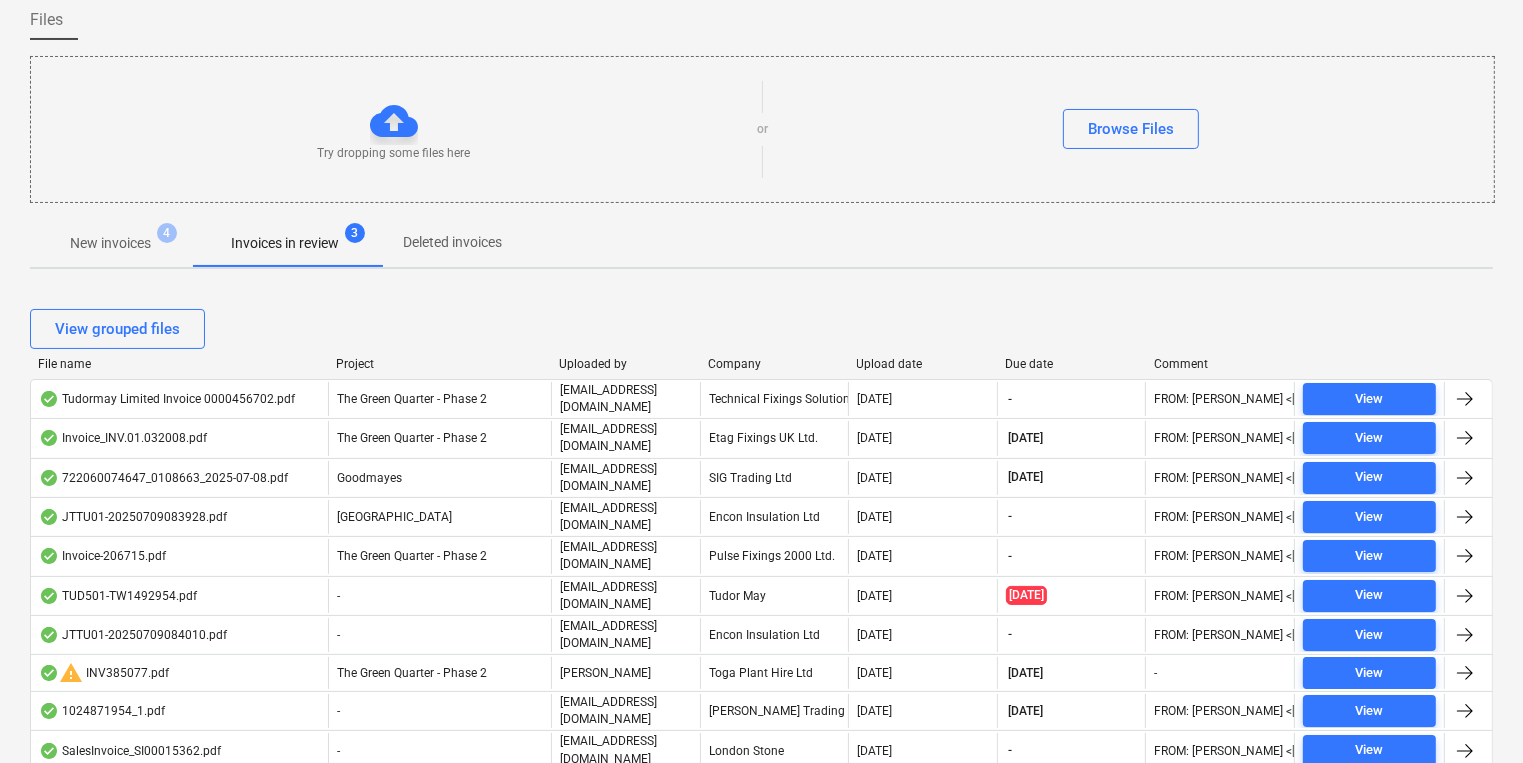 scroll, scrollTop: 131, scrollLeft: 0, axis: vertical 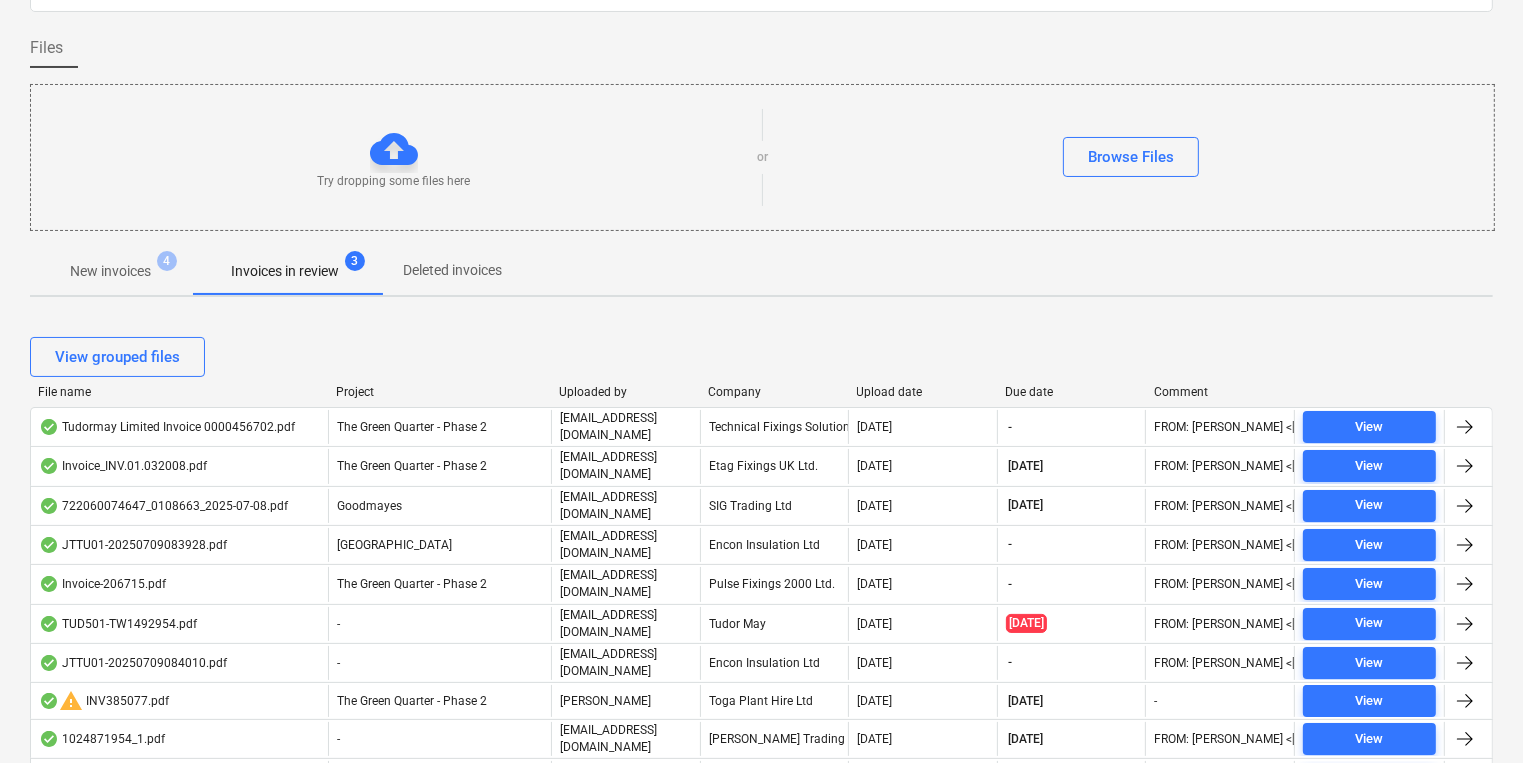 click on "Deleted invoices" at bounding box center (452, 270) 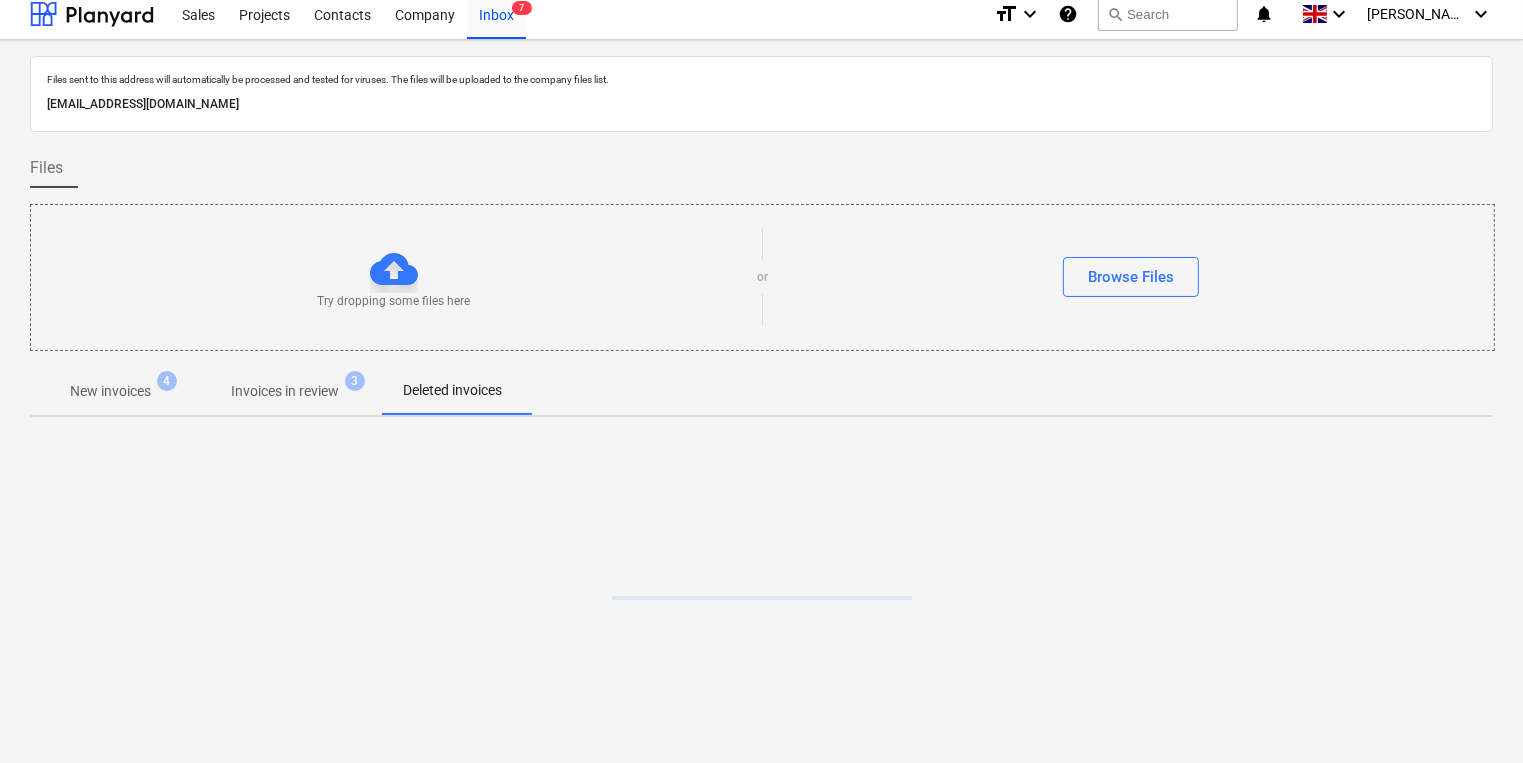 scroll, scrollTop: 68, scrollLeft: 0, axis: vertical 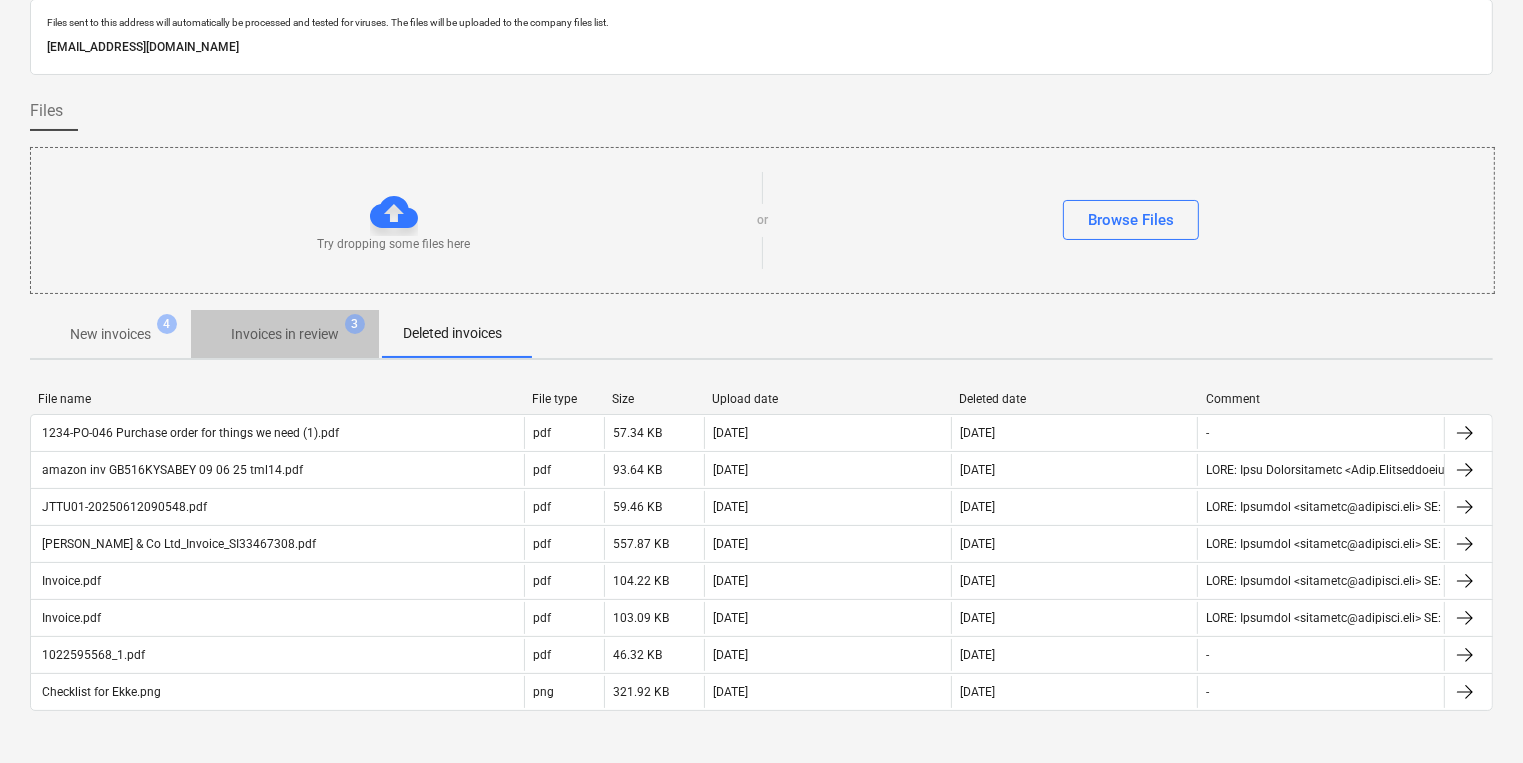 click on "Invoices in review" at bounding box center (285, 334) 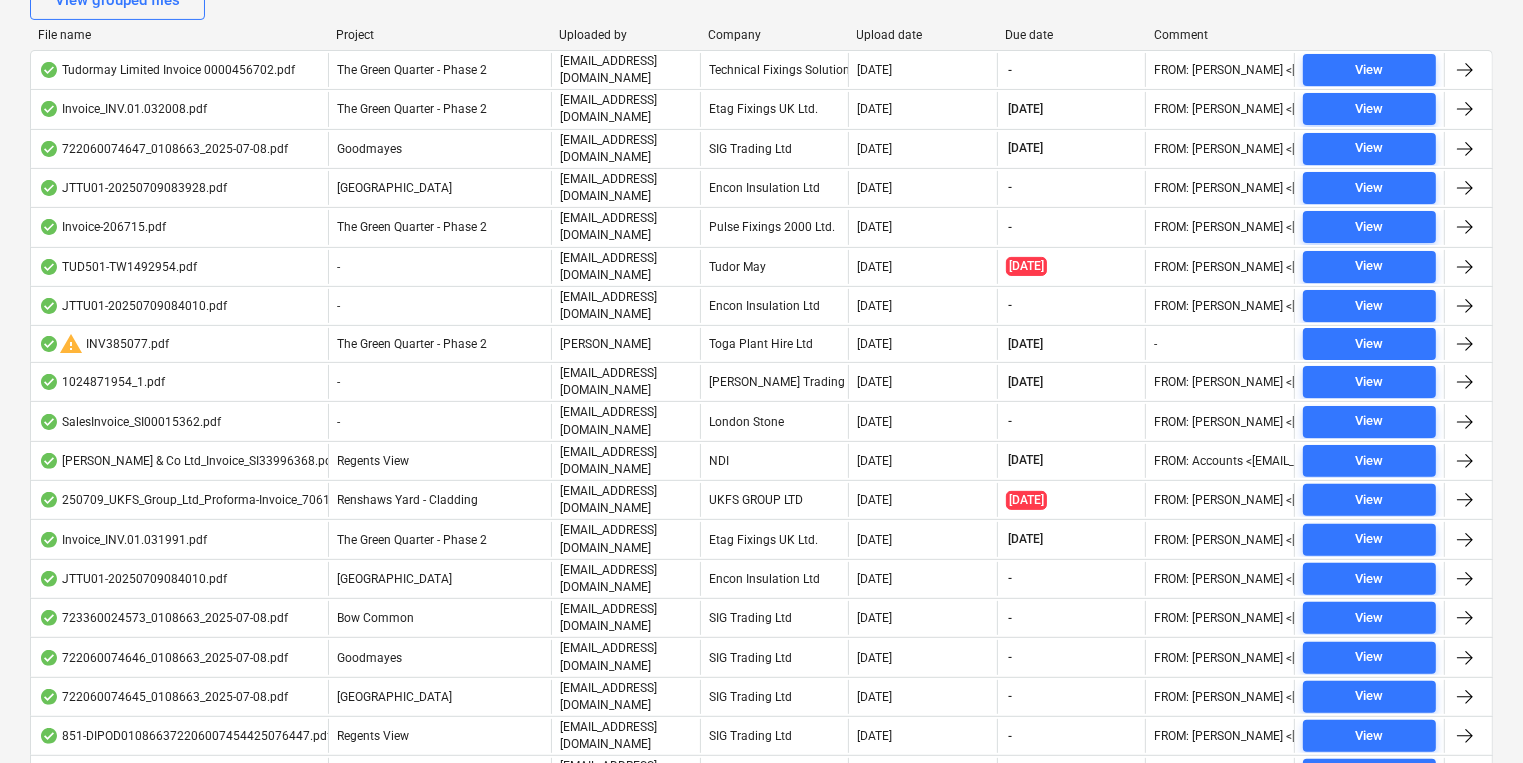 scroll, scrollTop: 211, scrollLeft: 0, axis: vertical 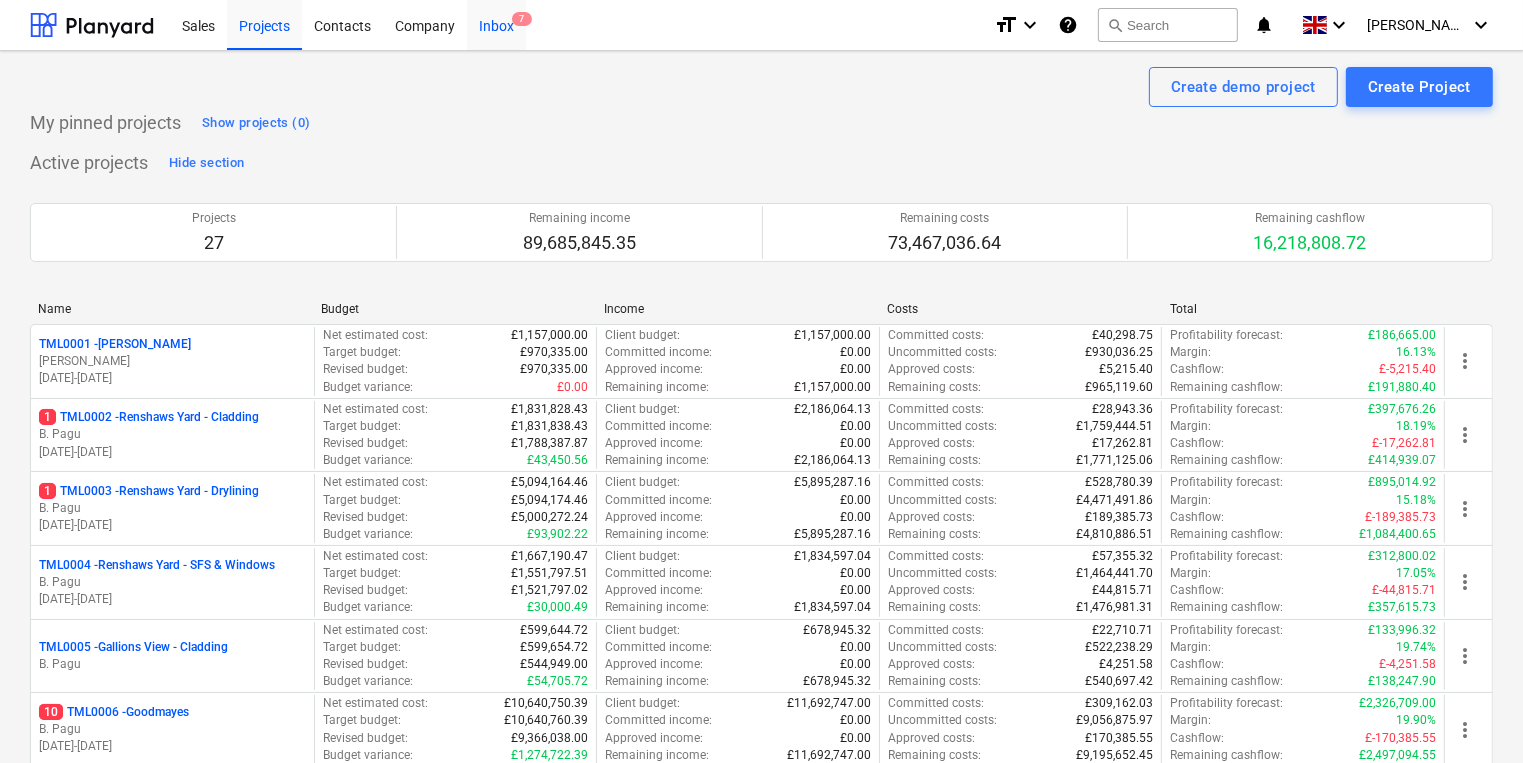 click on "Inbox 7" at bounding box center (496, 24) 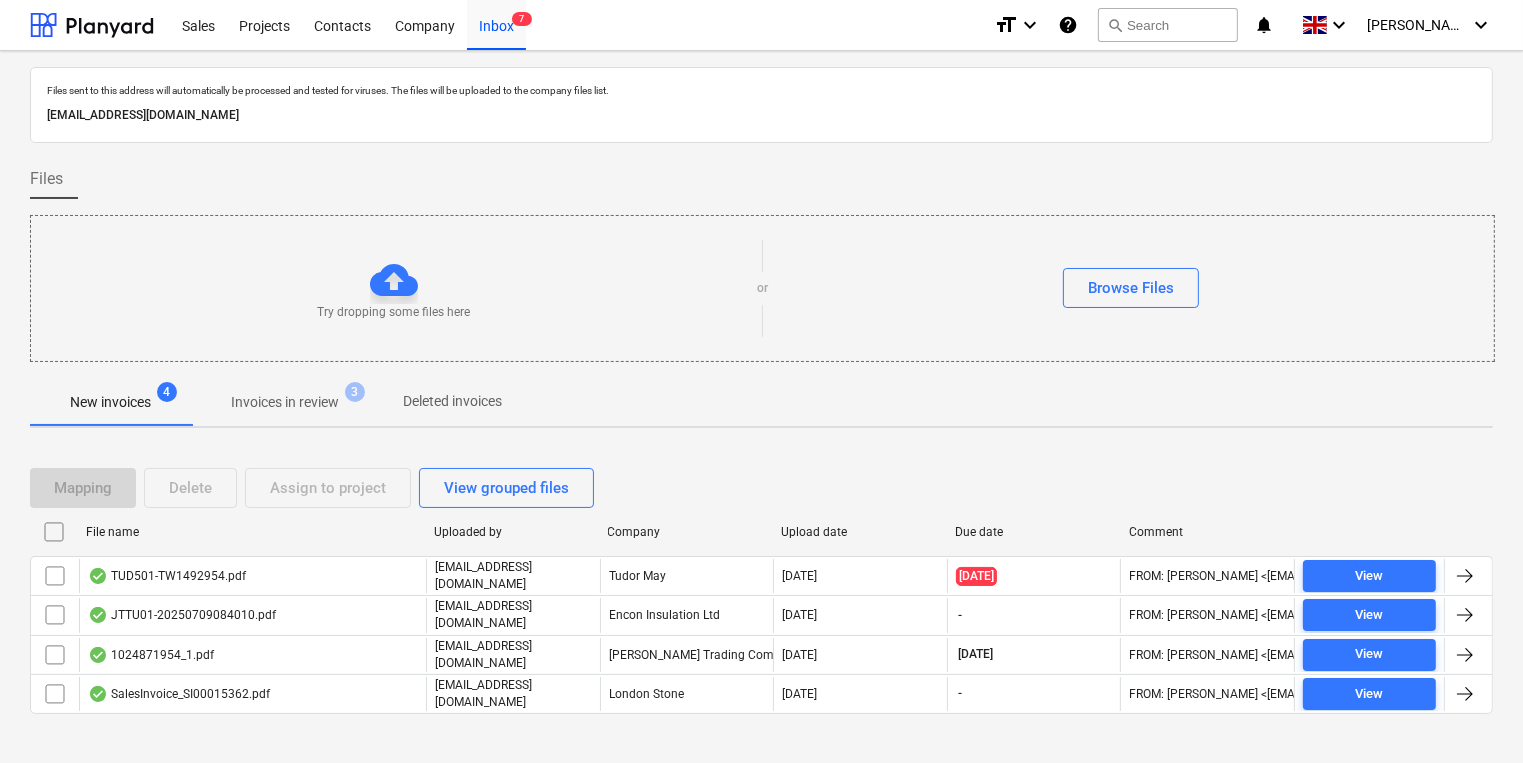 click on "Invoices in review" at bounding box center (285, 402) 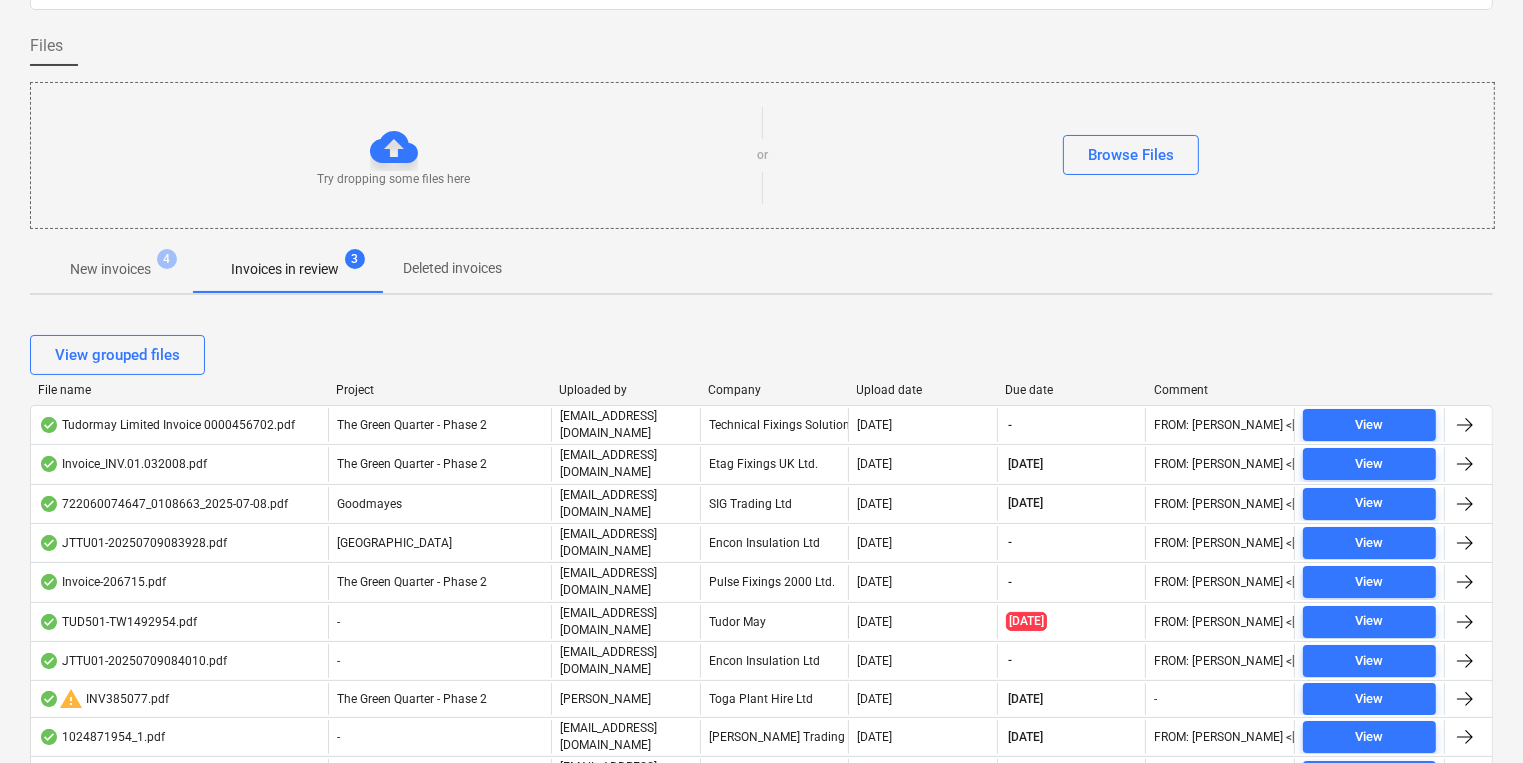scroll, scrollTop: 160, scrollLeft: 0, axis: vertical 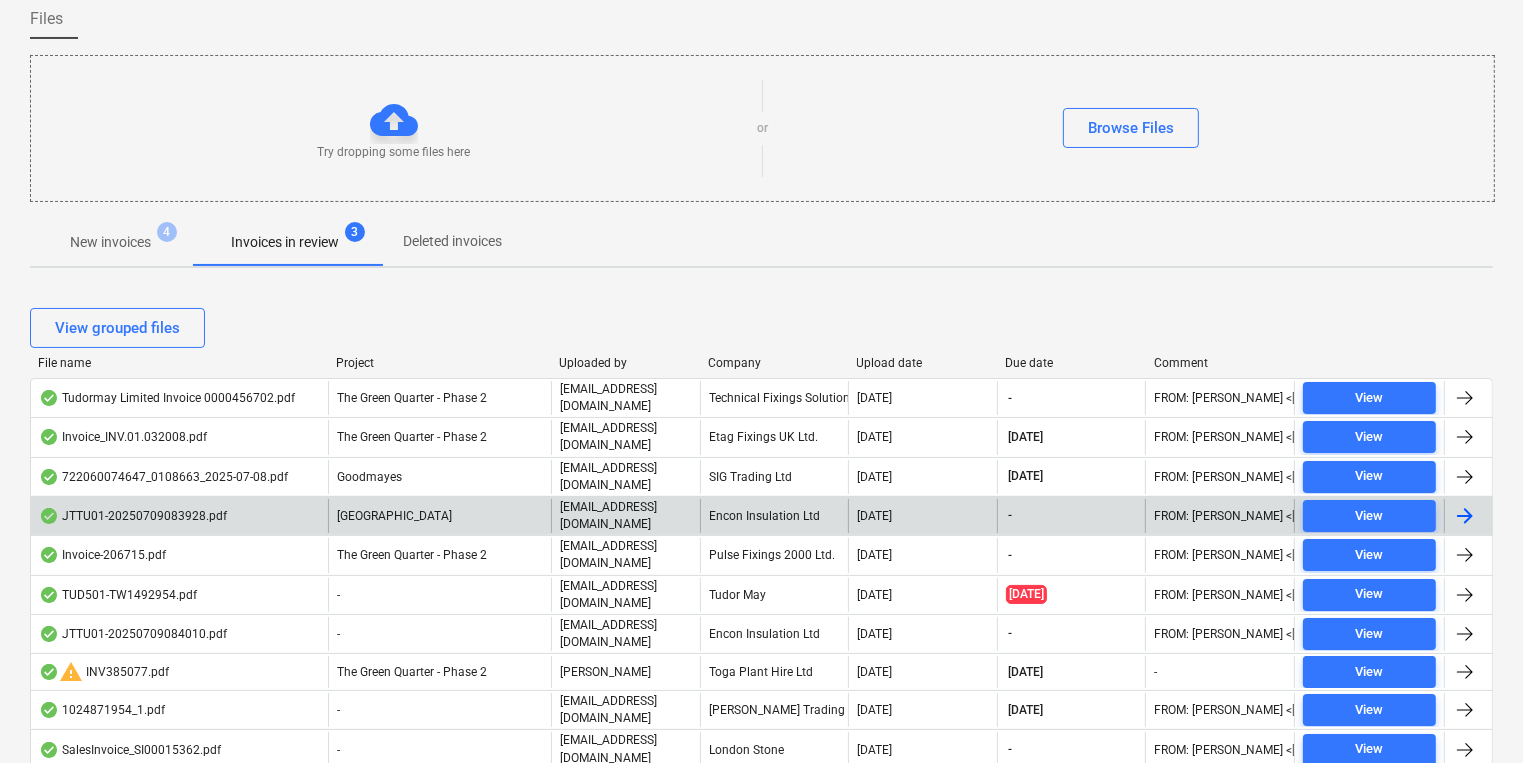 click on "JTTU01-20250709083928.pdf" at bounding box center (133, 516) 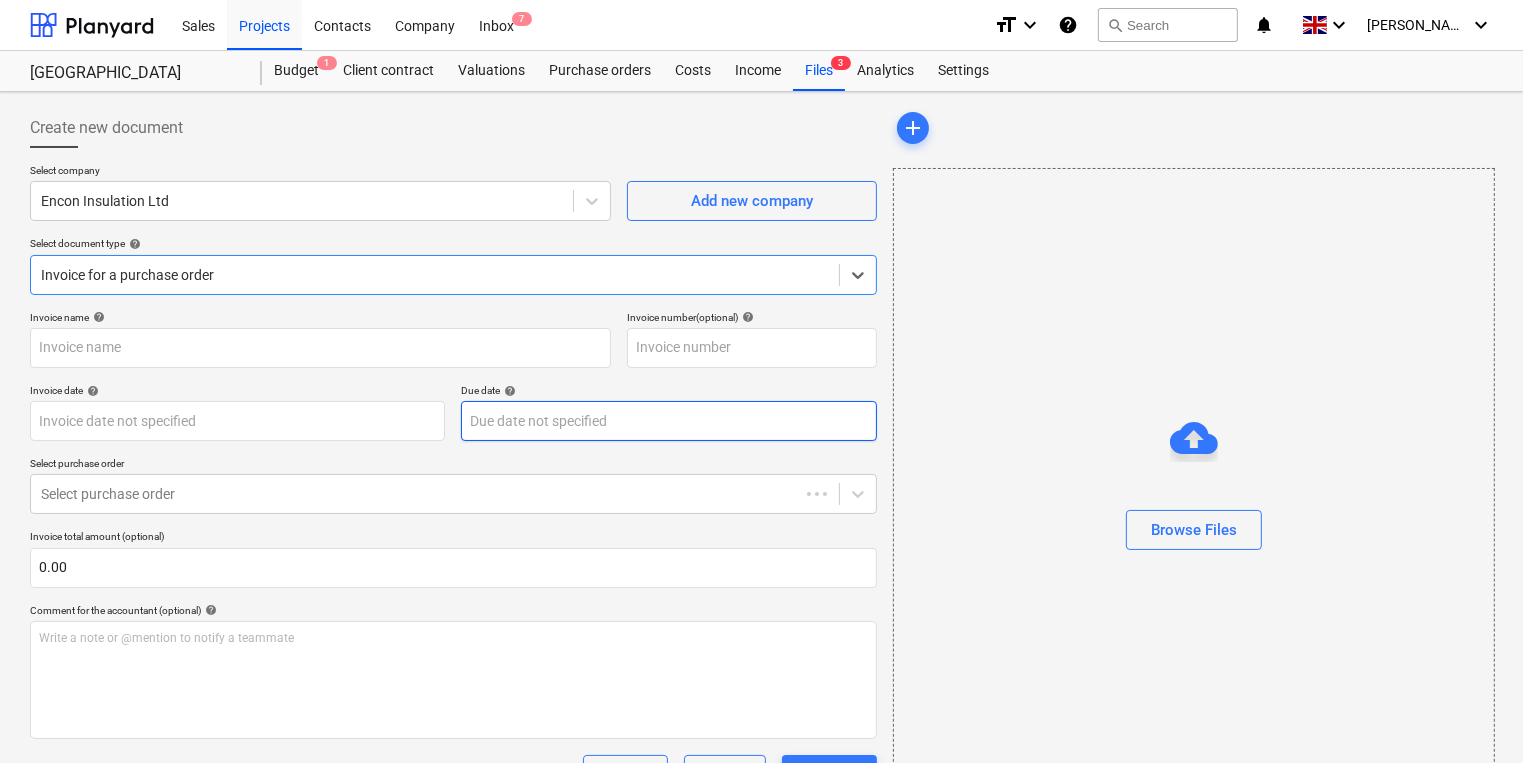 type on "JTTU01" 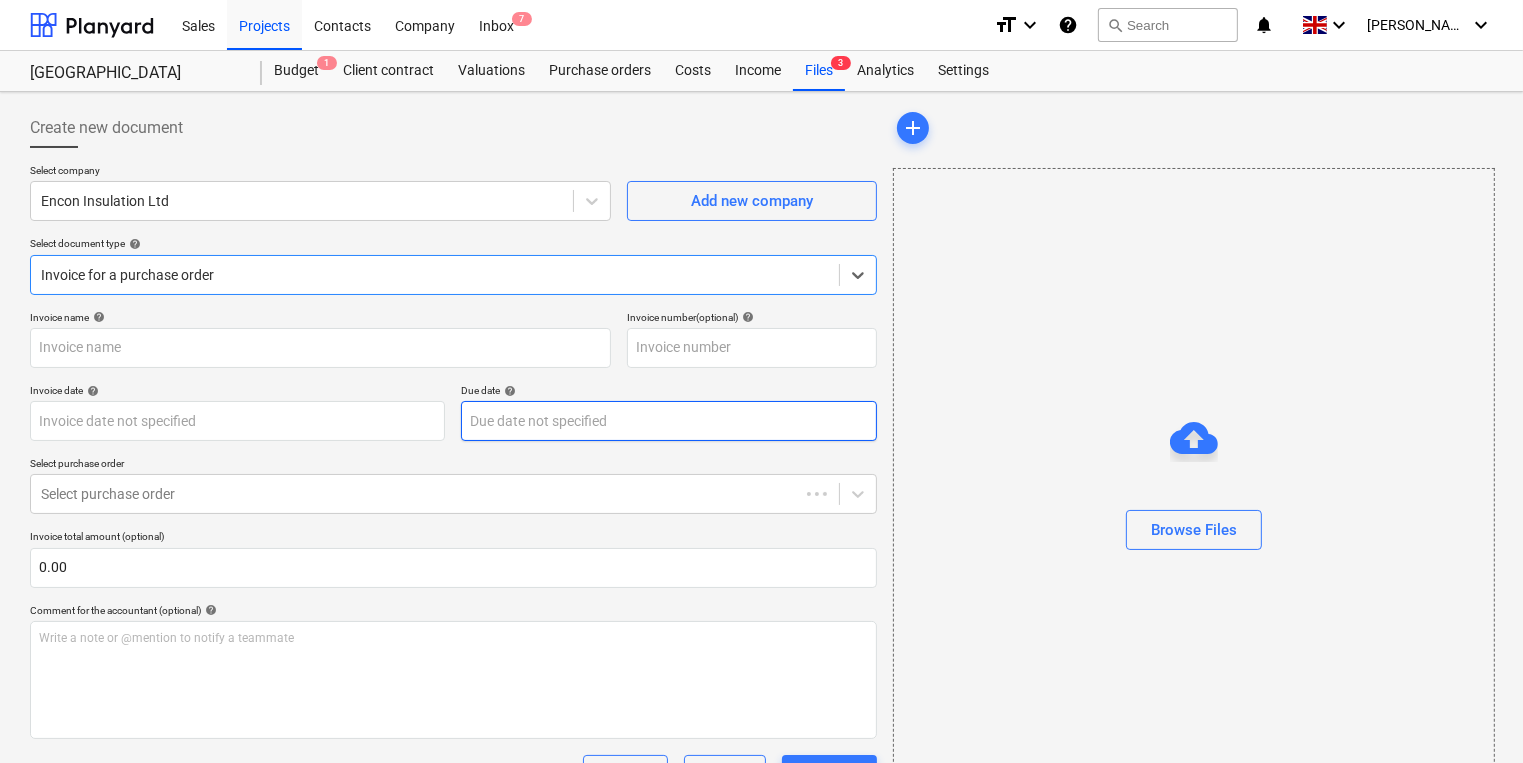type on "JTTU01" 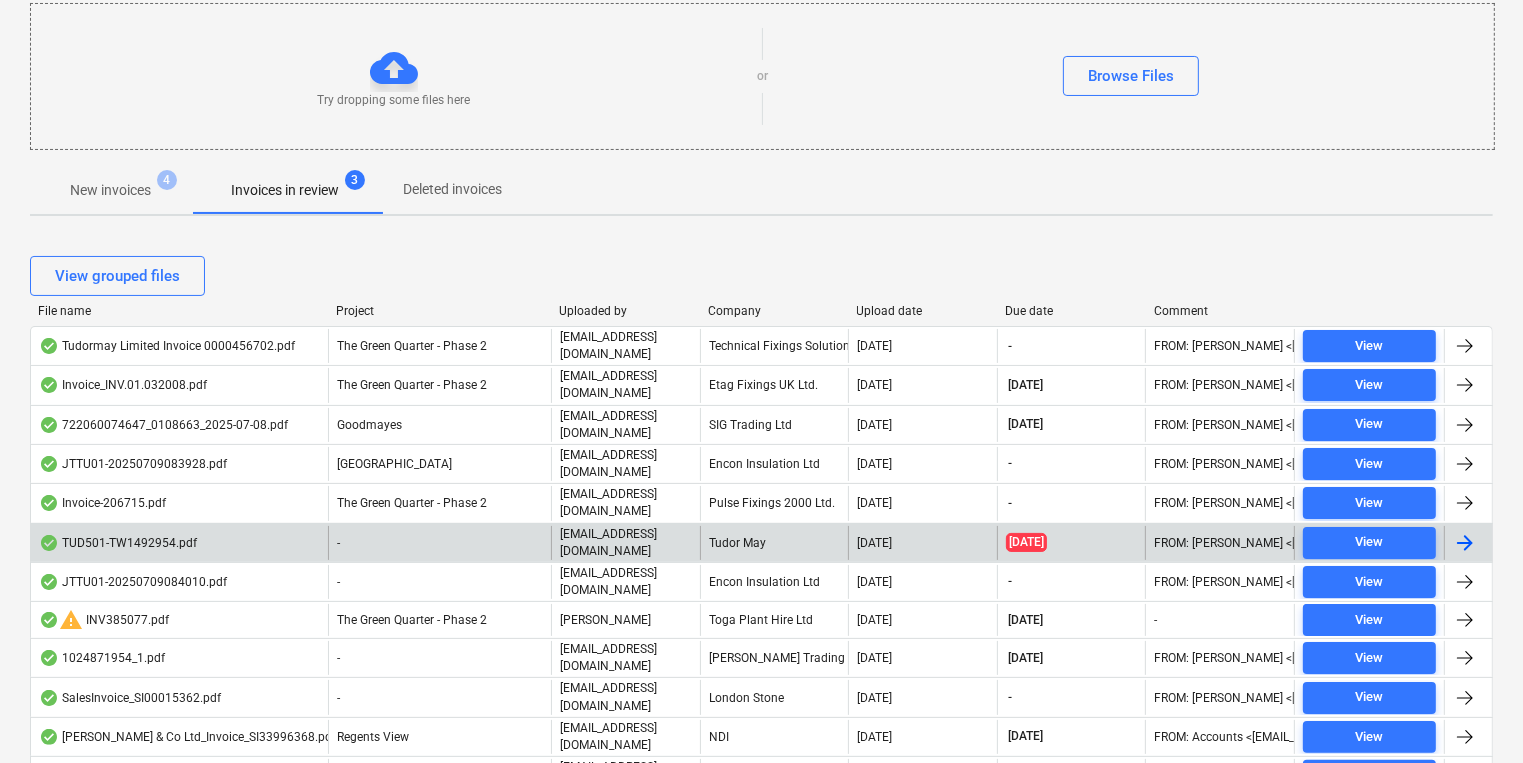 scroll, scrollTop: 240, scrollLeft: 0, axis: vertical 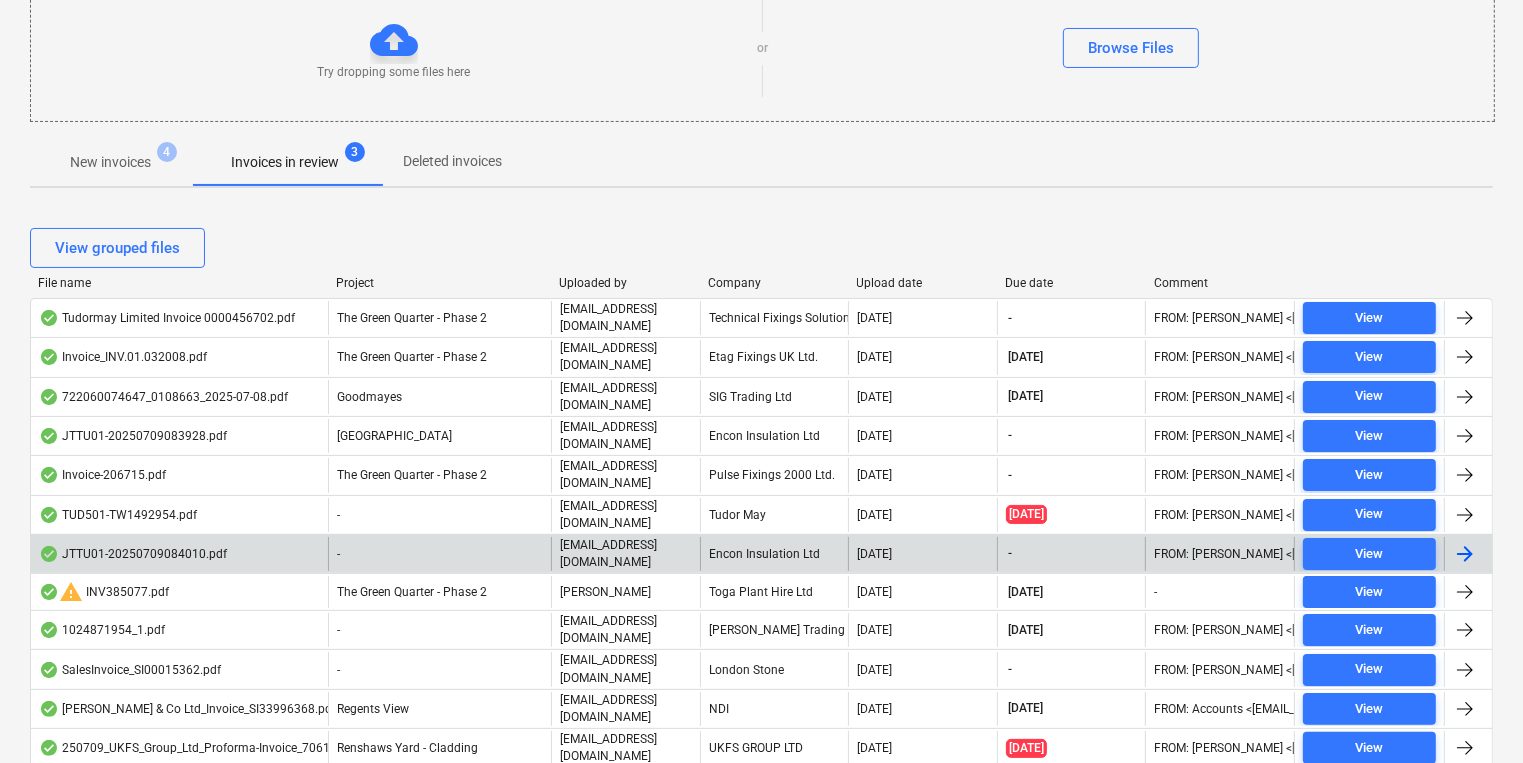 click on "JTTU01-20250709084010.pdf" at bounding box center [133, 554] 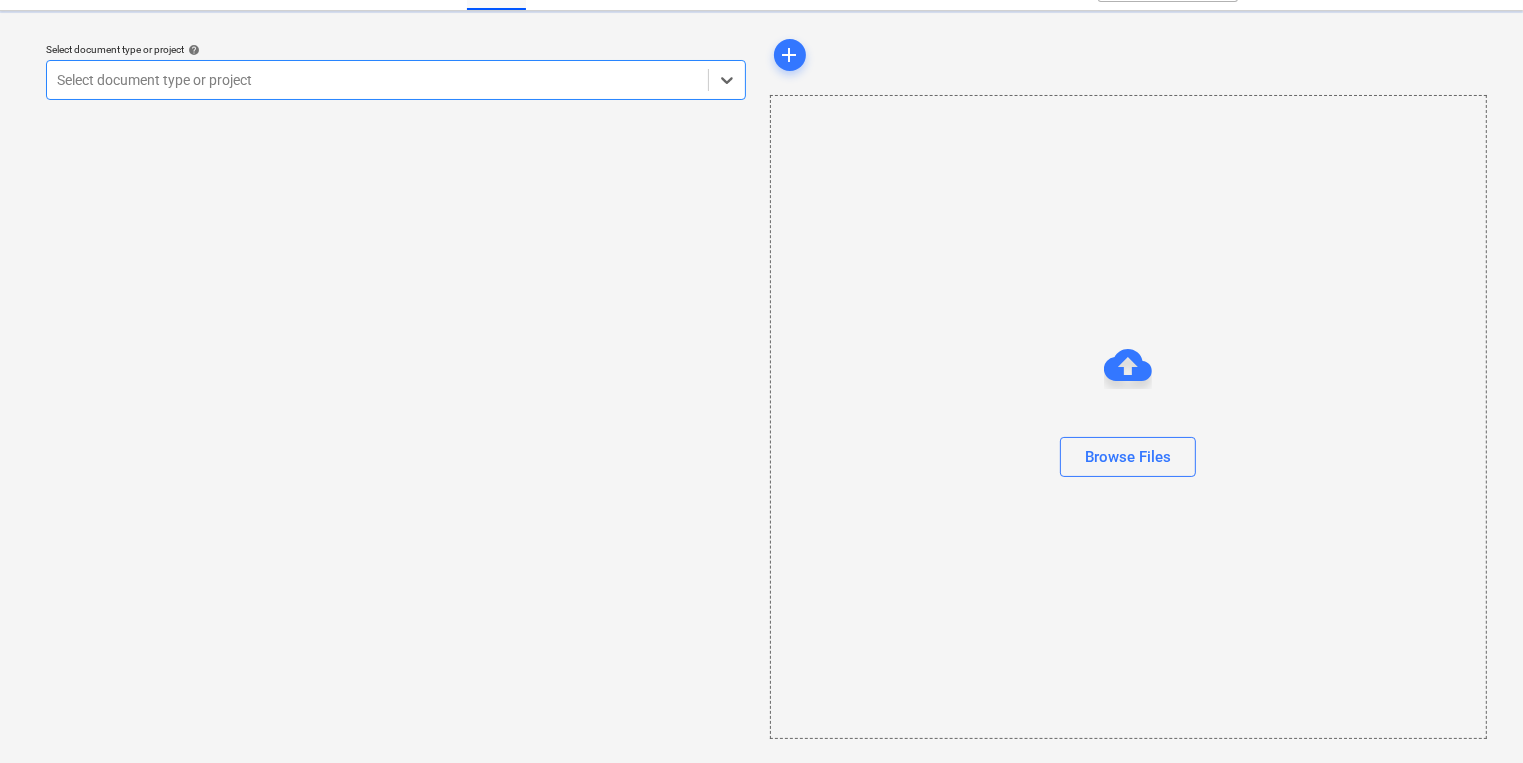 scroll, scrollTop: 0, scrollLeft: 0, axis: both 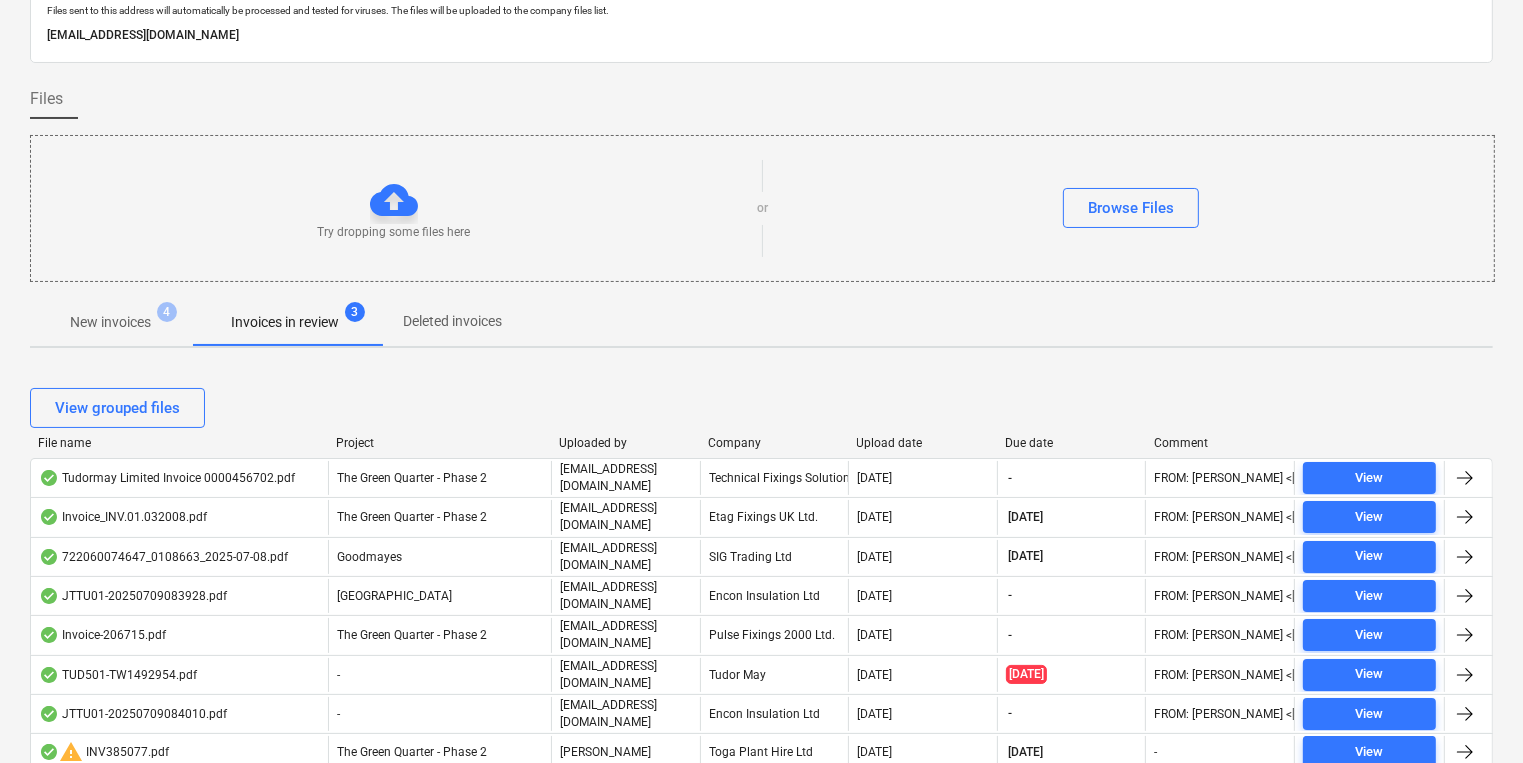click on "Company" at bounding box center (774, 443) 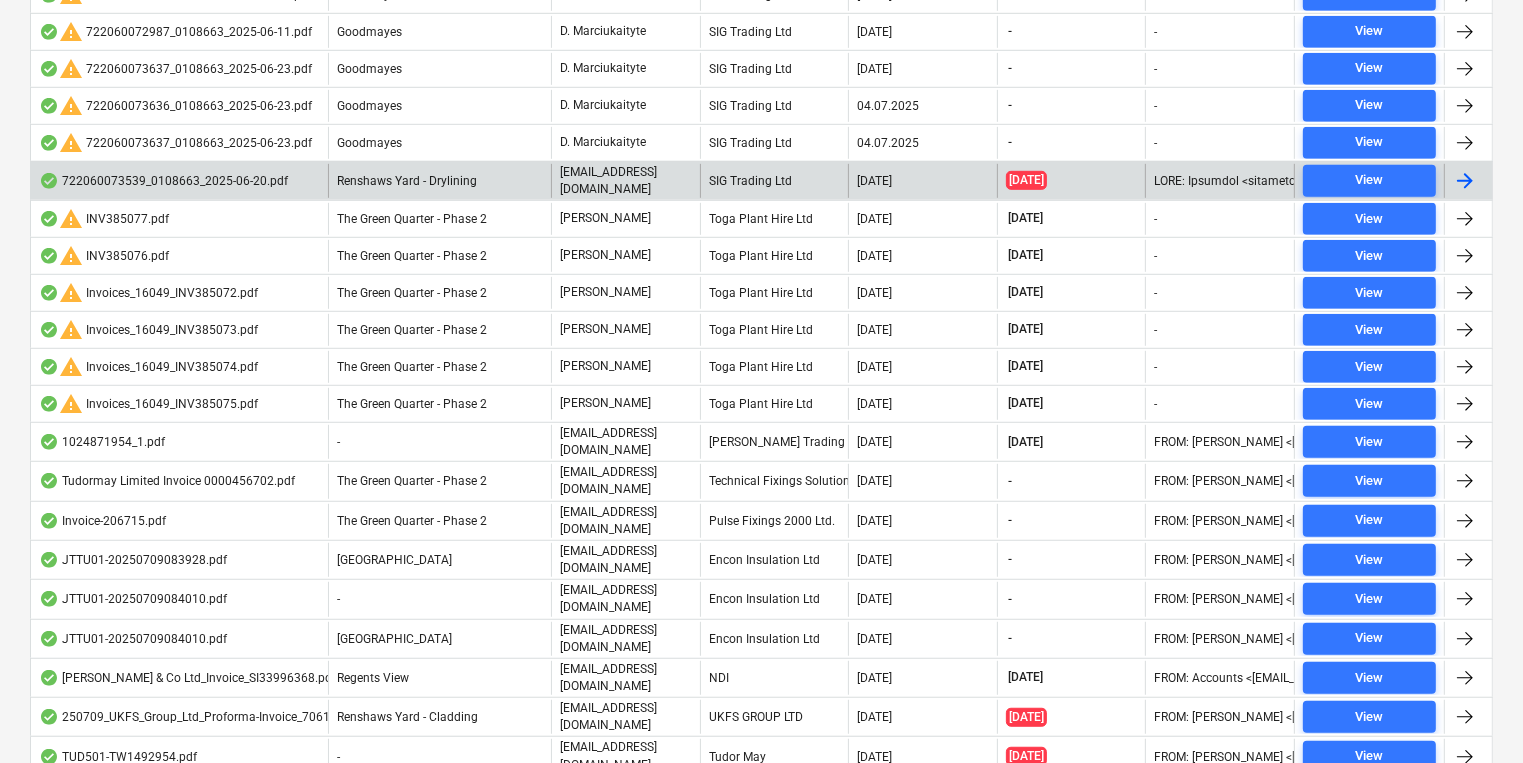 scroll, scrollTop: 1171, scrollLeft: 0, axis: vertical 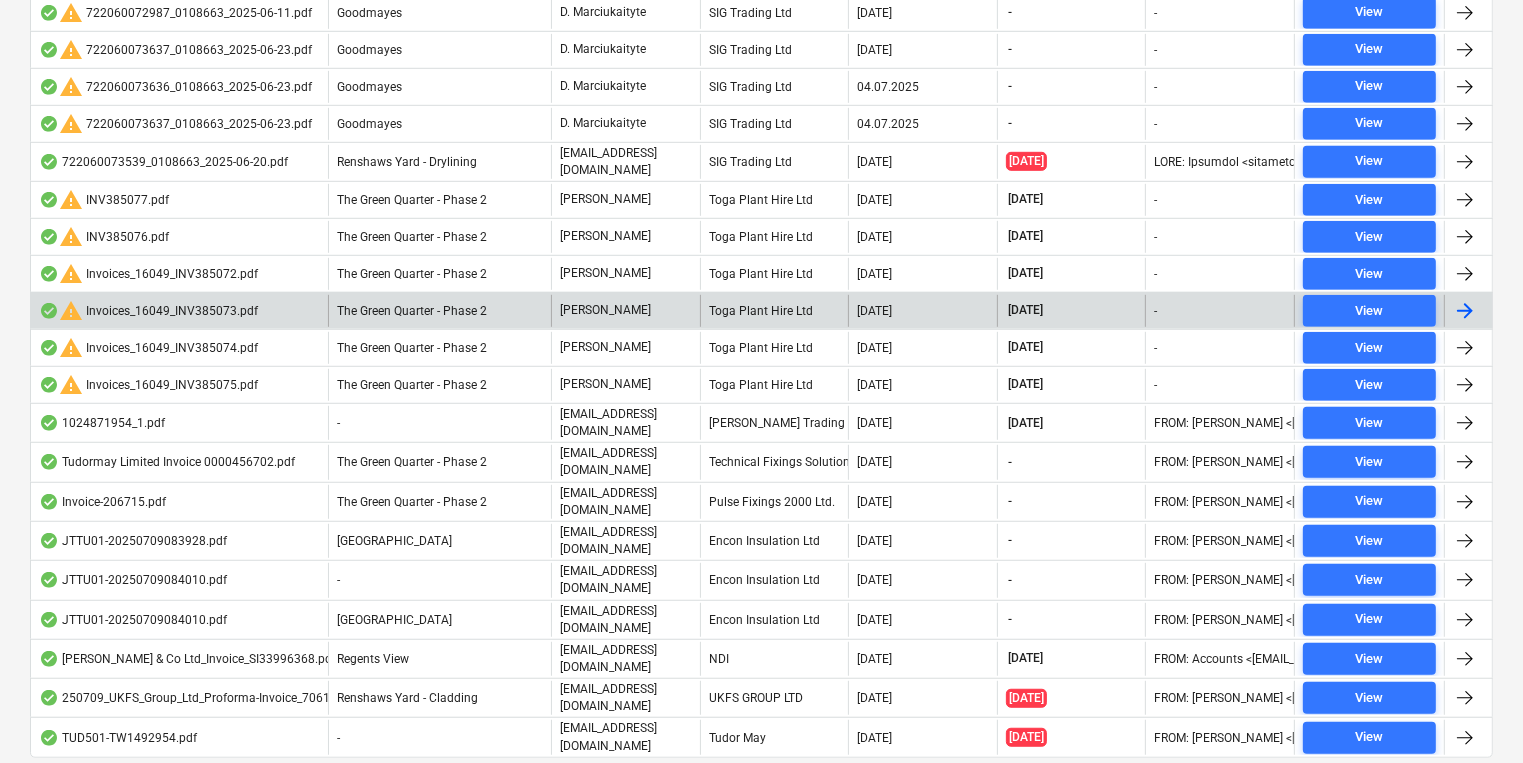 click on "Toga Plant Hire Ltd" at bounding box center (774, 311) 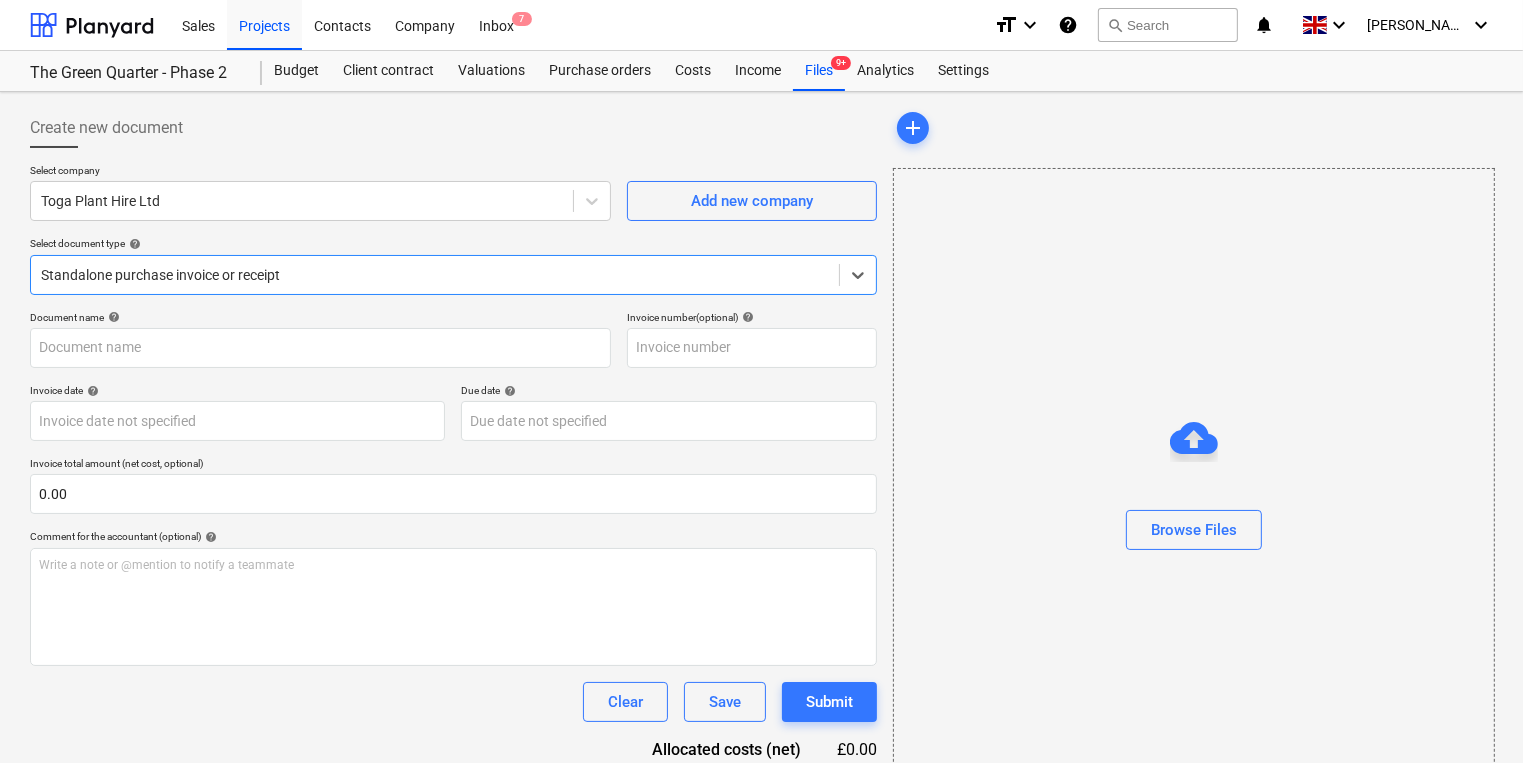 type on "INV385073" 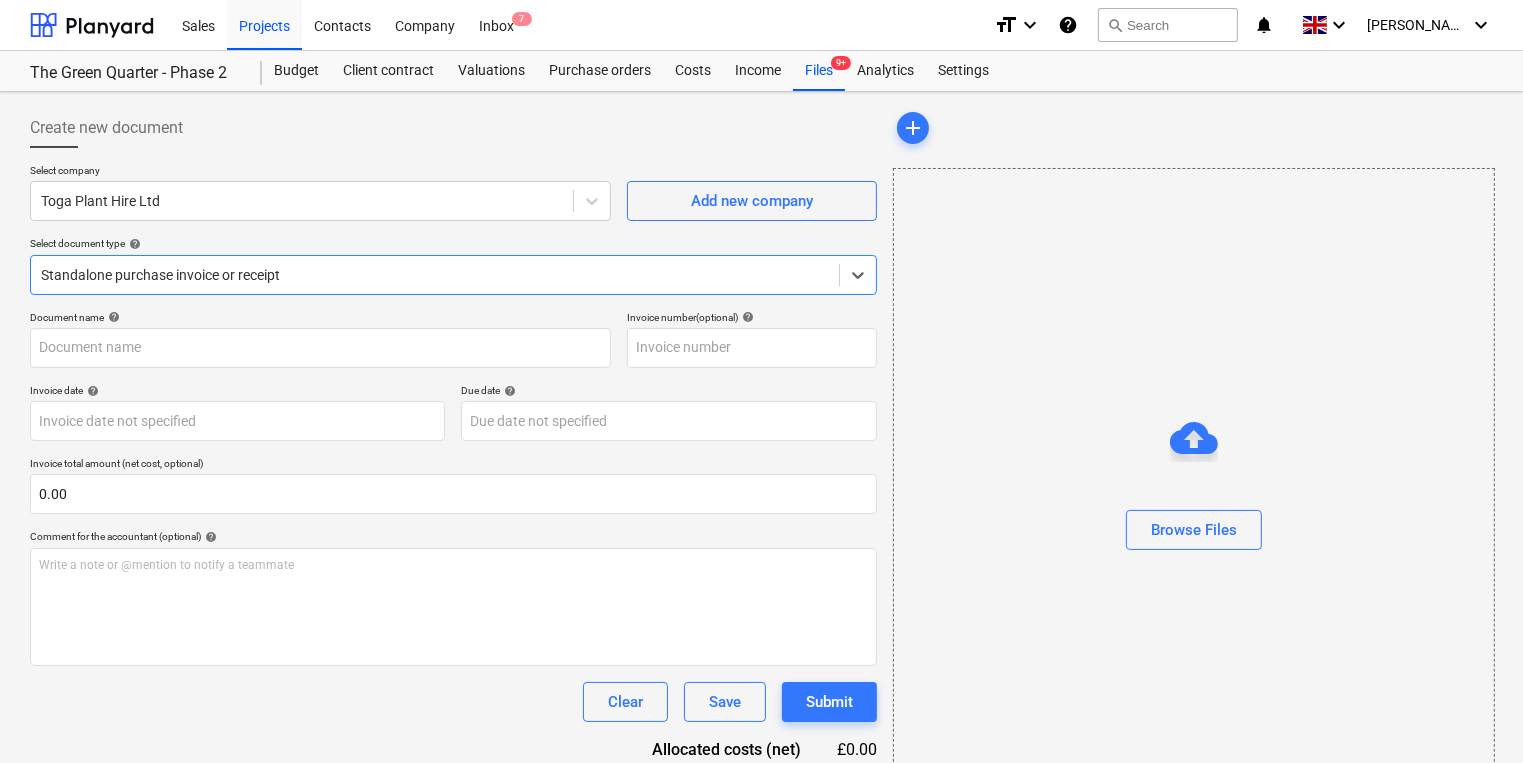 type on "INV385073" 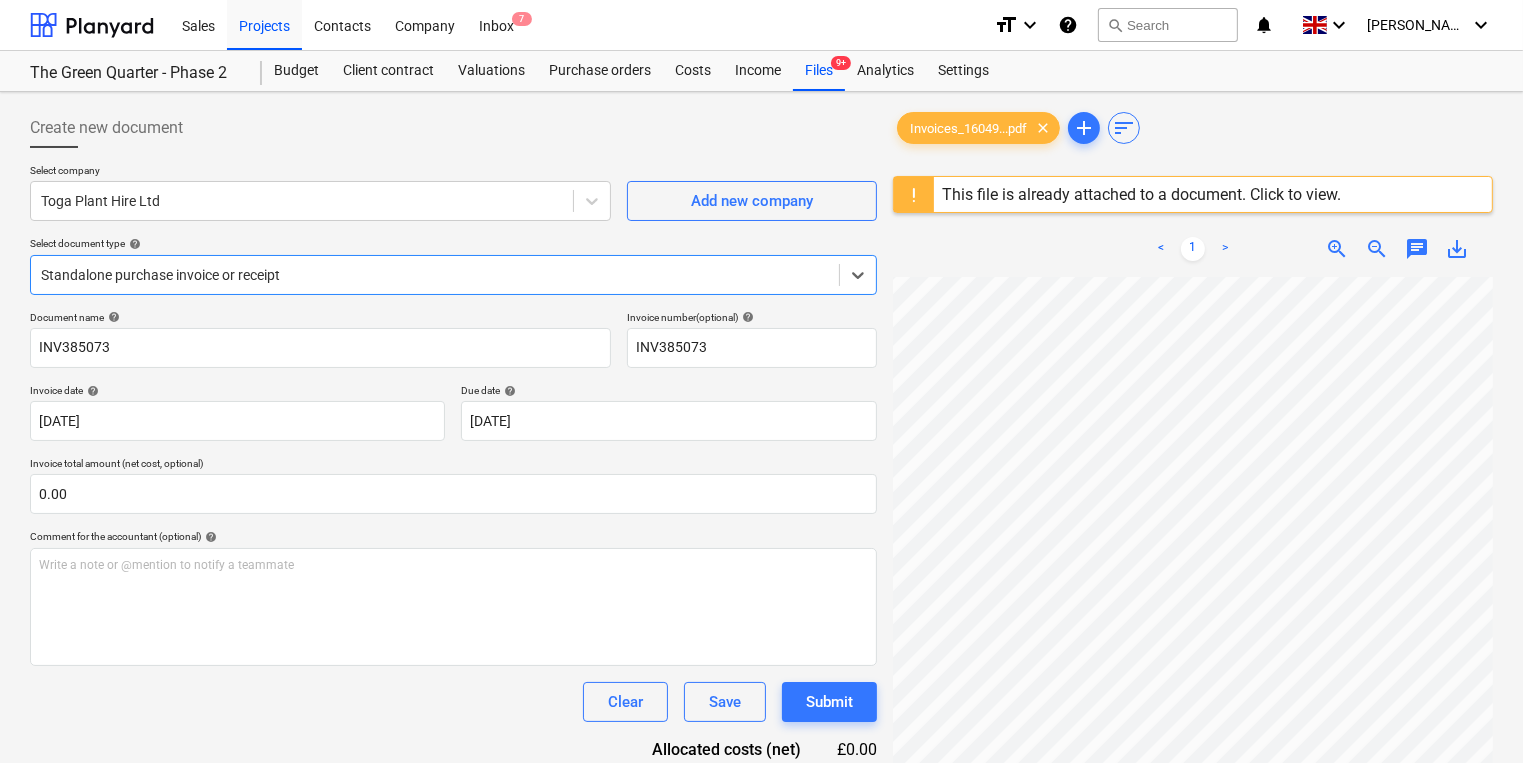 scroll, scrollTop: 99, scrollLeft: 0, axis: vertical 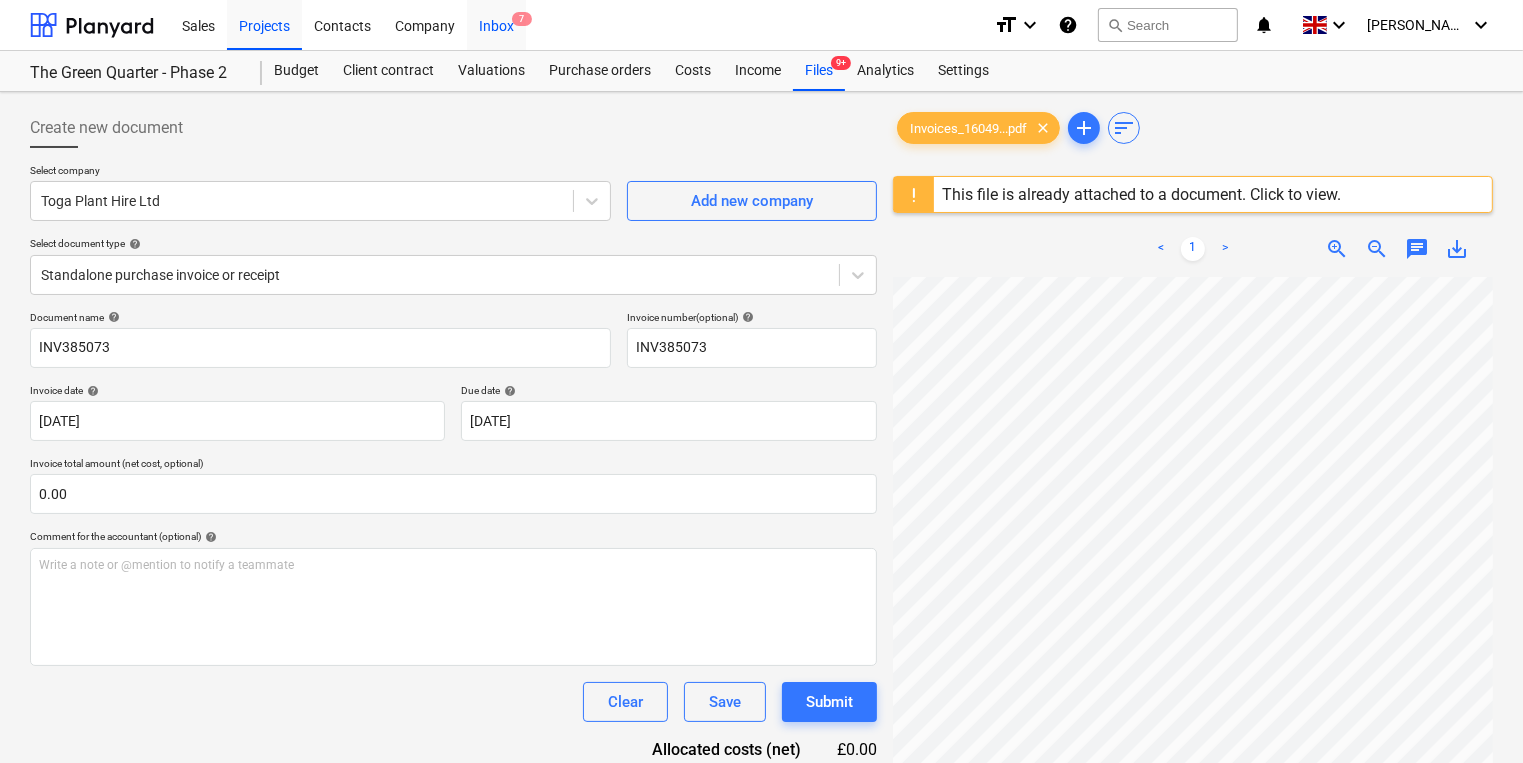 click on "Inbox 7" at bounding box center (496, 24) 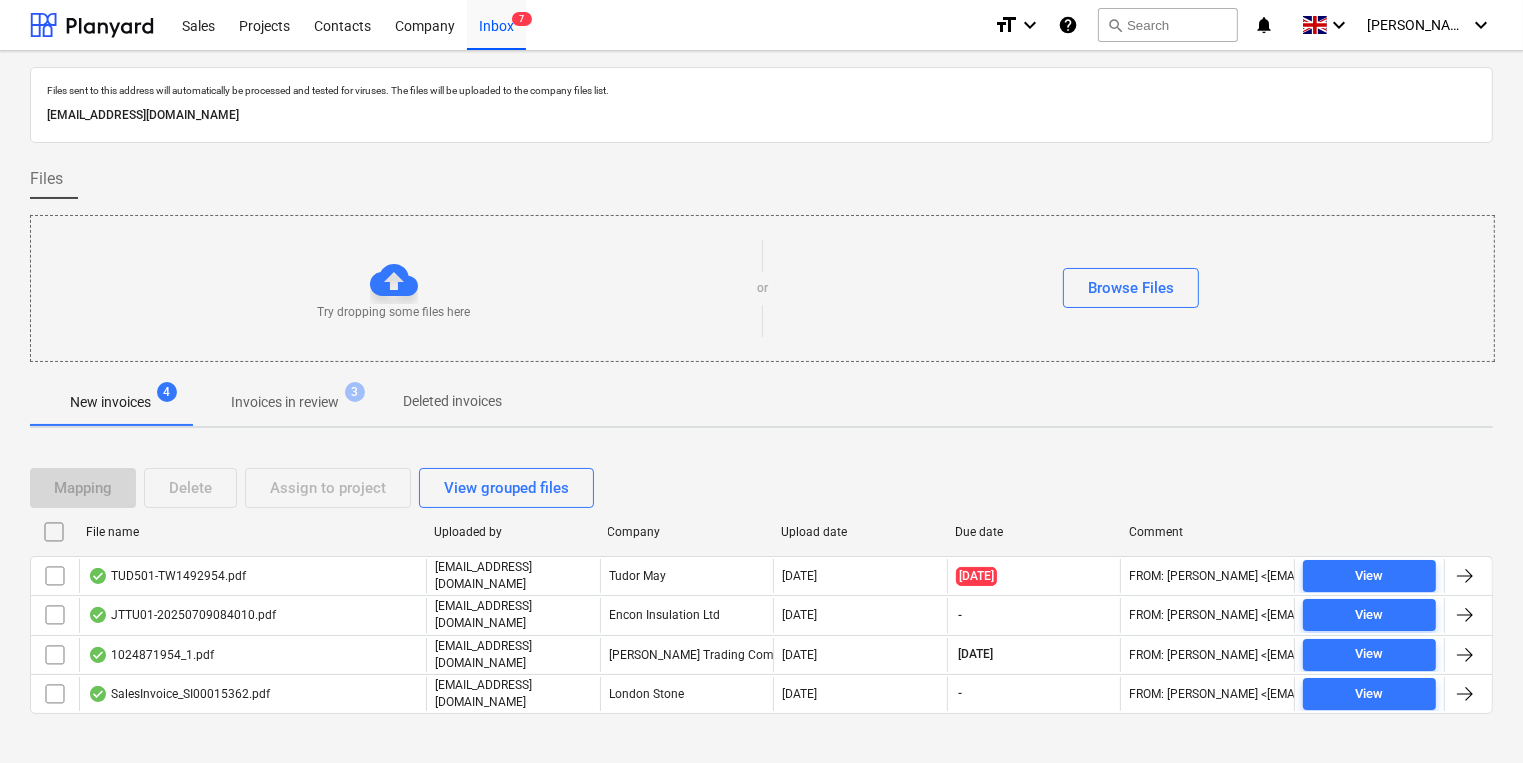 click on "Invoices in review" at bounding box center (285, 402) 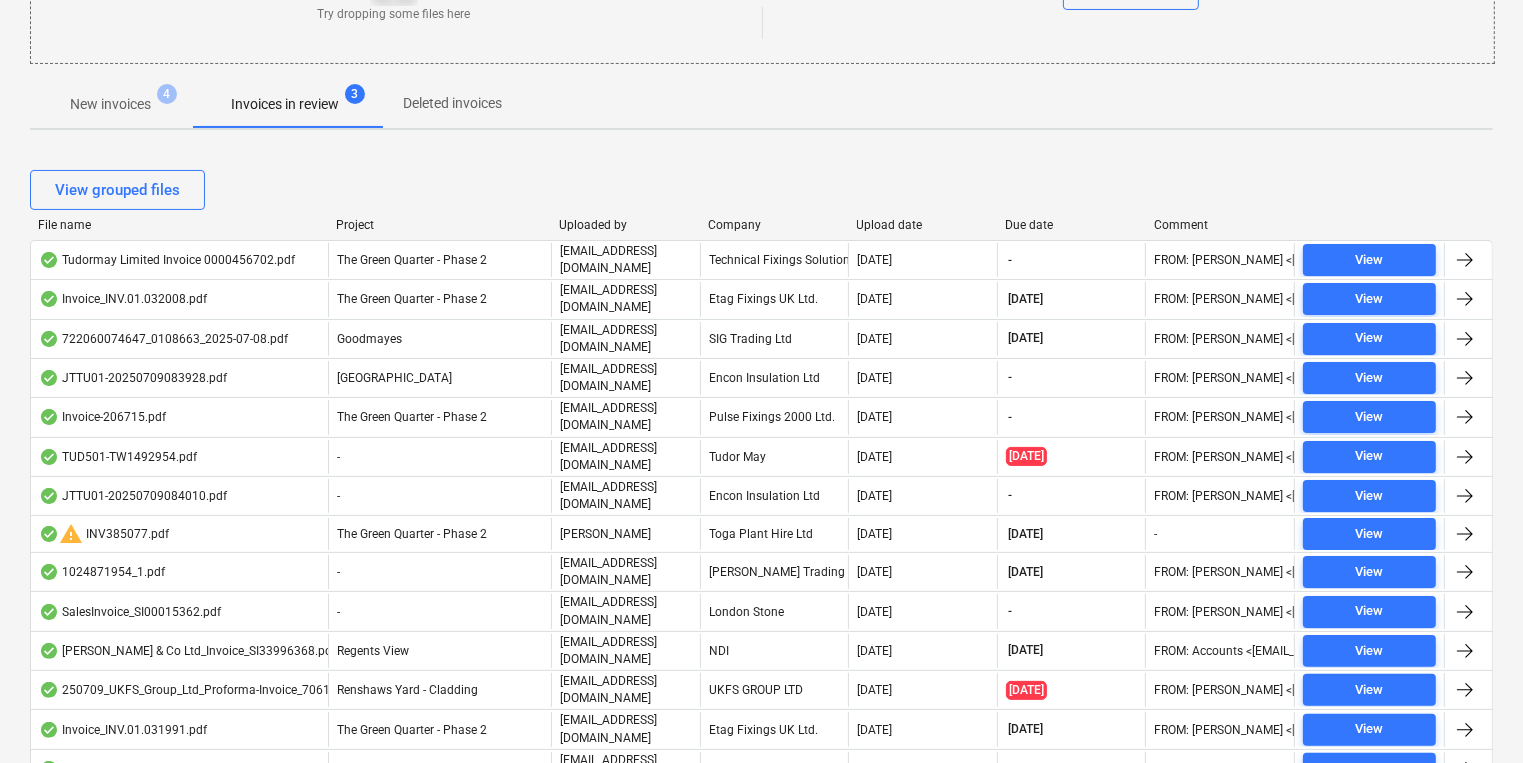 scroll, scrollTop: 80, scrollLeft: 0, axis: vertical 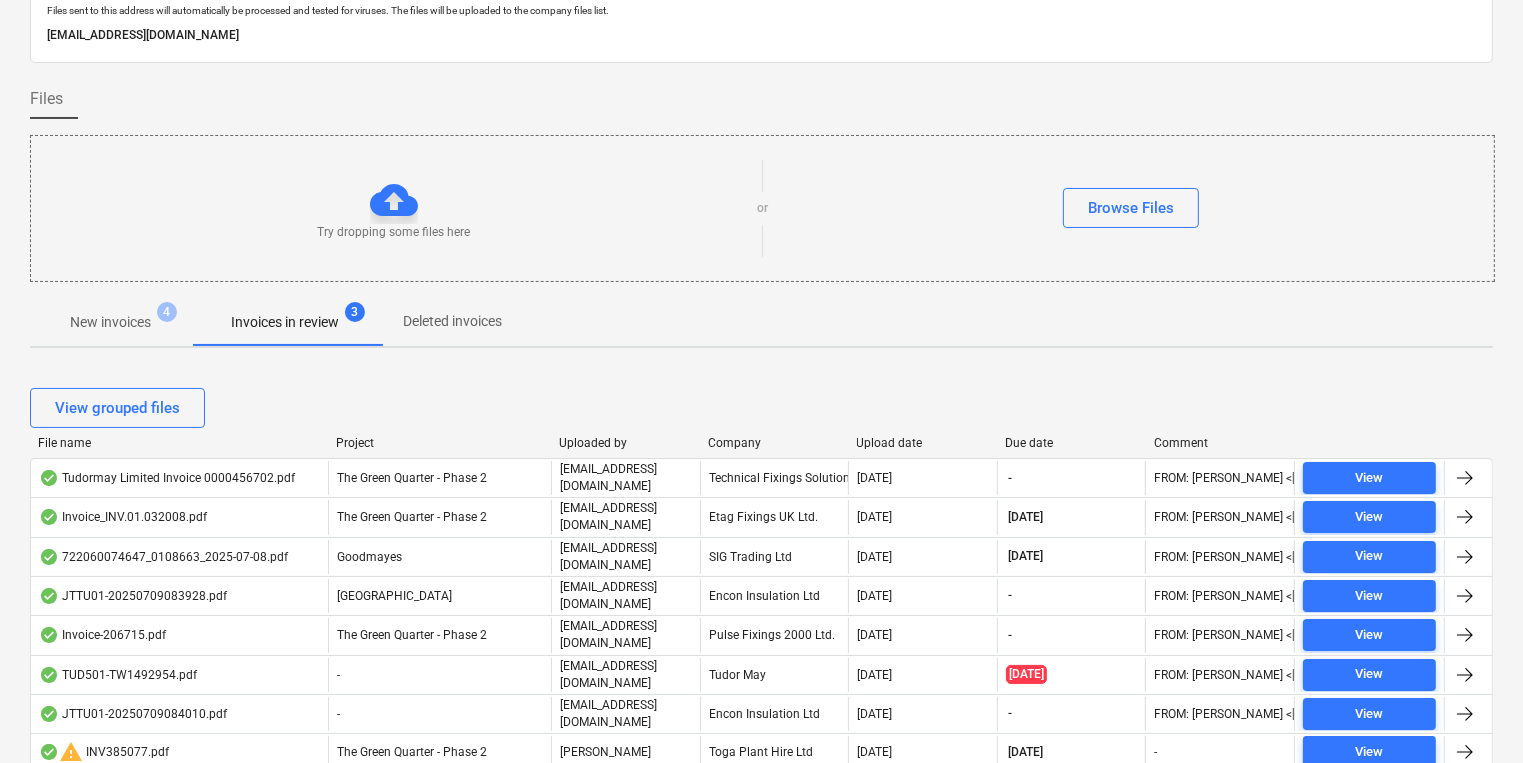 click on "Company" at bounding box center (774, 443) 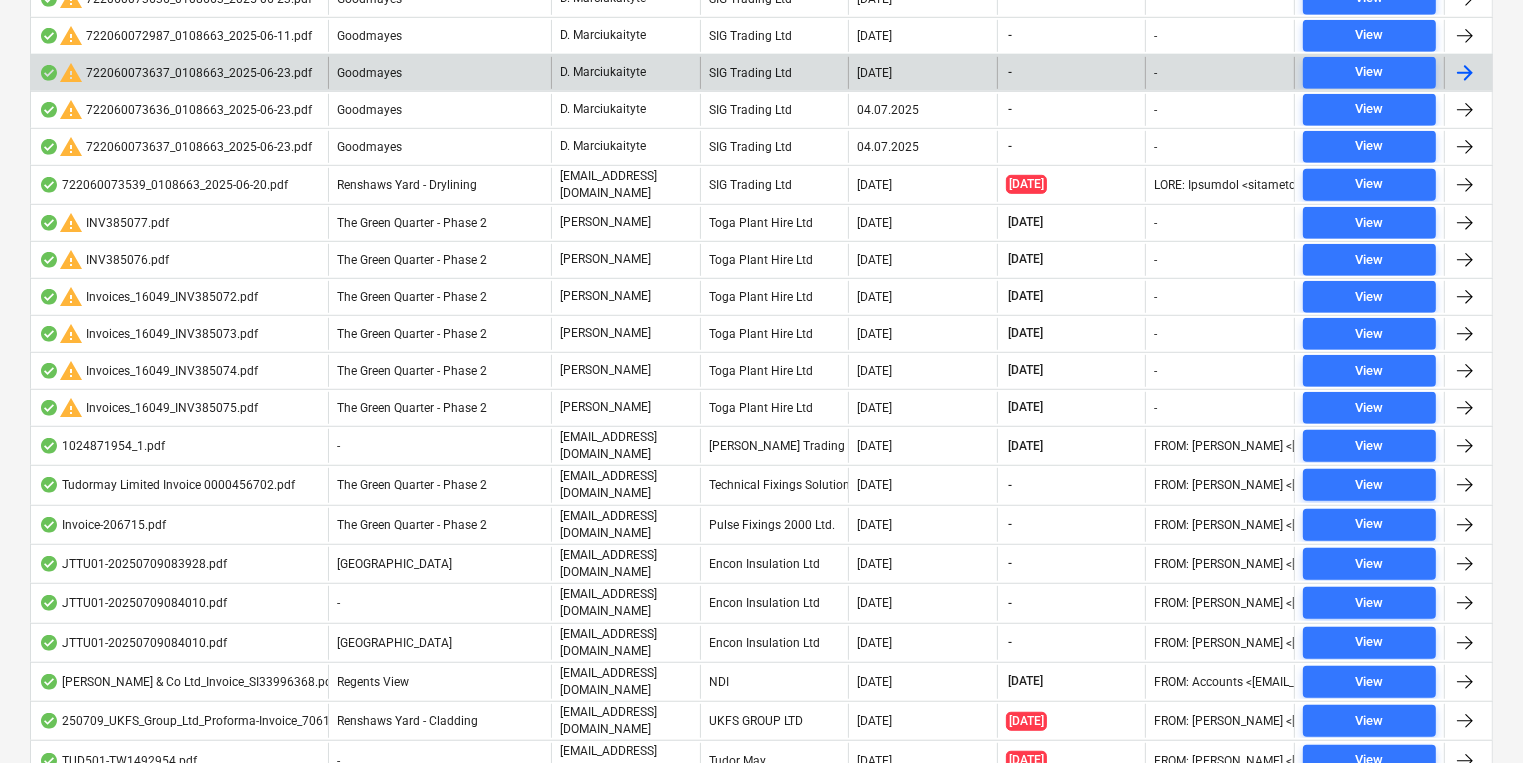 scroll, scrollTop: 1171, scrollLeft: 0, axis: vertical 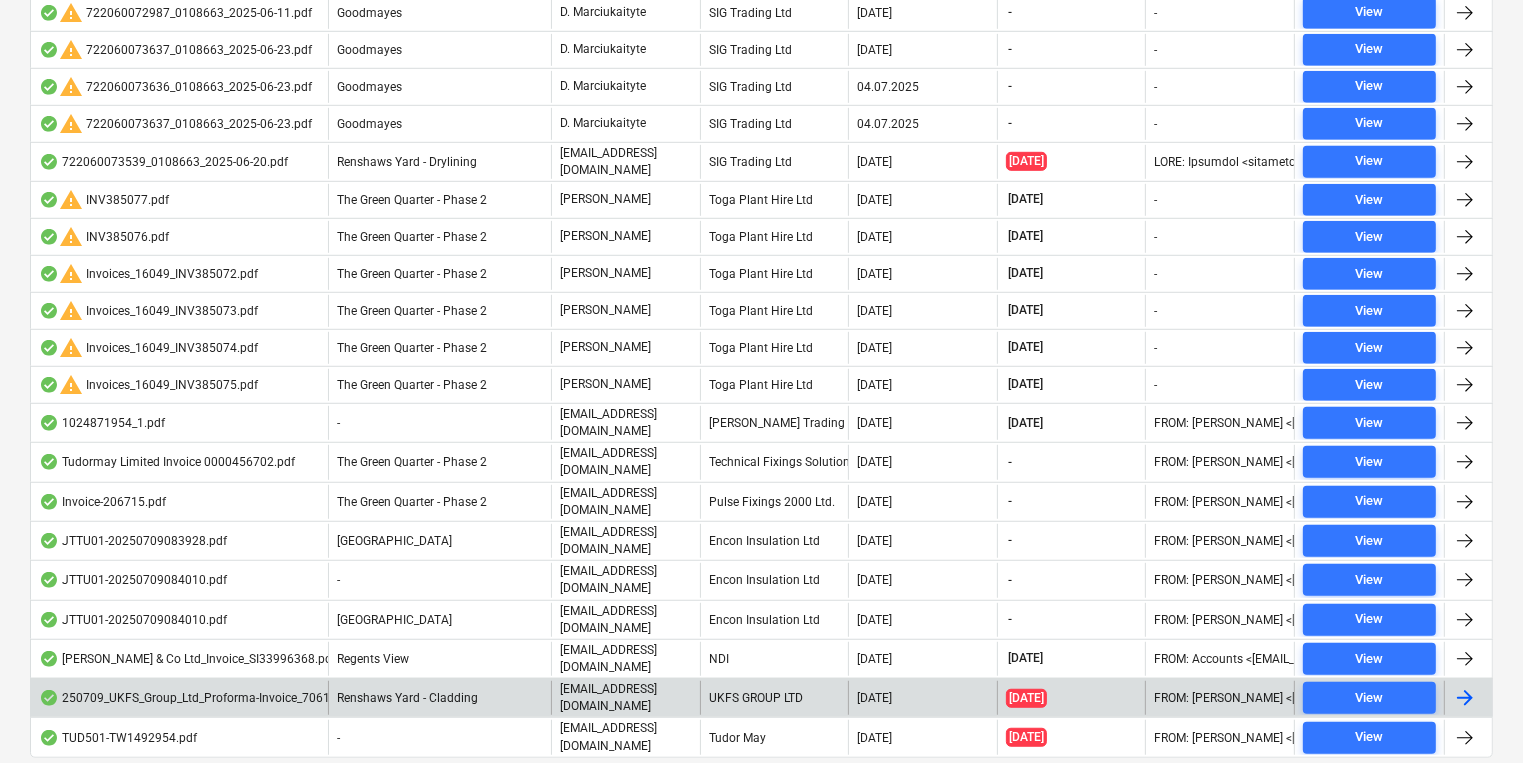 click on "UKFS GROUP LTD" at bounding box center (774, 698) 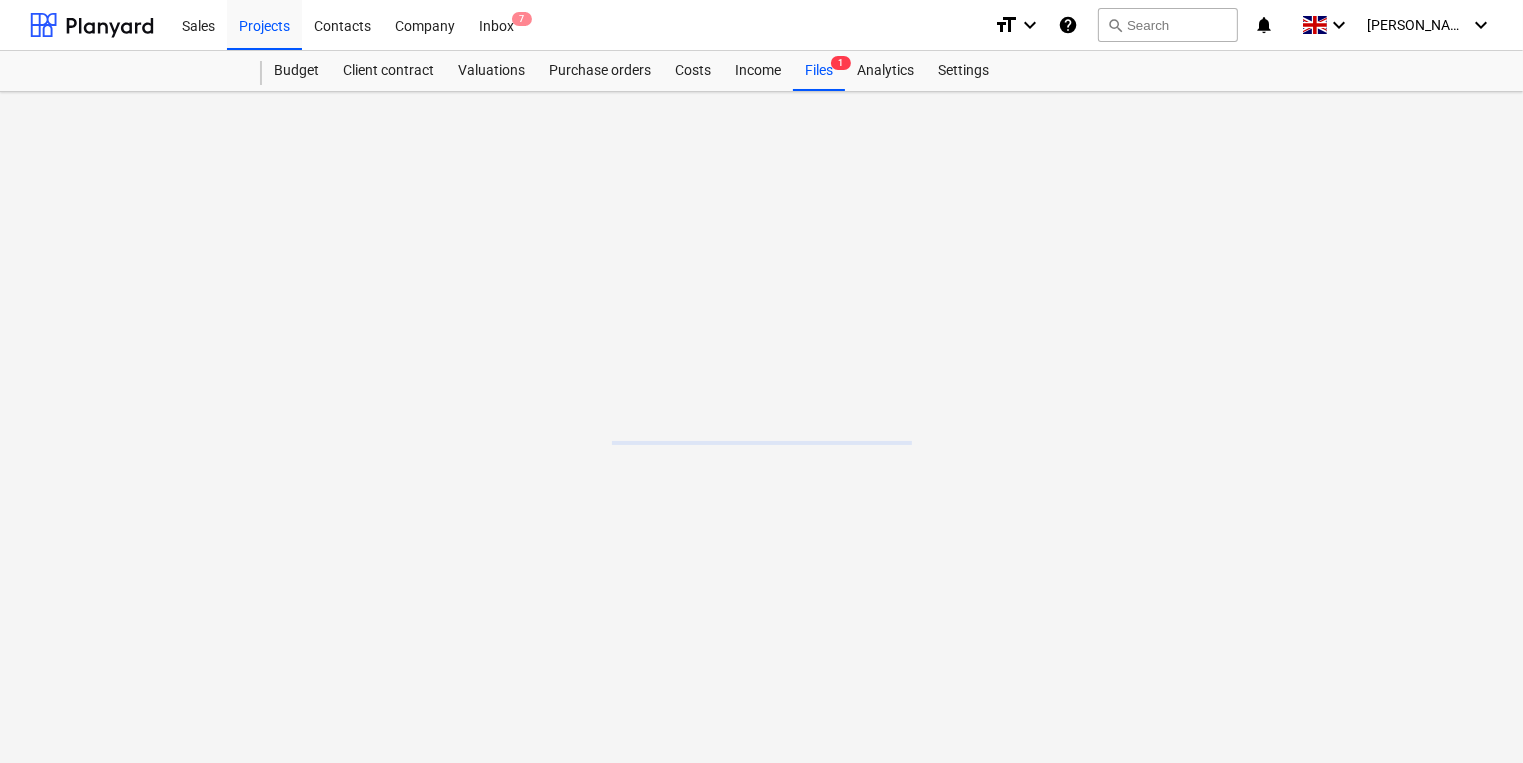scroll, scrollTop: 0, scrollLeft: 0, axis: both 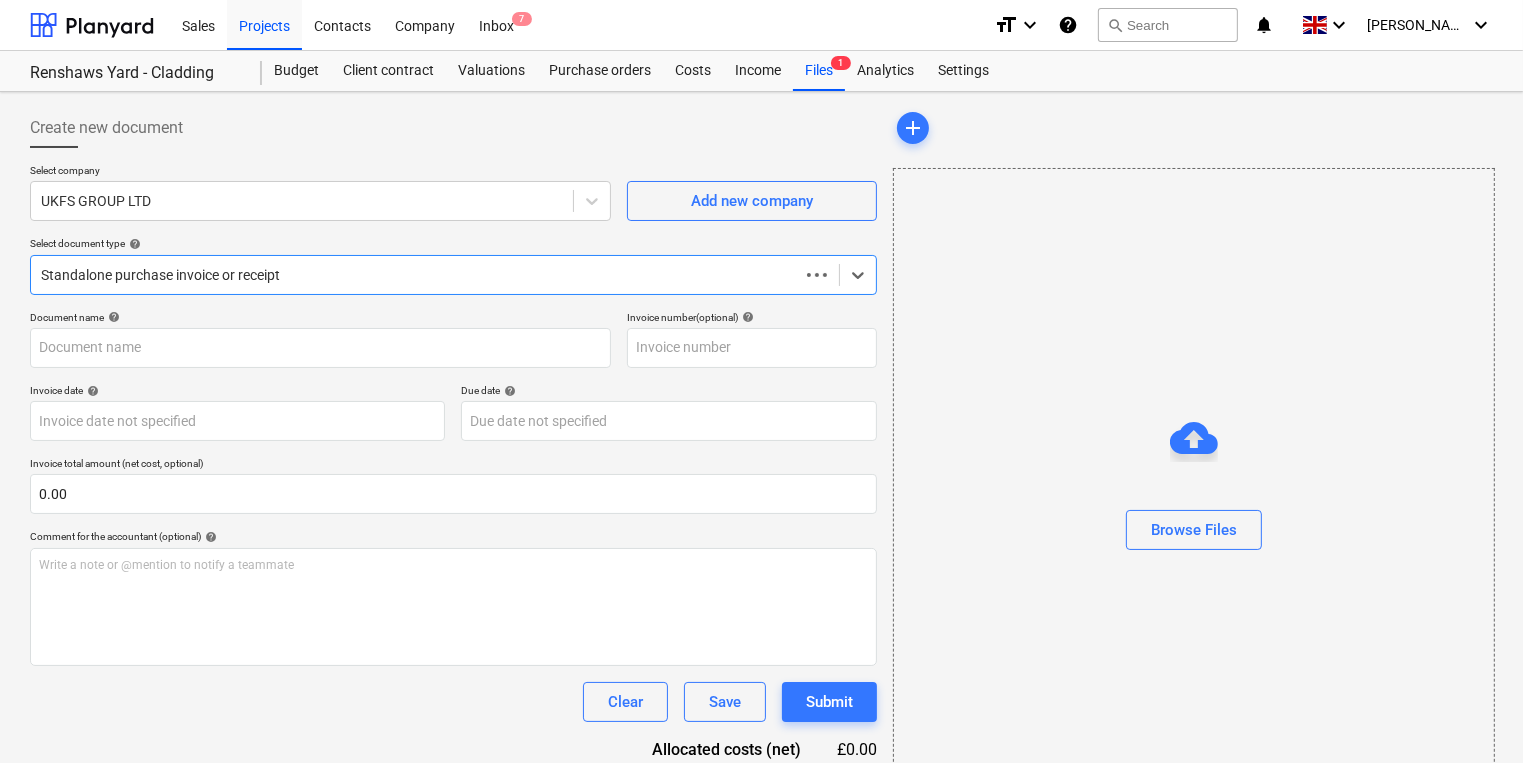 type on "70617" 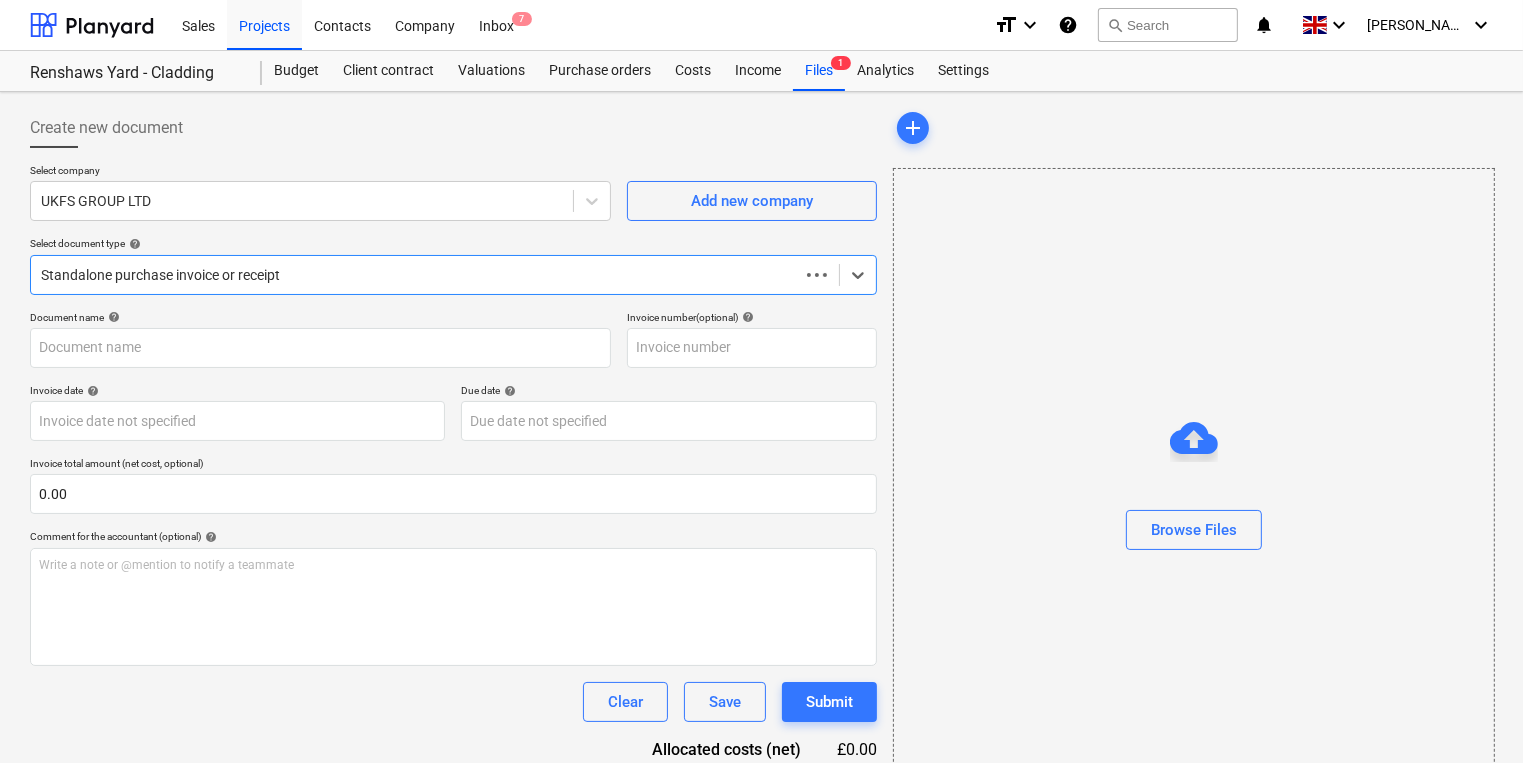 type on "70617" 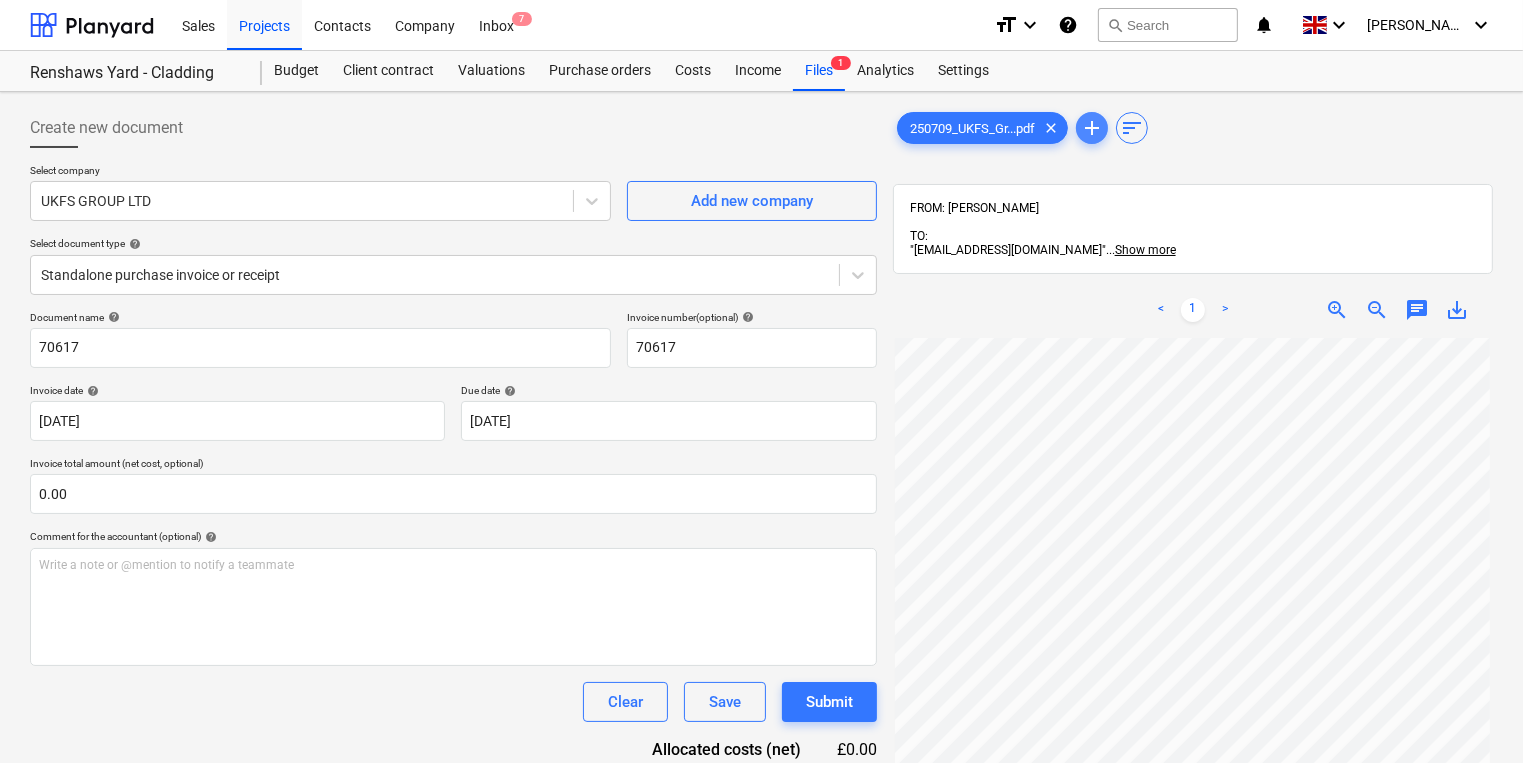 click on "add" at bounding box center [1092, 128] 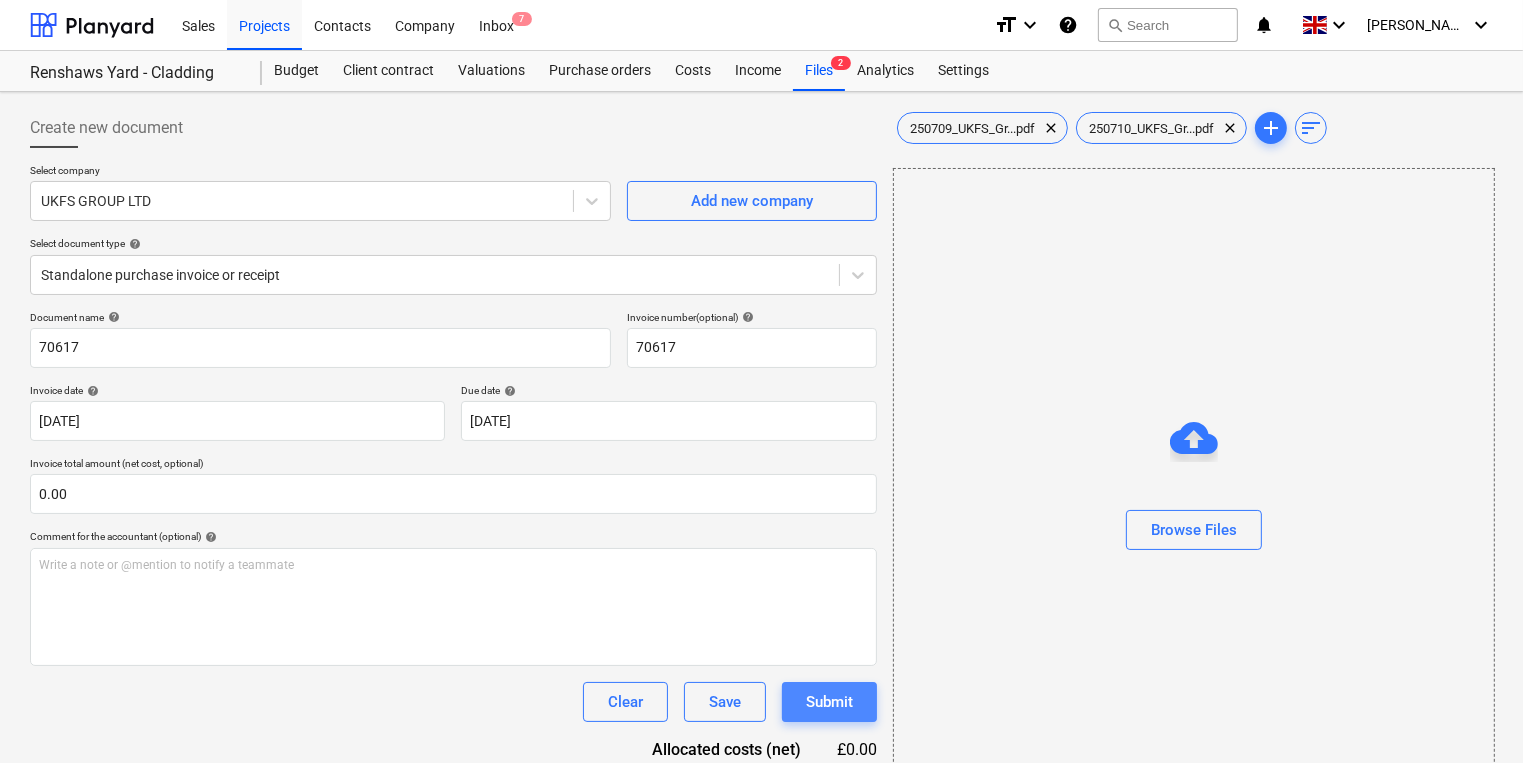 click on "Submit" at bounding box center [829, 702] 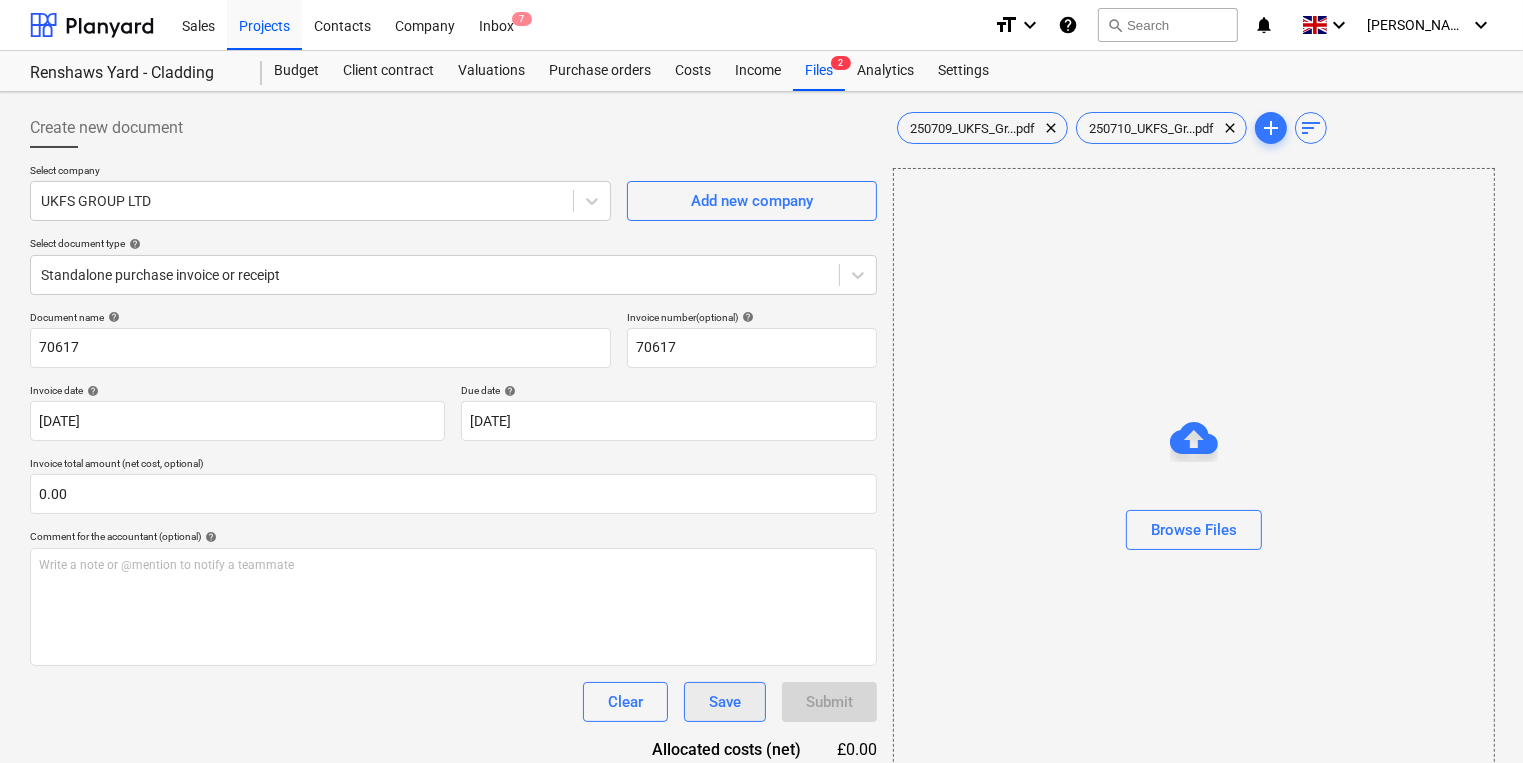 click on "Save" at bounding box center [725, 702] 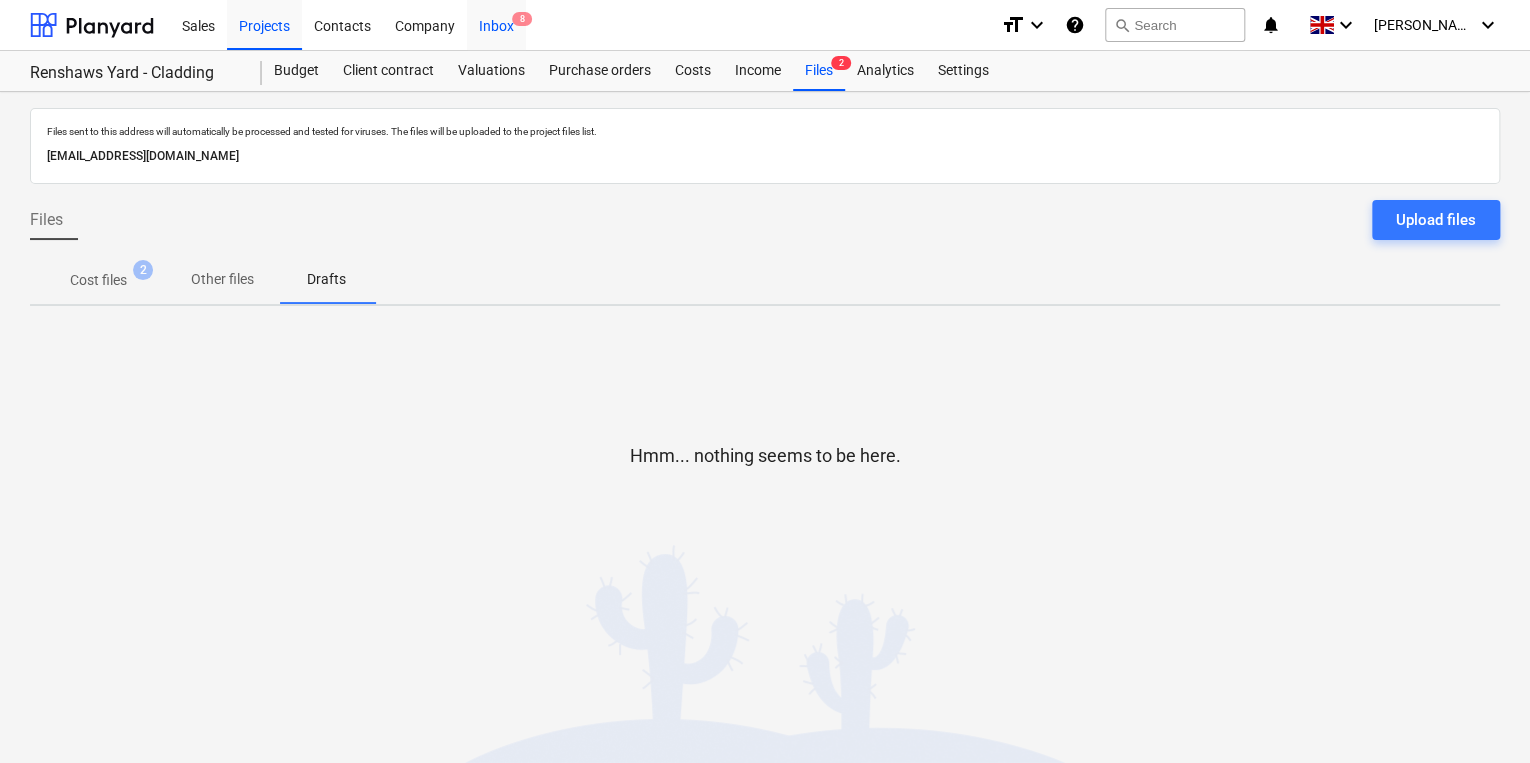click on "Inbox 8" at bounding box center [496, 24] 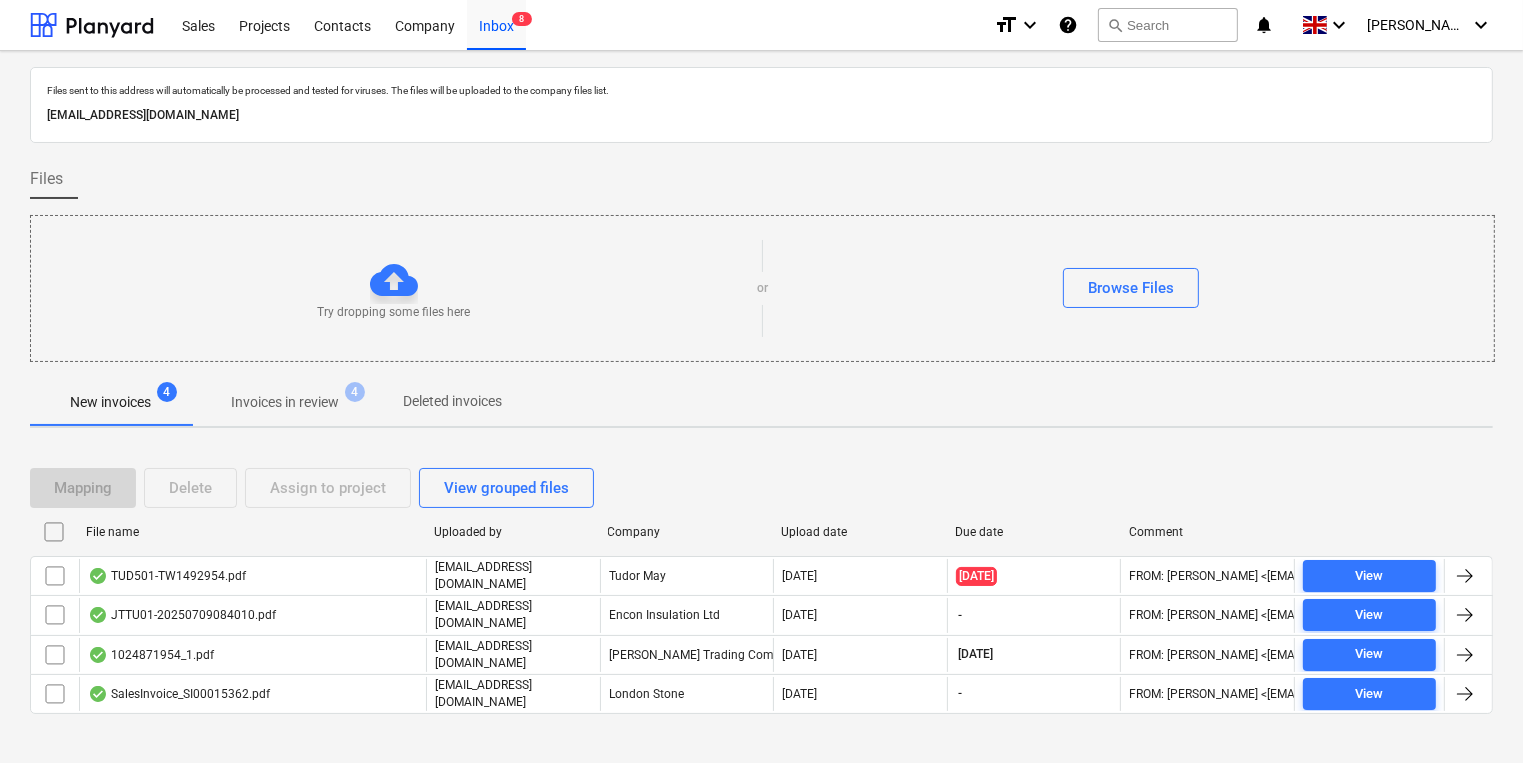 click on "Invoices in review" at bounding box center (285, 402) 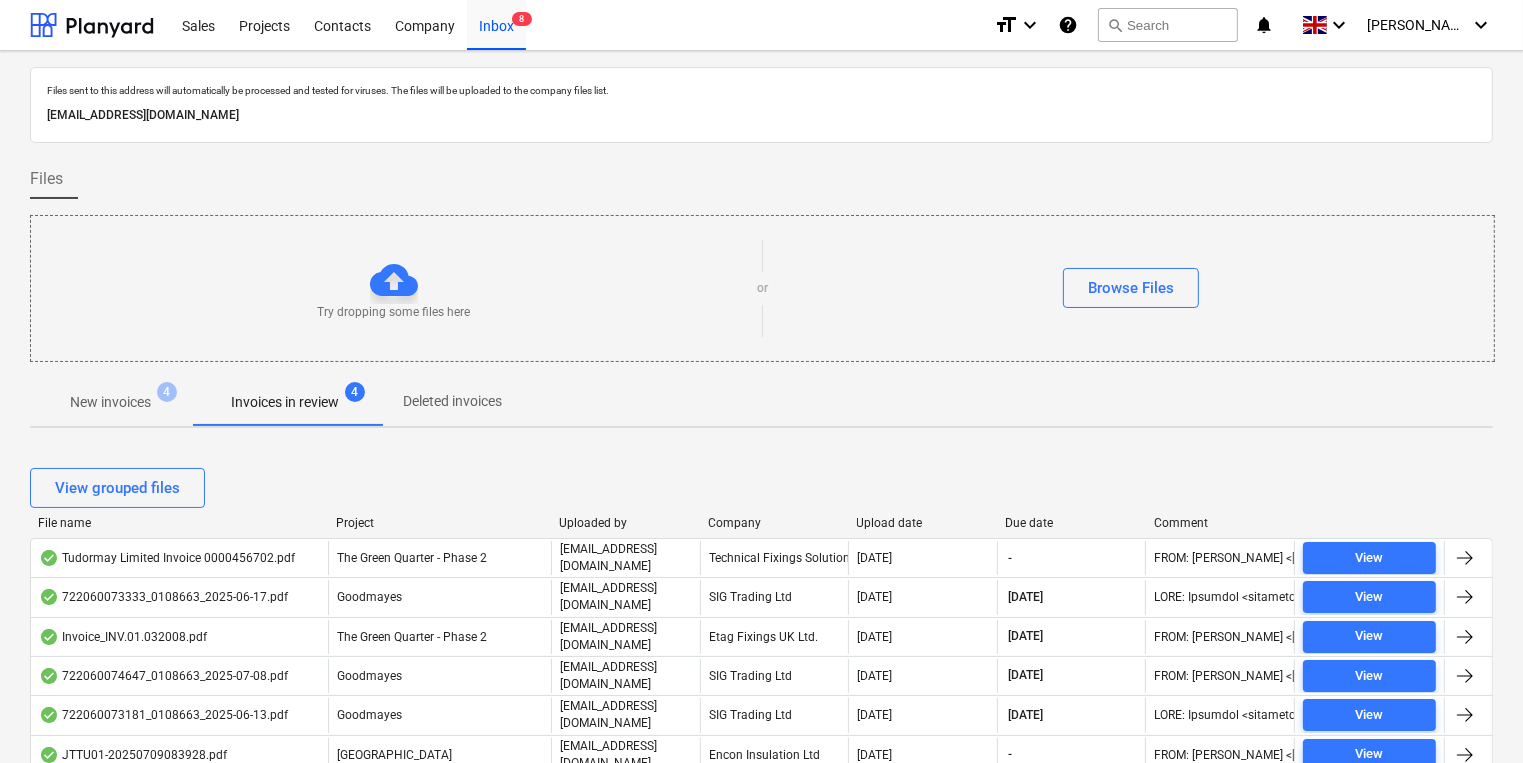 click on "Company" at bounding box center (774, 523) 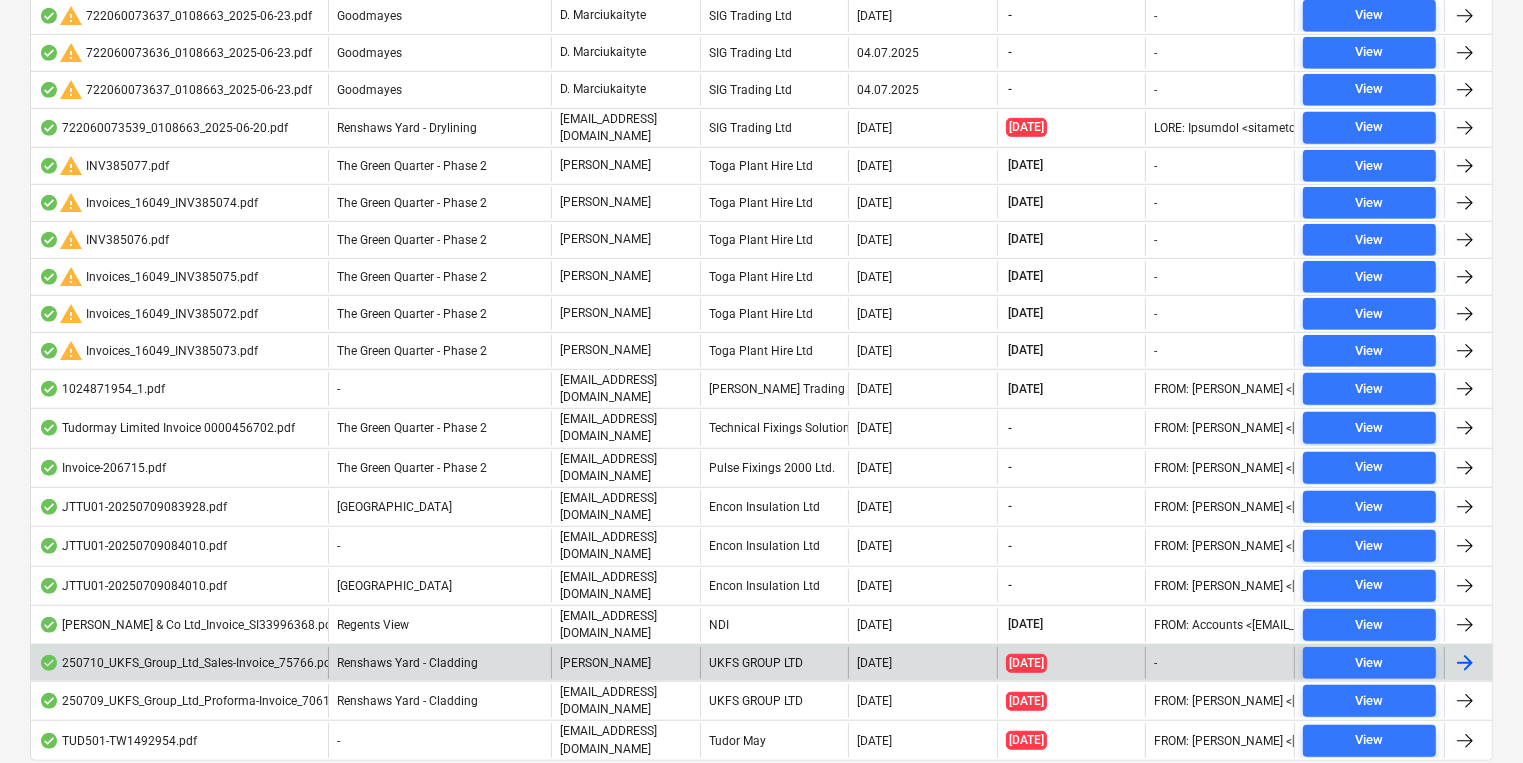 scroll, scrollTop: 1208, scrollLeft: 0, axis: vertical 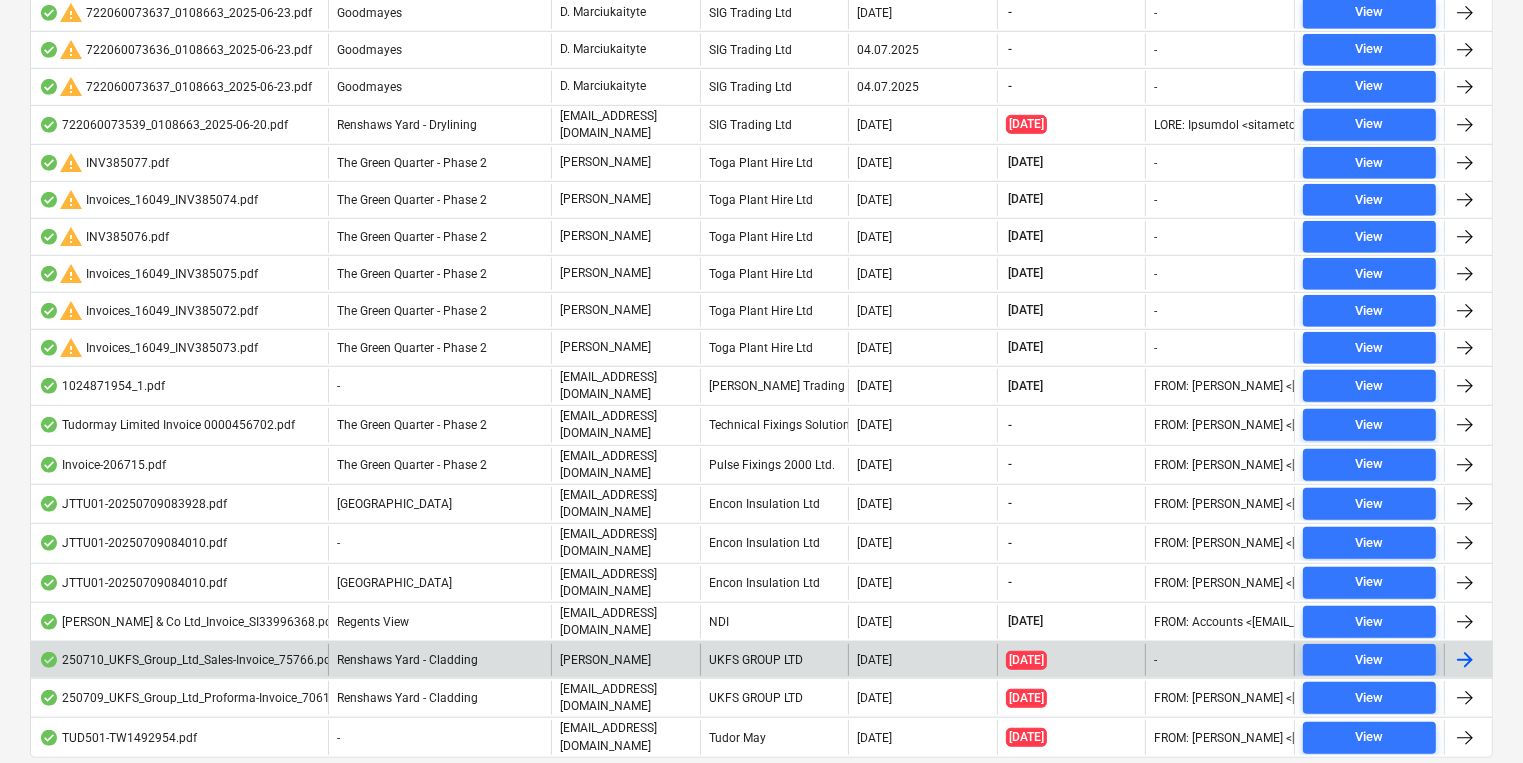 click at bounding box center (1465, 660) 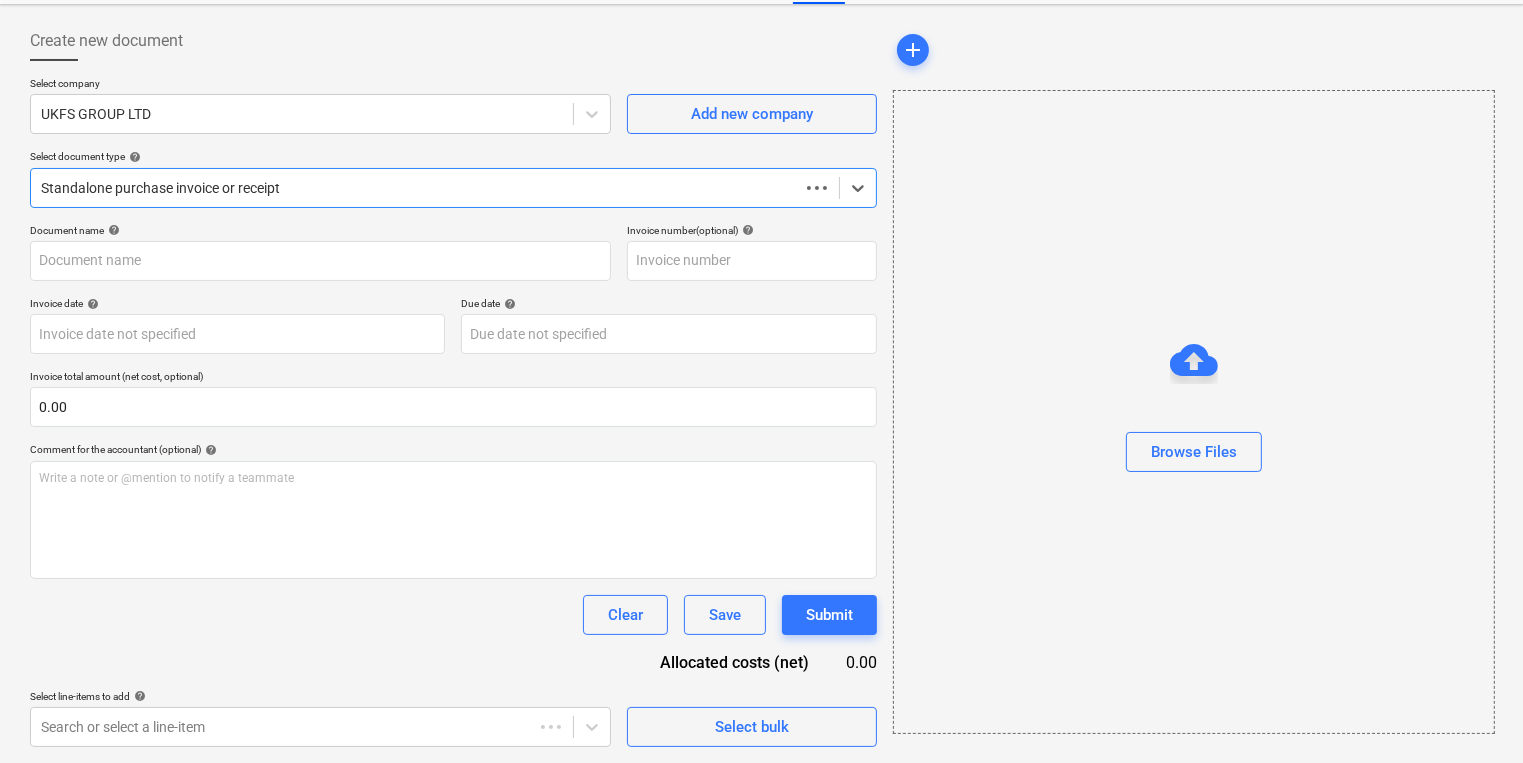 scroll, scrollTop: 86, scrollLeft: 0, axis: vertical 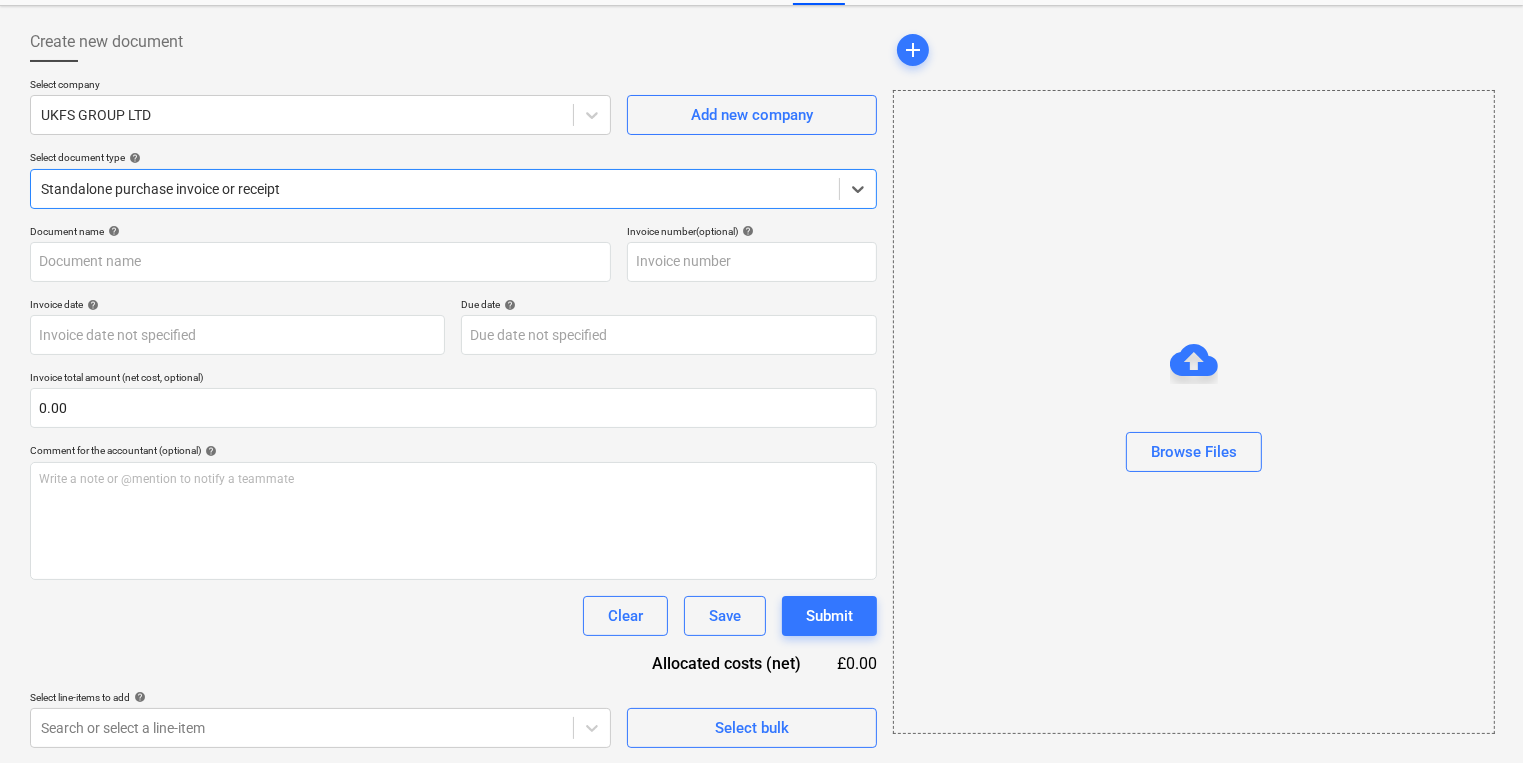 type on "75766" 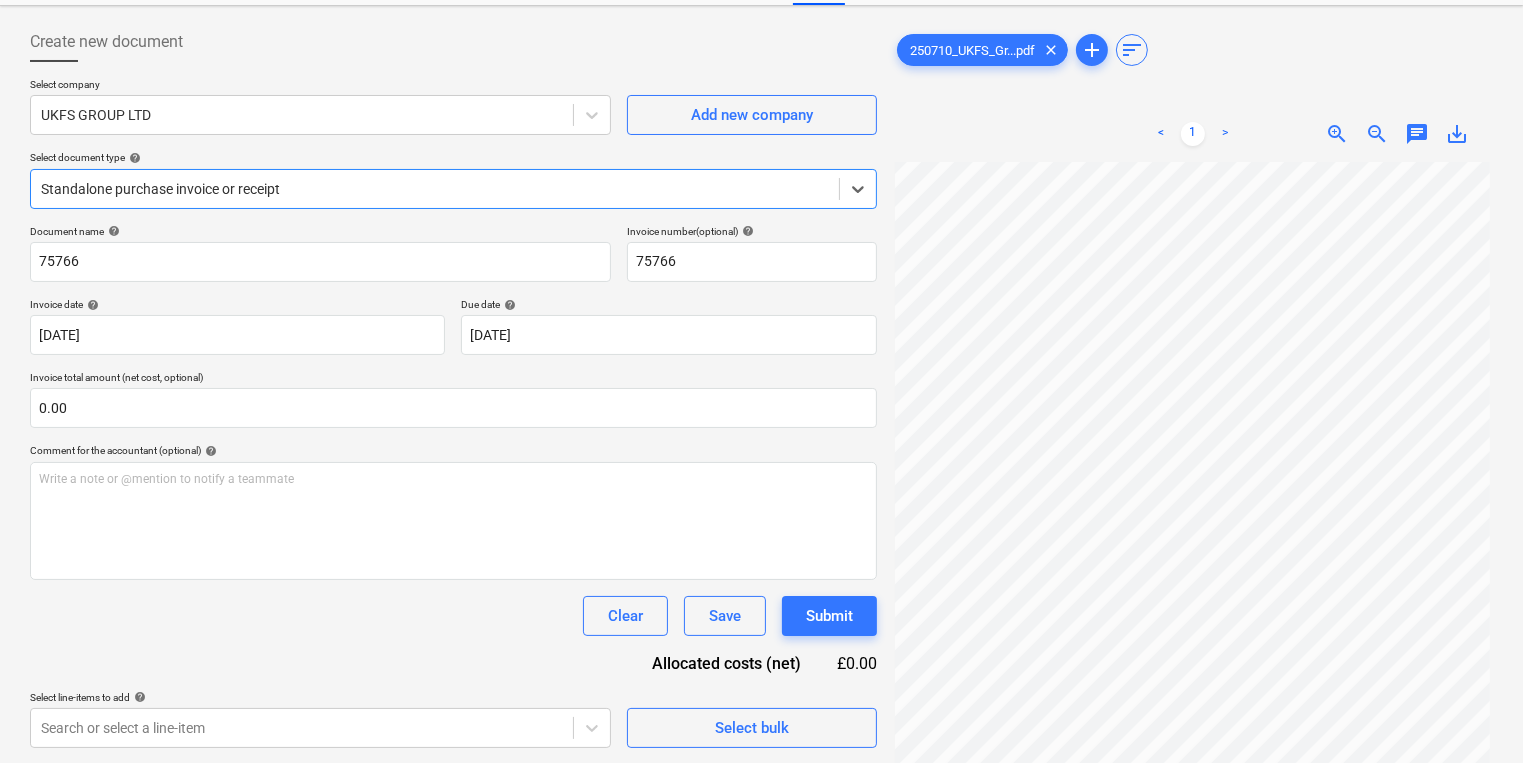 scroll, scrollTop: 0, scrollLeft: 0, axis: both 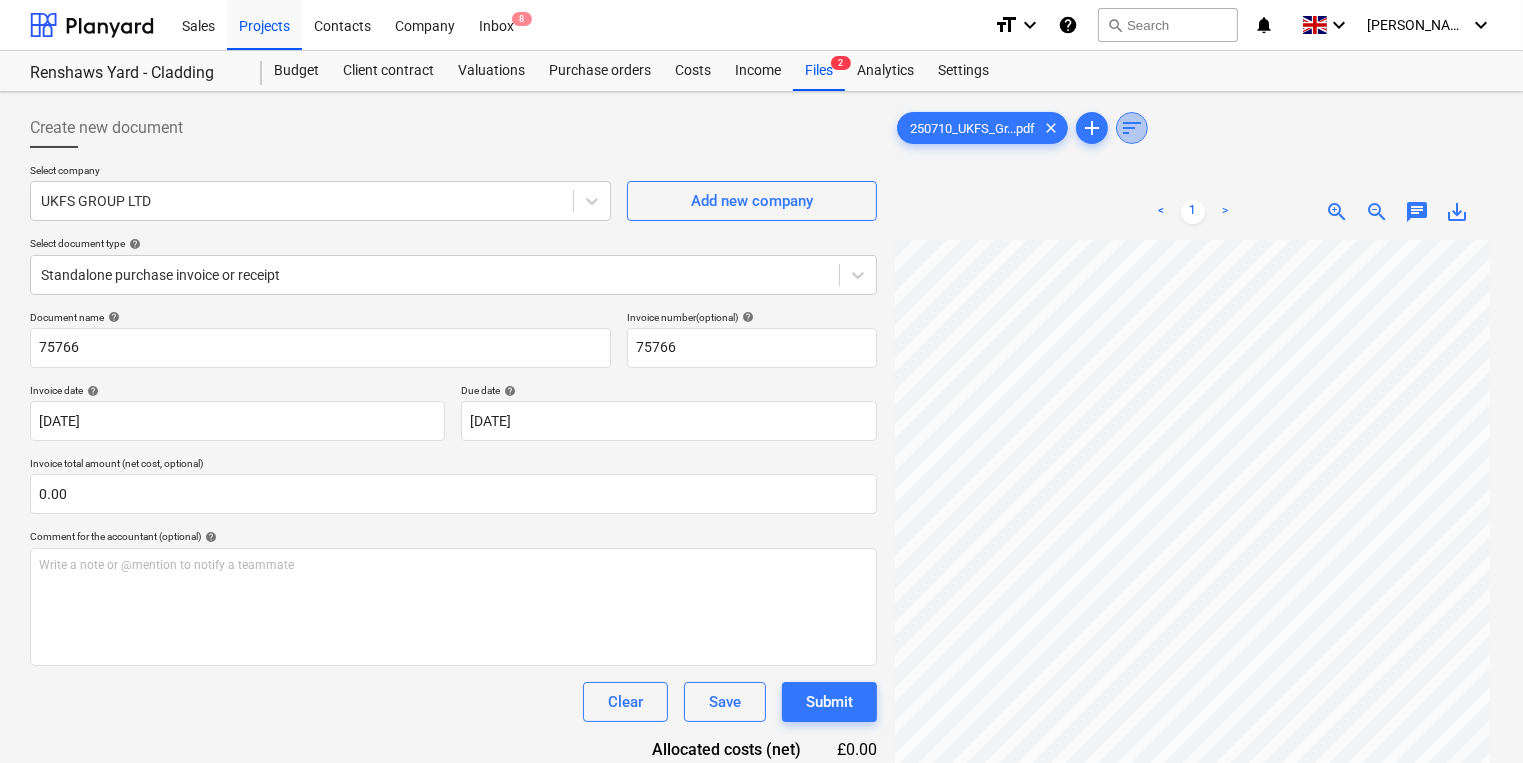 click on "sort" at bounding box center (1132, 128) 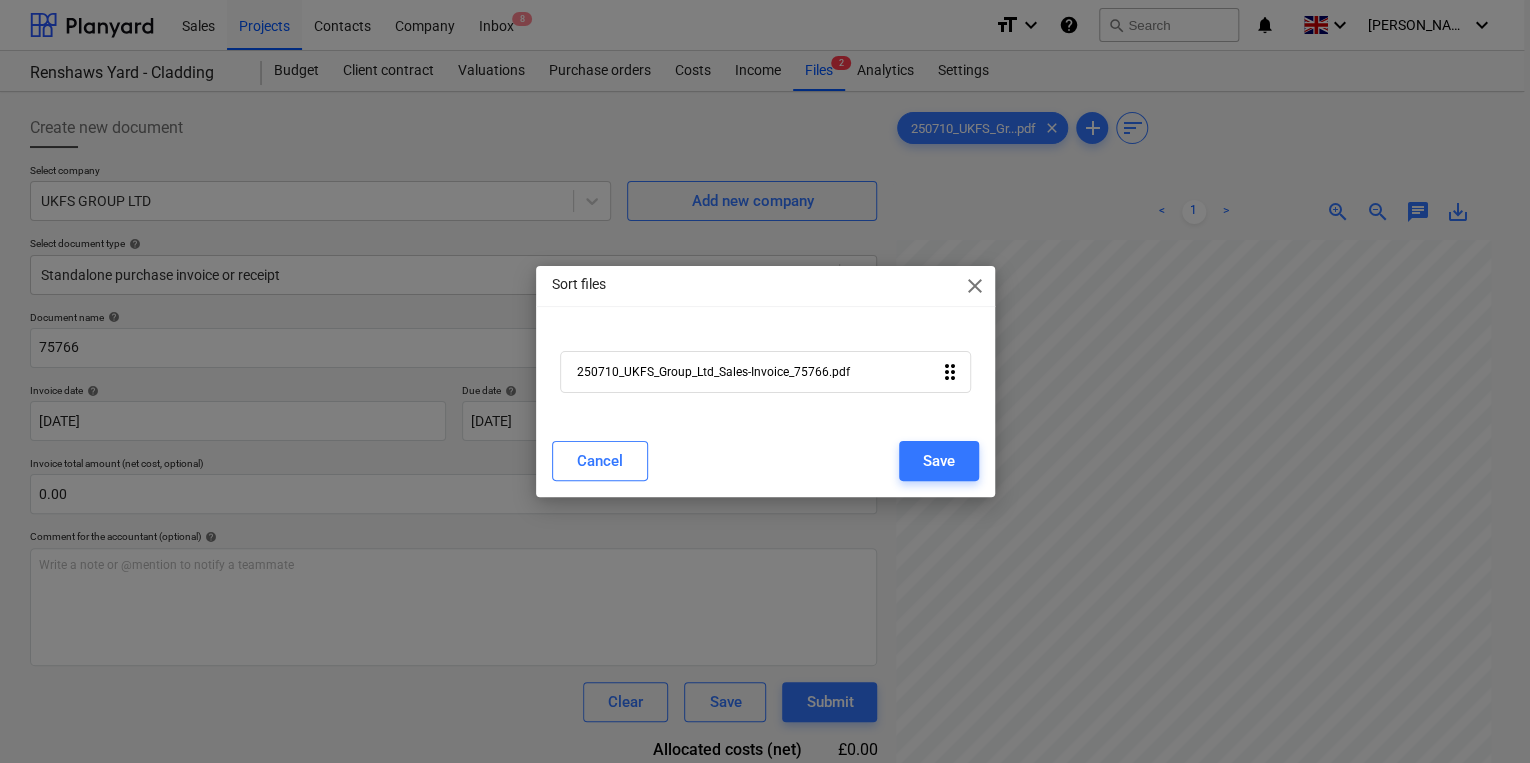 click on "close" at bounding box center [975, 286] 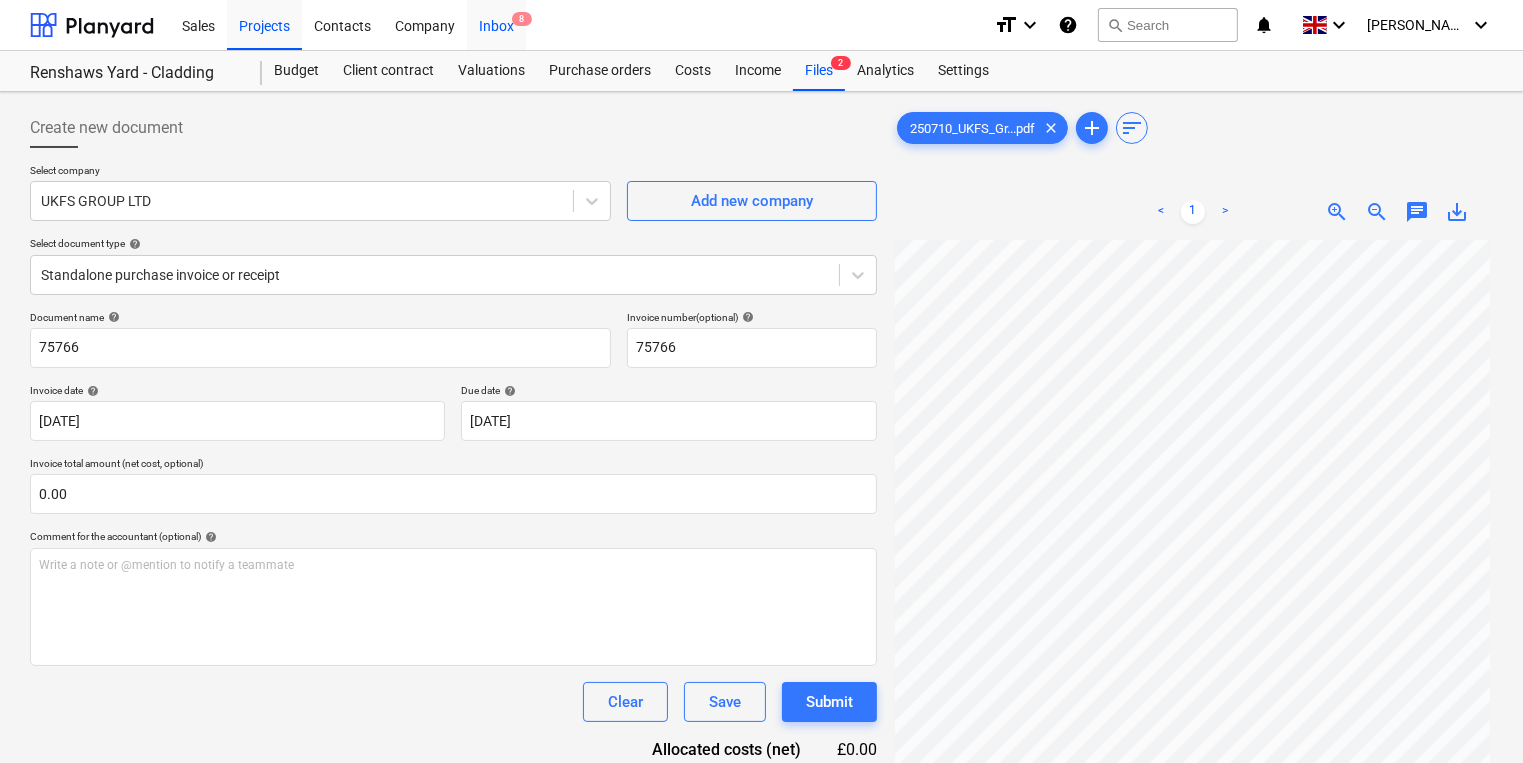 click on "Inbox 8" at bounding box center (496, 24) 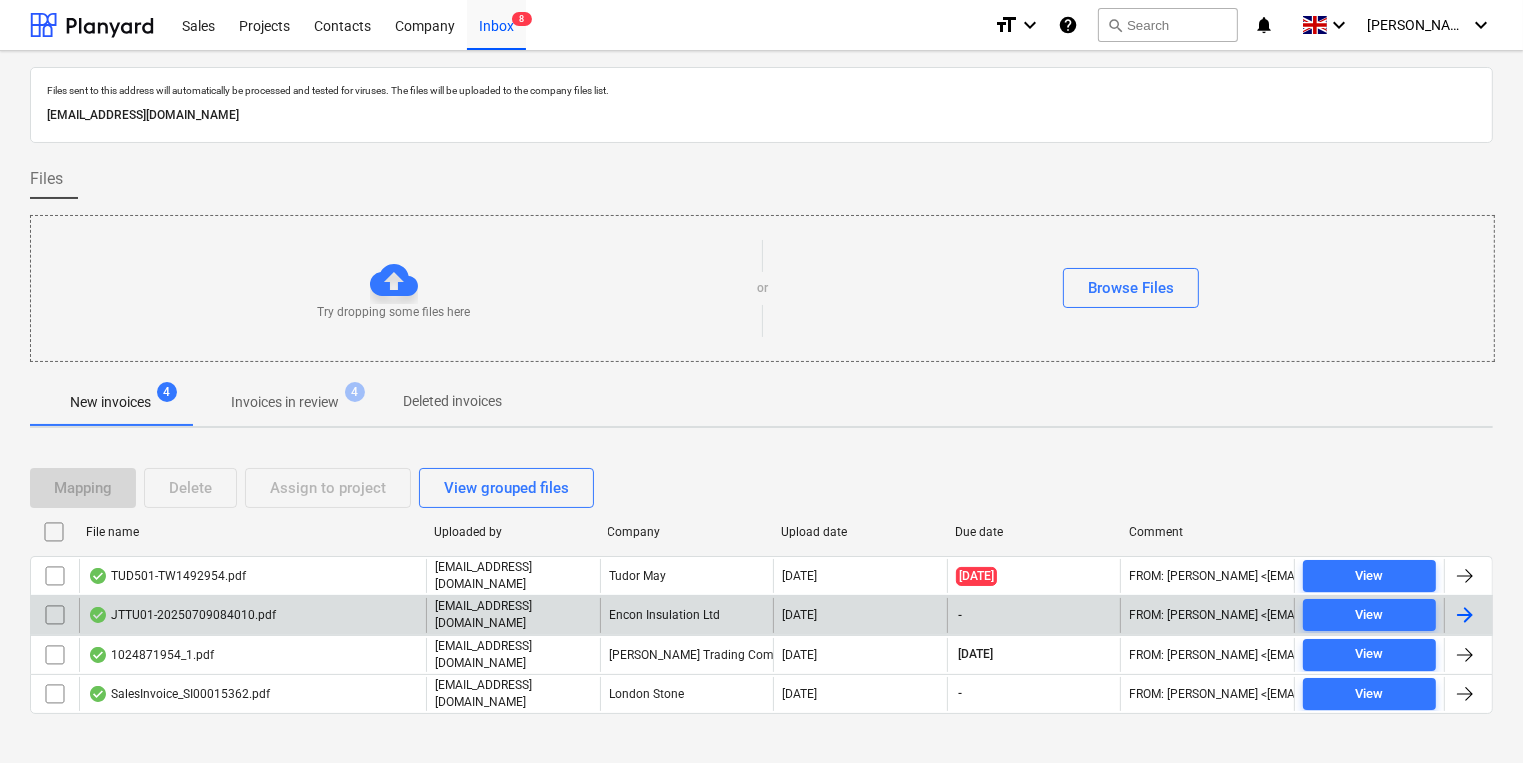 click on "JTTU01-20250709084010.pdf" at bounding box center [182, 615] 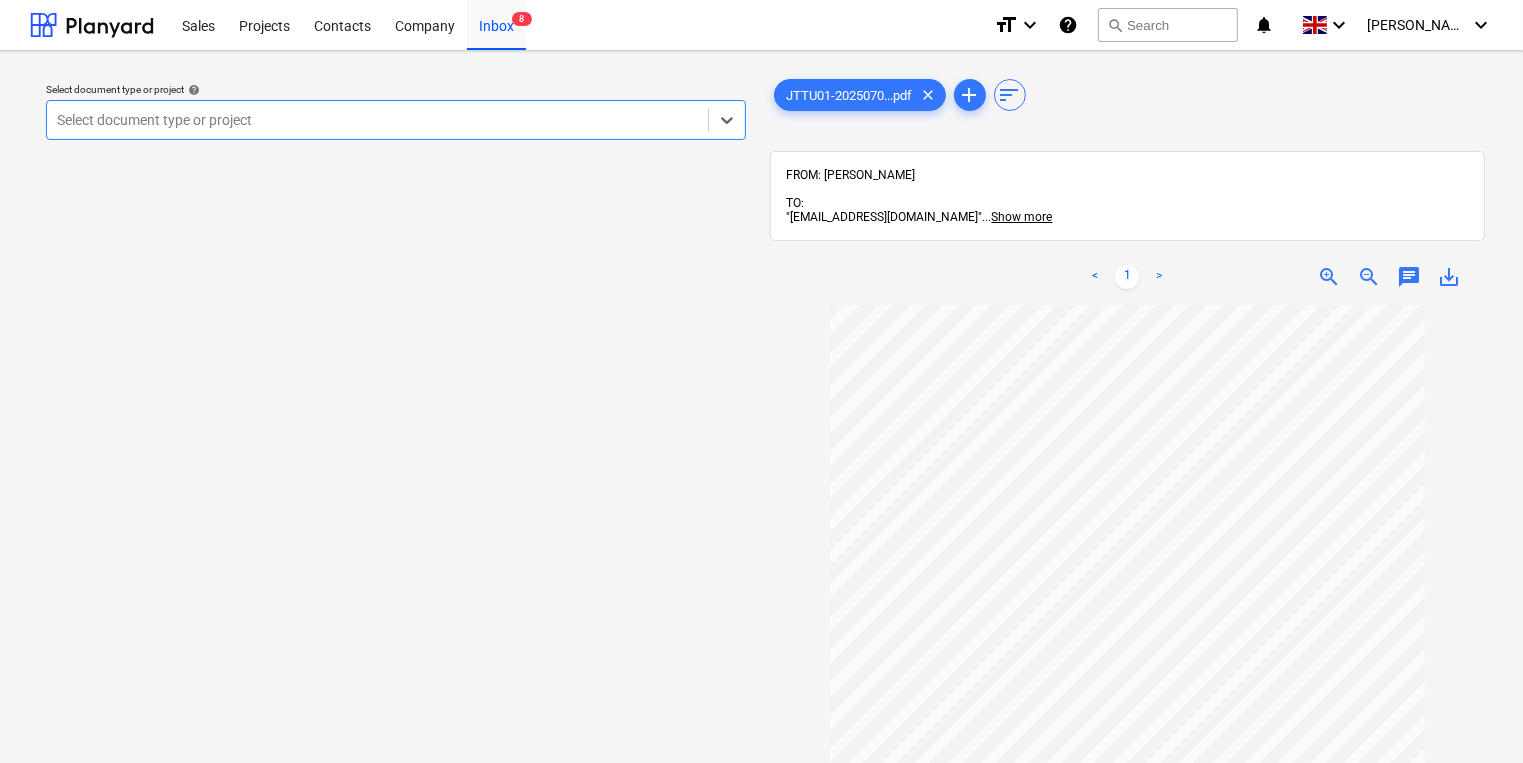 scroll, scrollTop: 138, scrollLeft: 0, axis: vertical 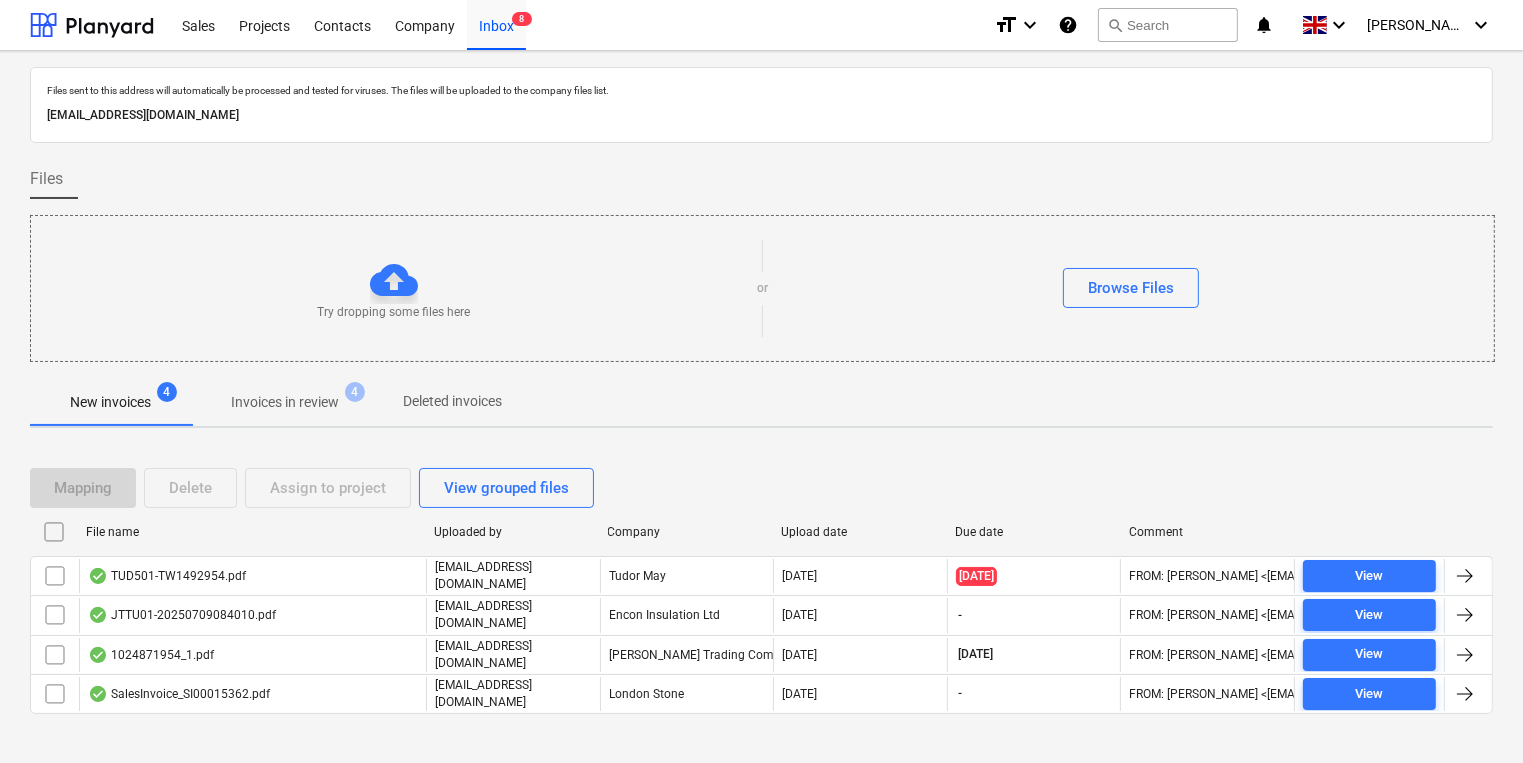 drag, startPoint x: 425, startPoint y: 116, endPoint x: 48, endPoint y: 124, distance: 377.08487 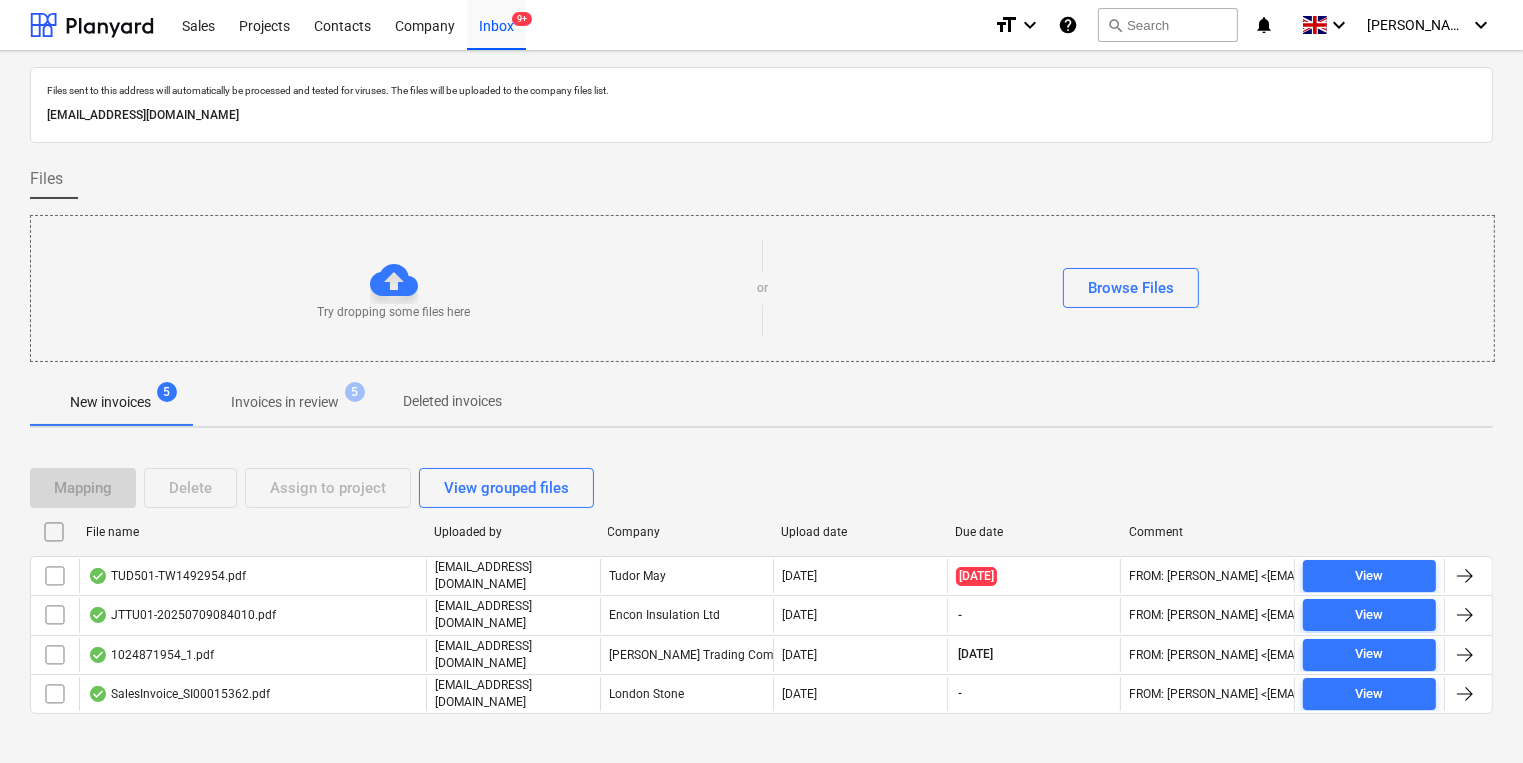 click on "Invoices in review" at bounding box center (285, 402) 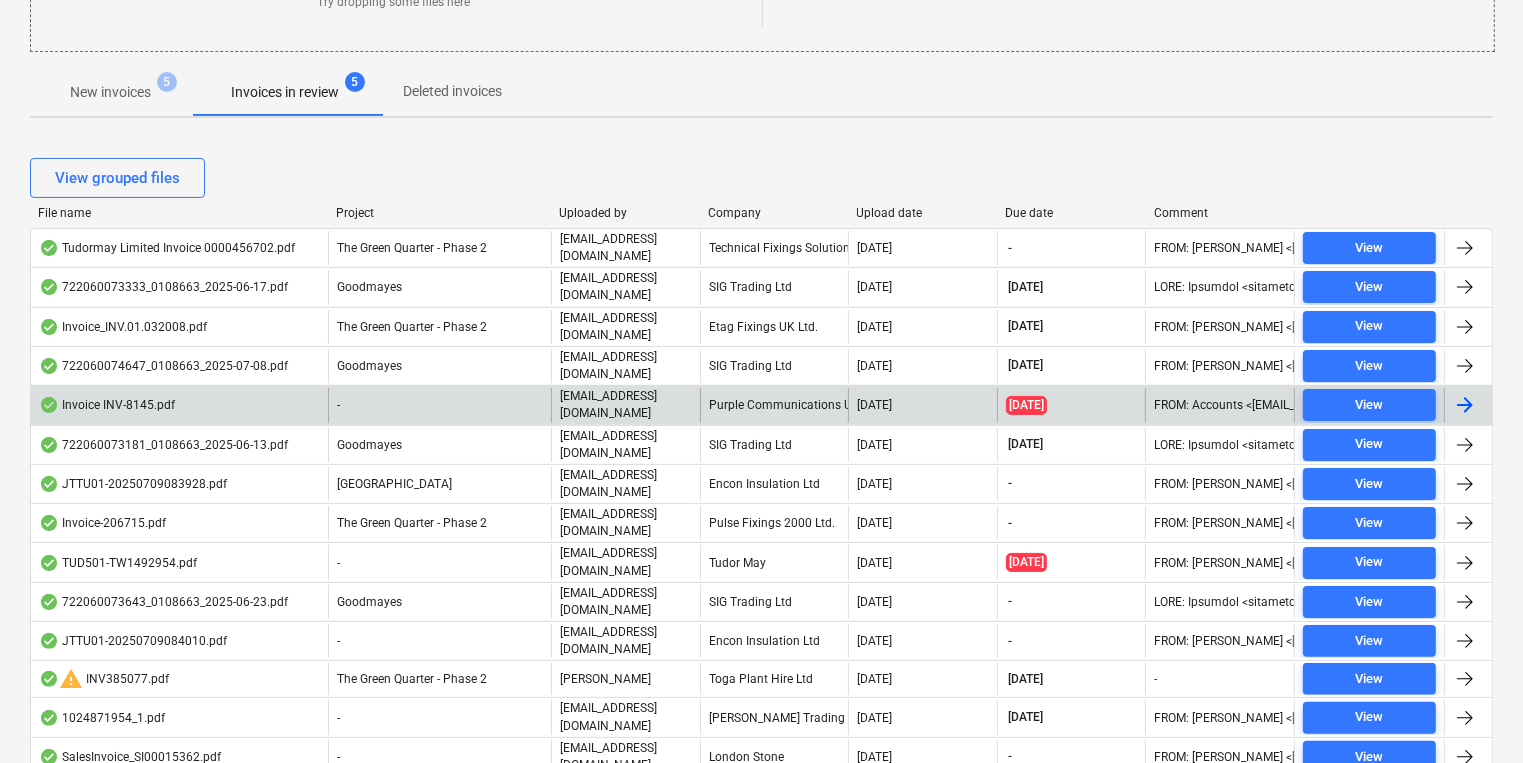 scroll, scrollTop: 320, scrollLeft: 0, axis: vertical 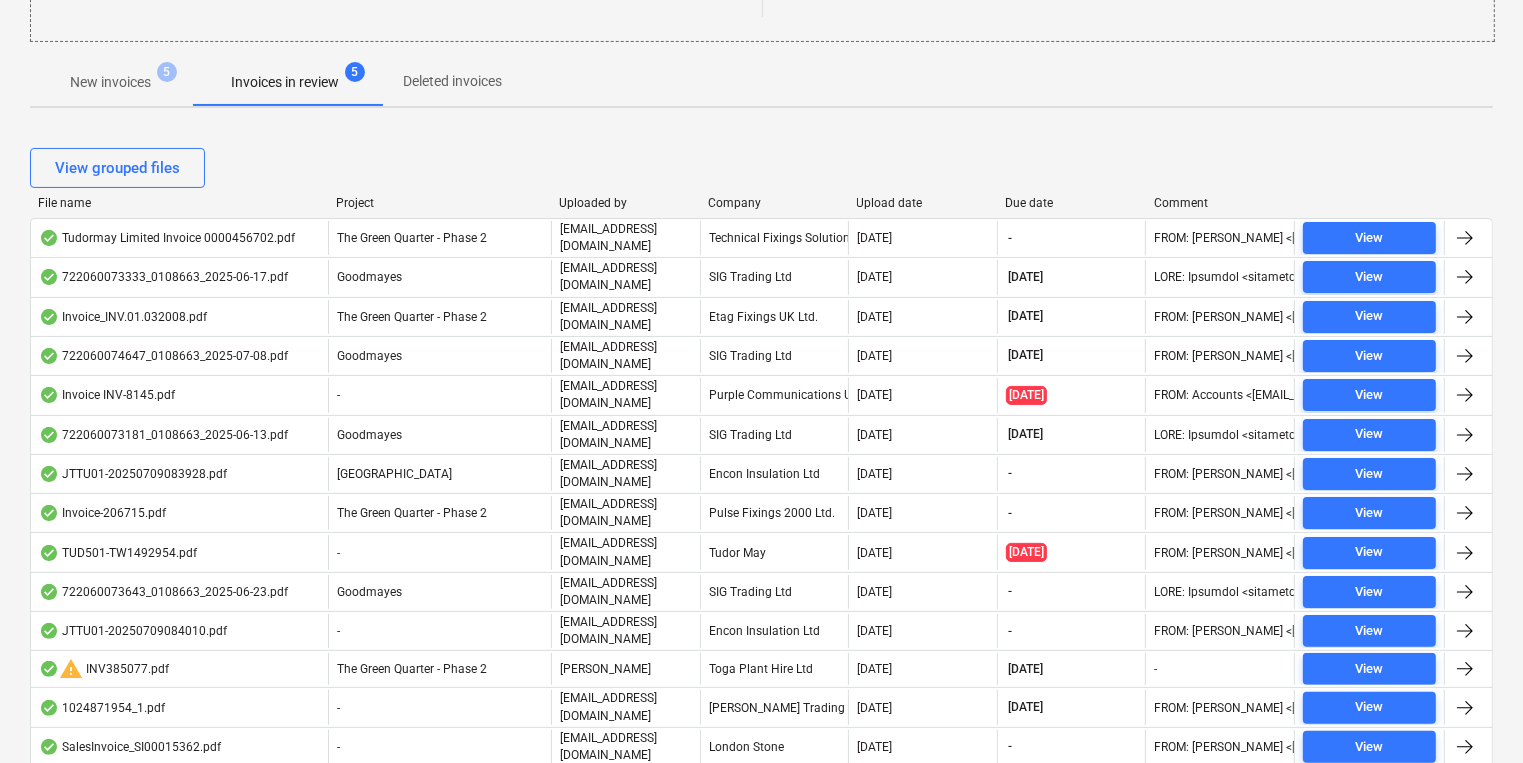 click on "Company" at bounding box center [774, 203] 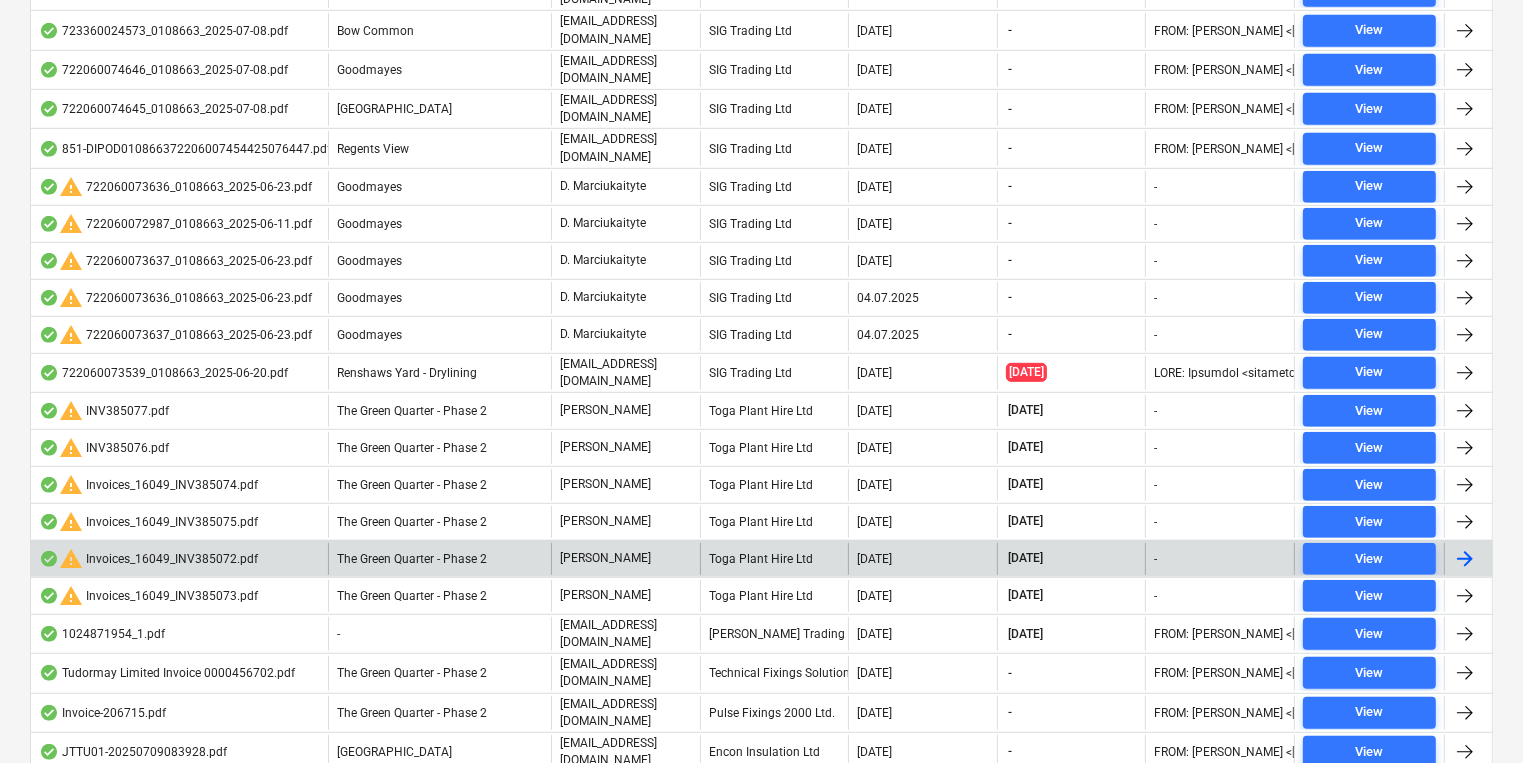 scroll, scrollTop: 961, scrollLeft: 0, axis: vertical 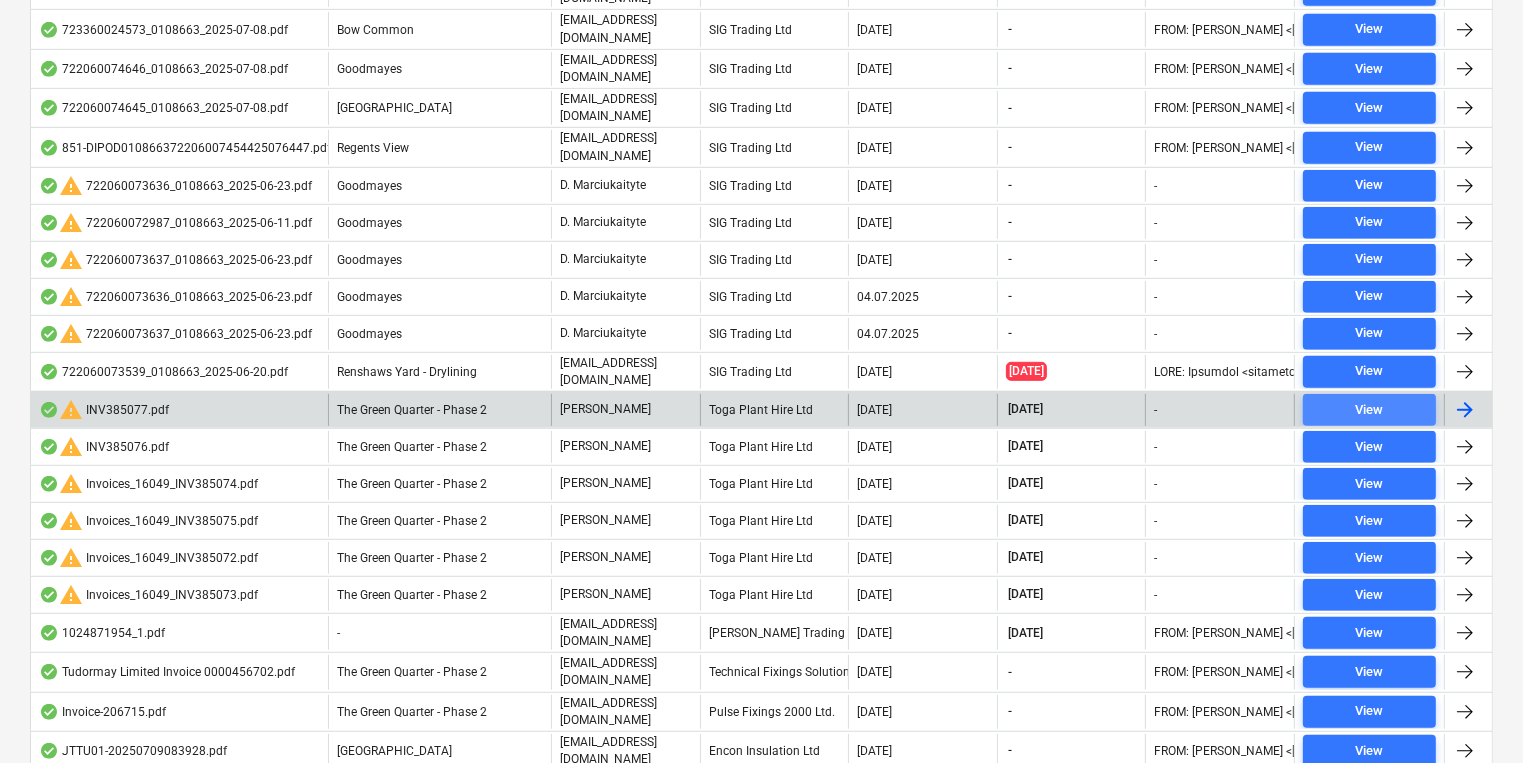 click on "View" at bounding box center [1369, 410] 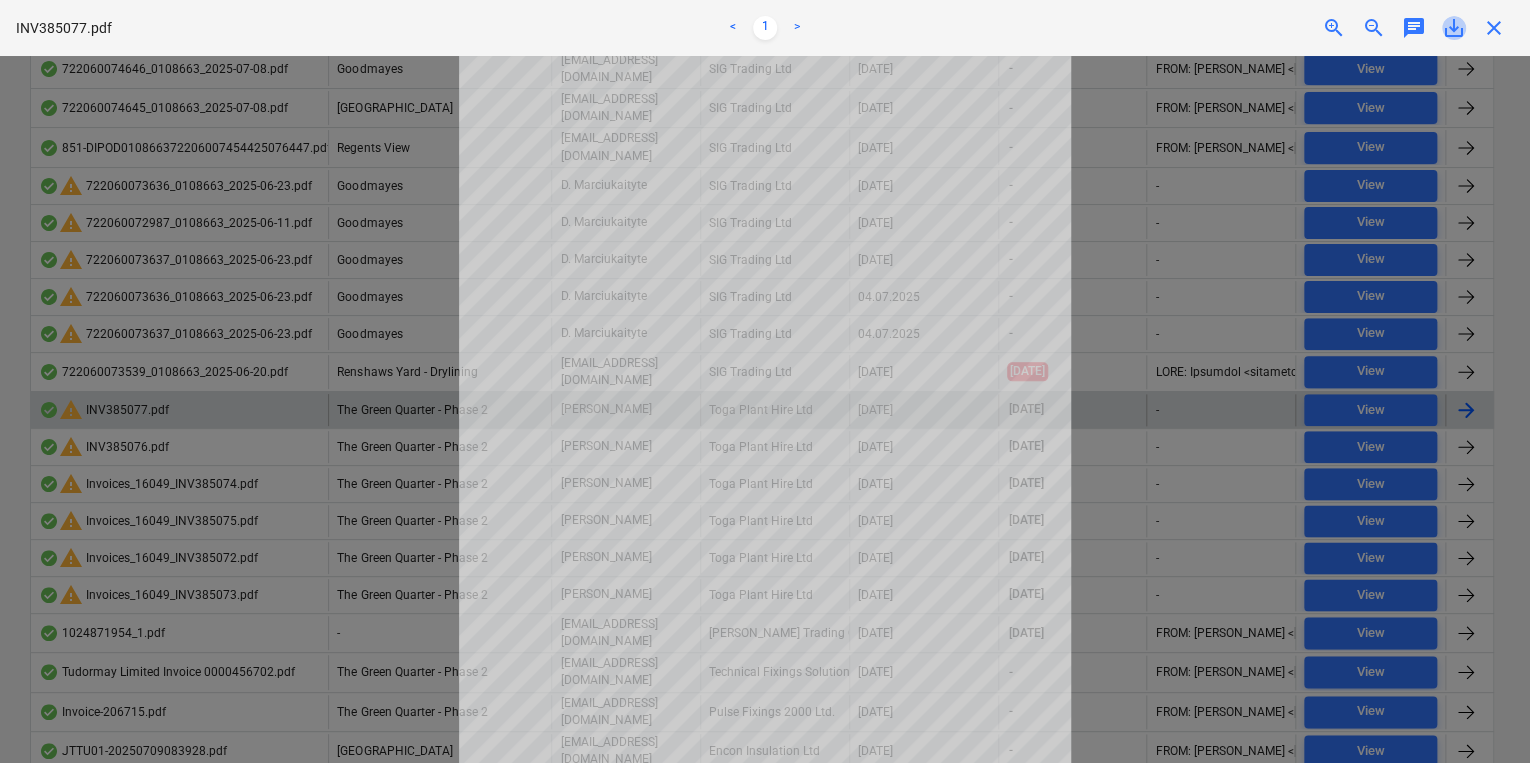 click on "save_alt" at bounding box center (1454, 28) 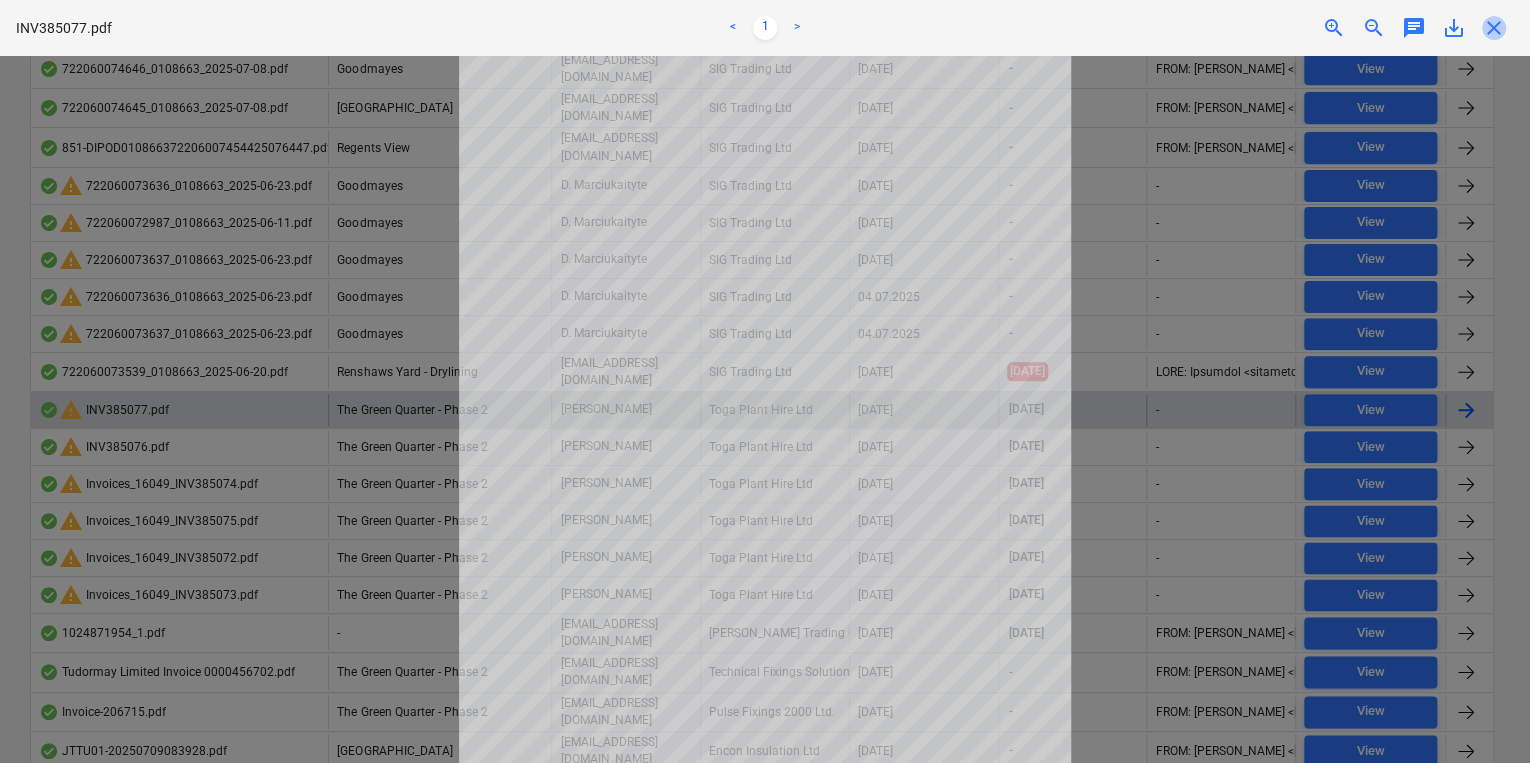 click on "close" at bounding box center [1494, 28] 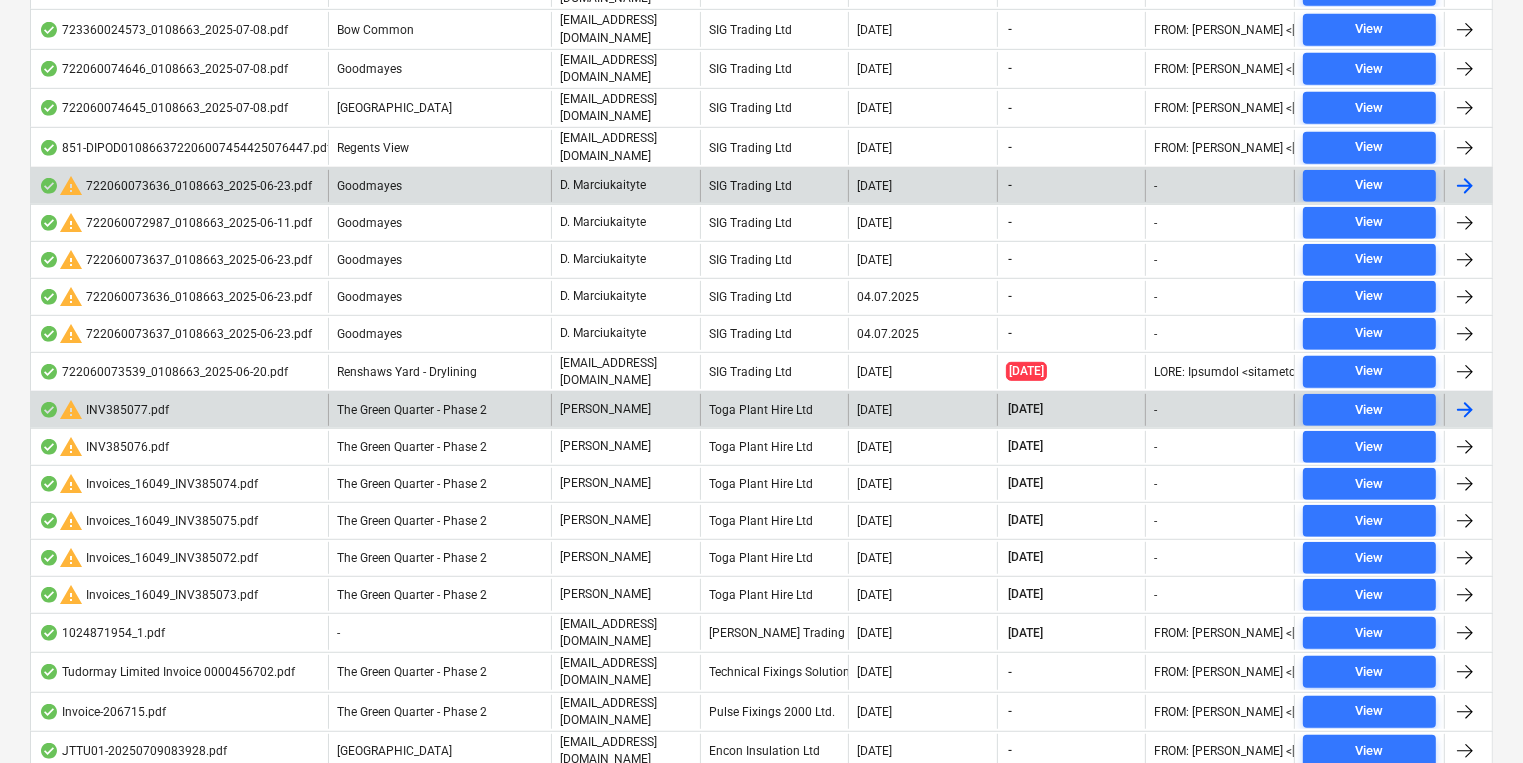 click on "SIG Trading Ltd" at bounding box center [774, 186] 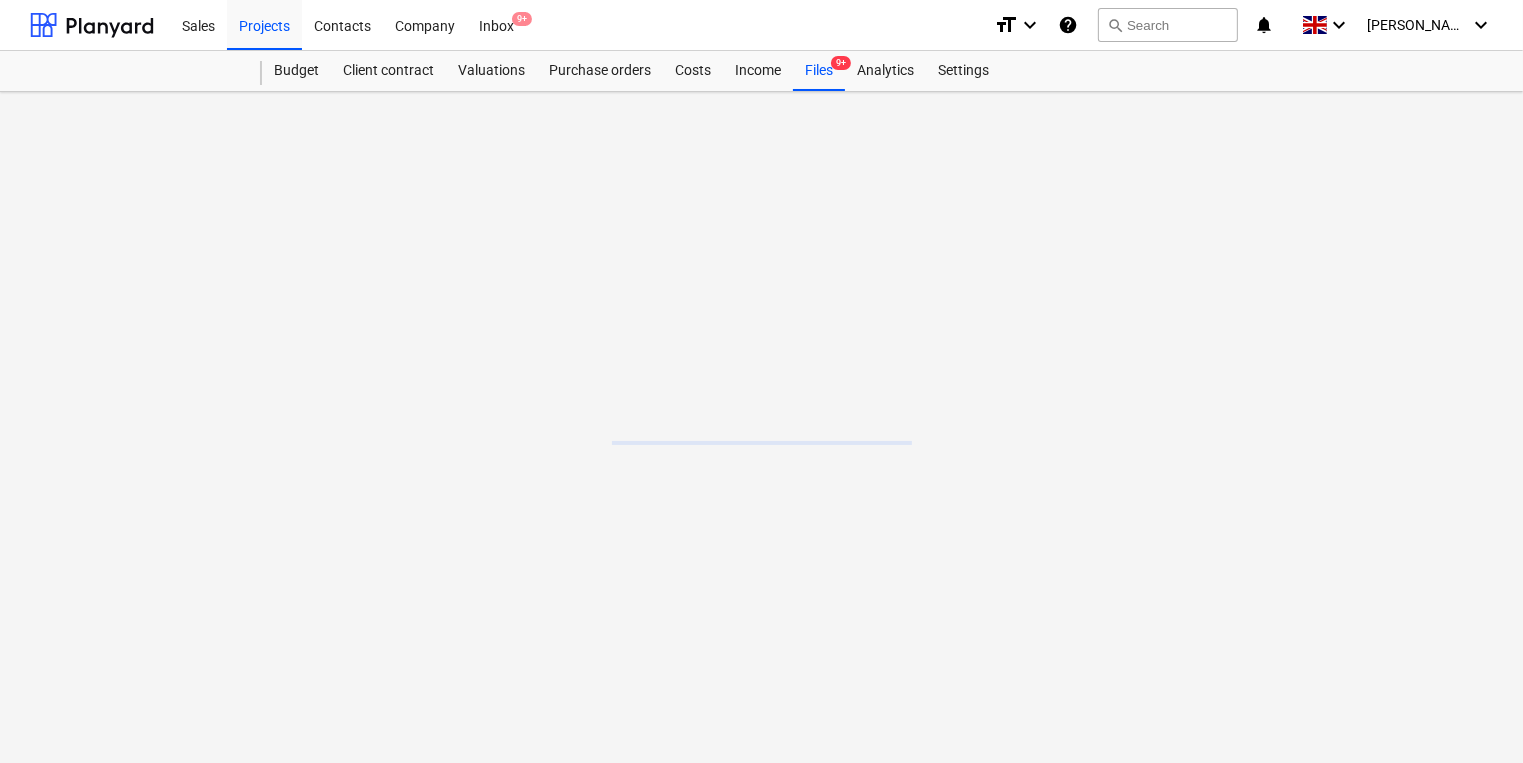 scroll, scrollTop: 0, scrollLeft: 0, axis: both 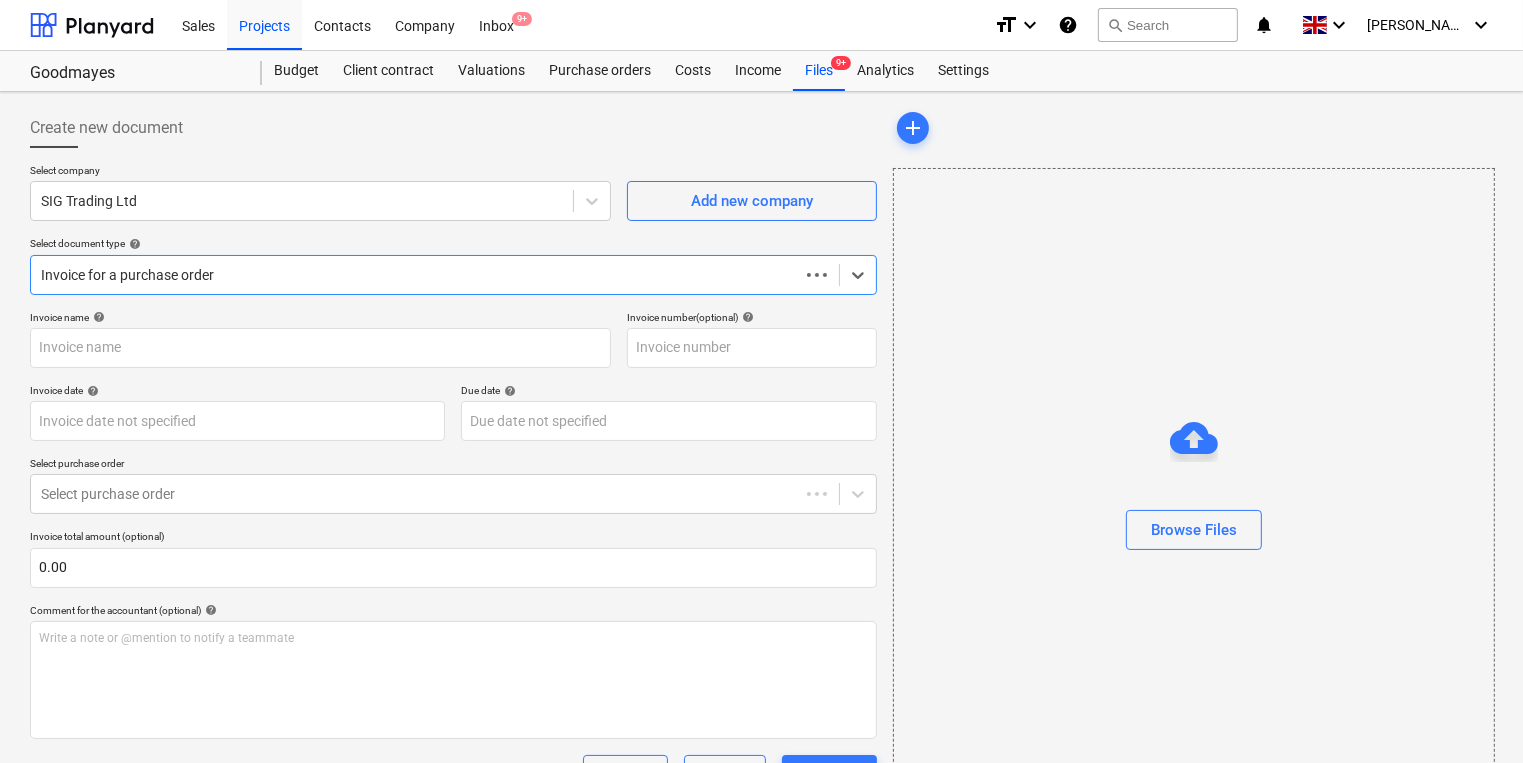 type on "722060073636" 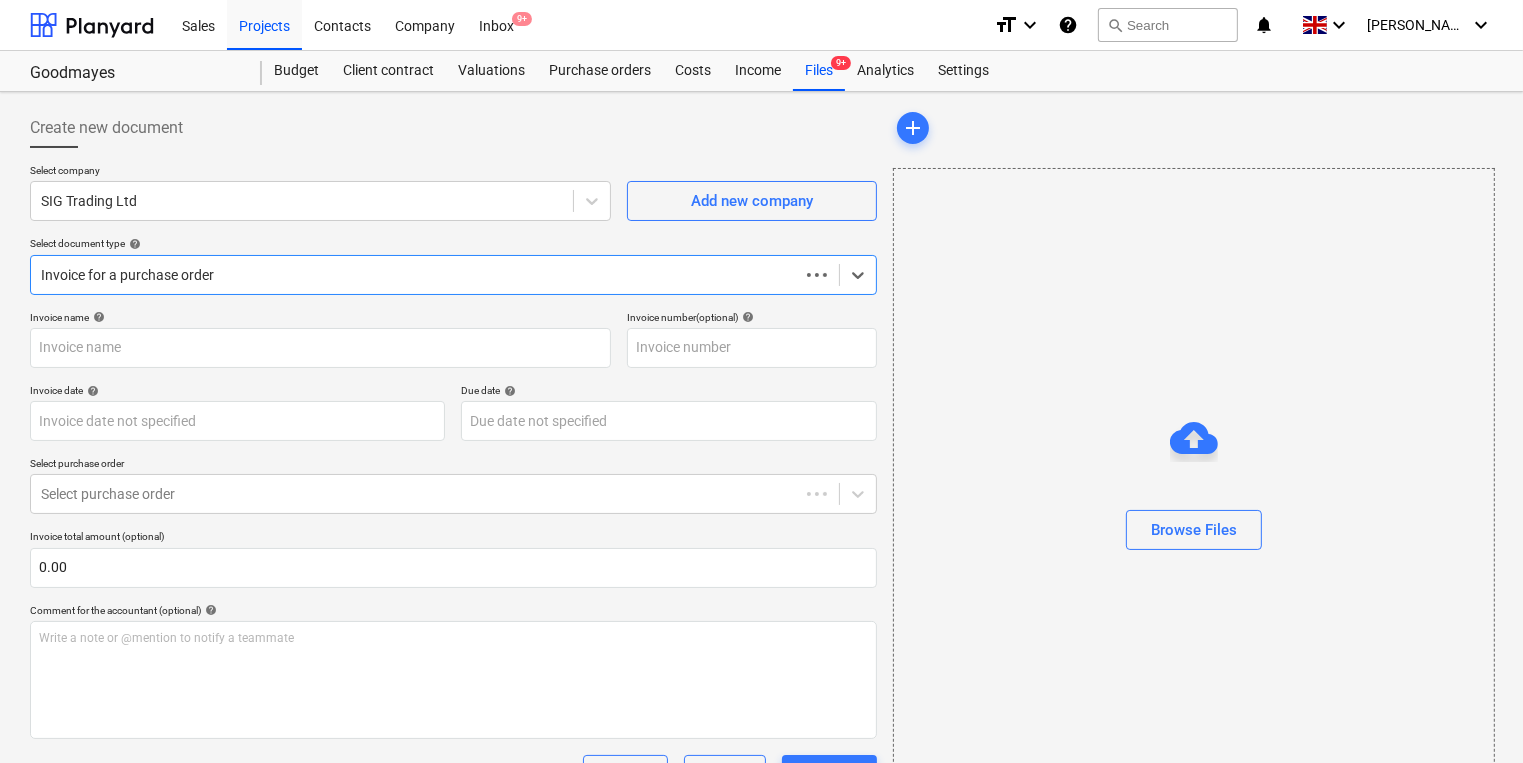 type on "722060073636" 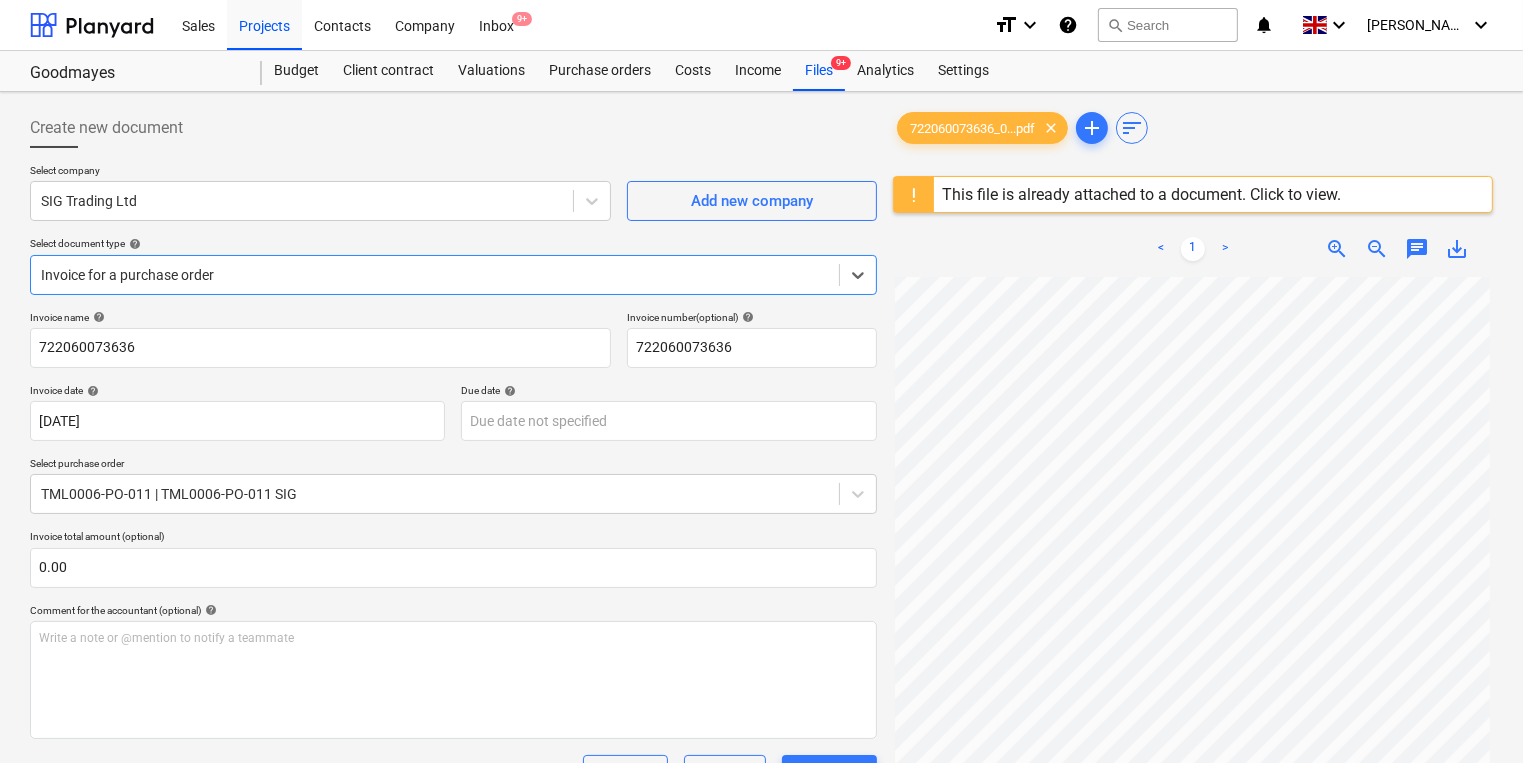 scroll, scrollTop: 148, scrollLeft: 0, axis: vertical 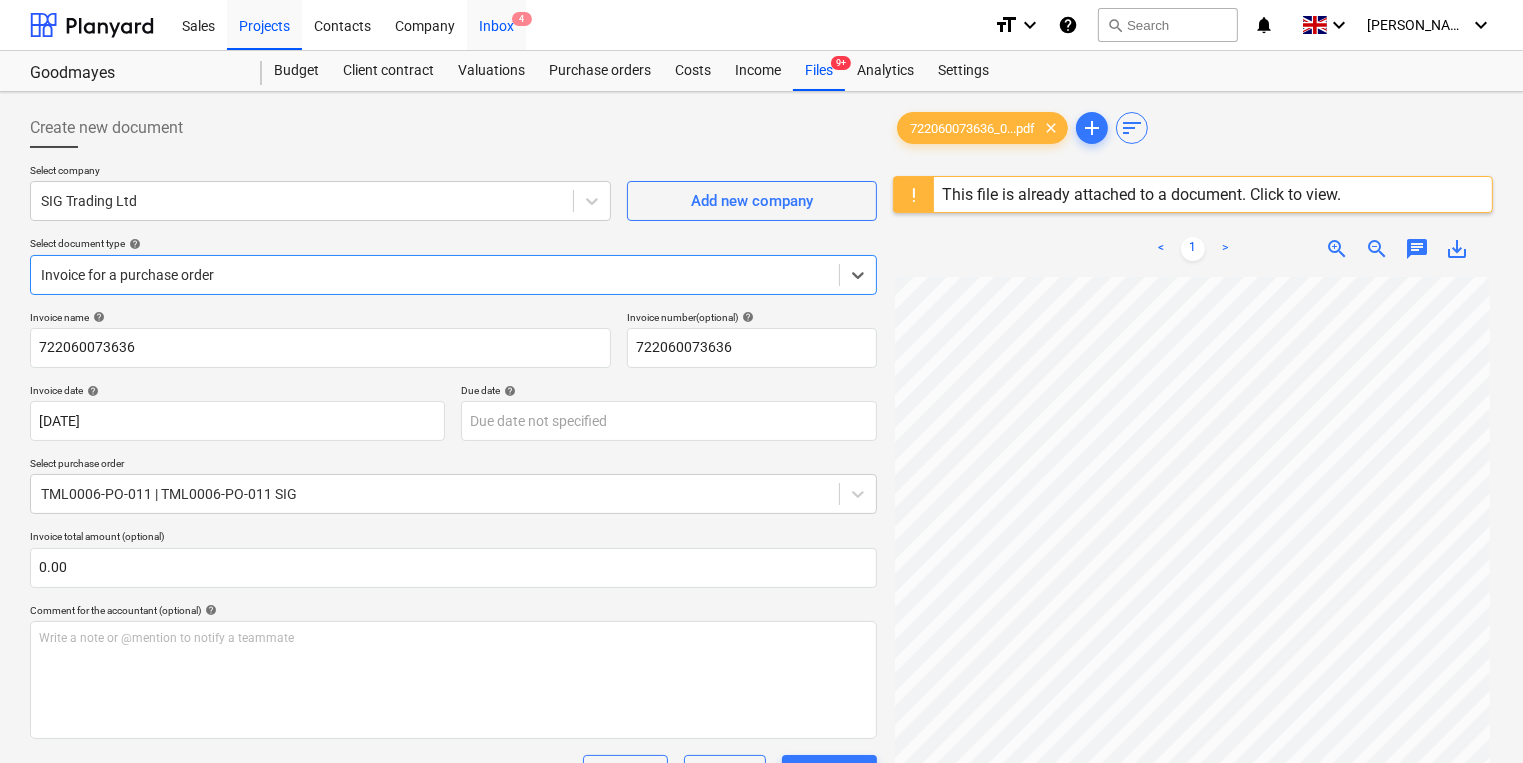 drag, startPoint x: 500, startPoint y: 22, endPoint x: 493, endPoint y: 36, distance: 15.652476 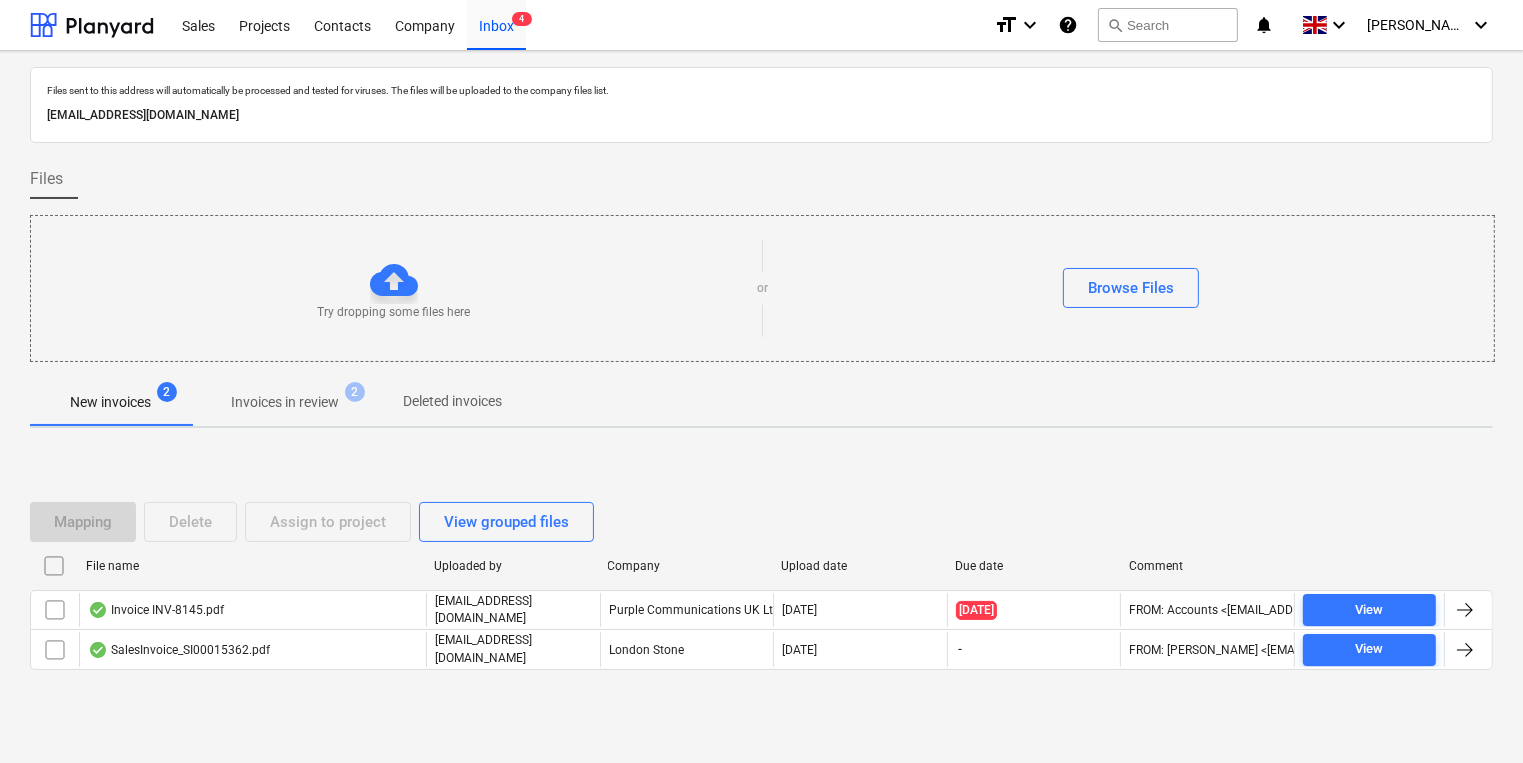click on "Invoices in review" at bounding box center (285, 402) 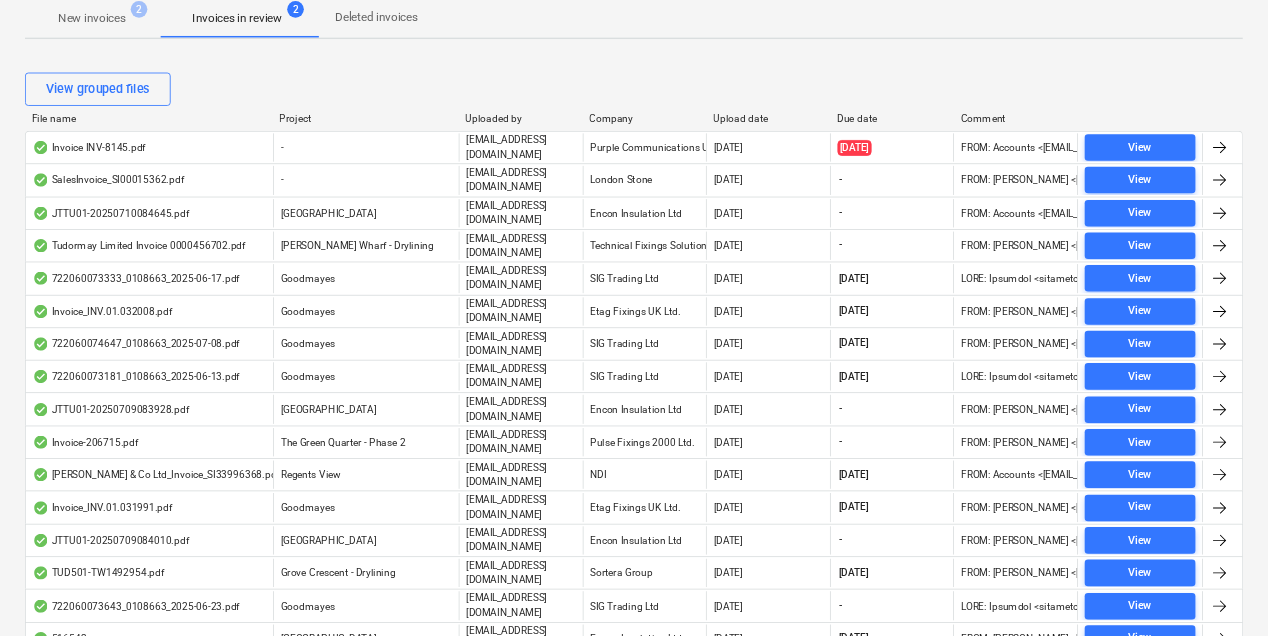 scroll, scrollTop: 400, scrollLeft: 0, axis: vertical 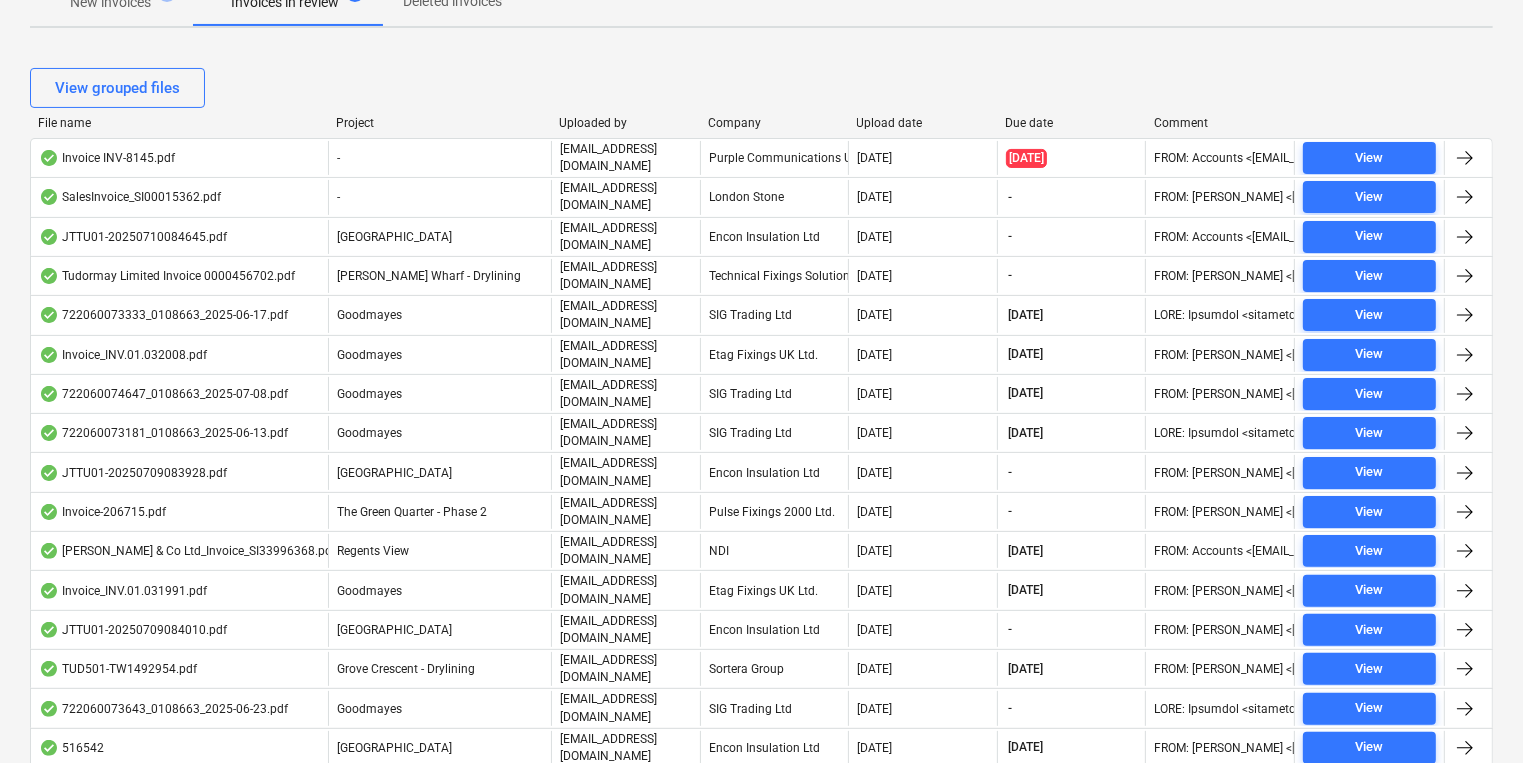 click on "Company" at bounding box center (774, 123) 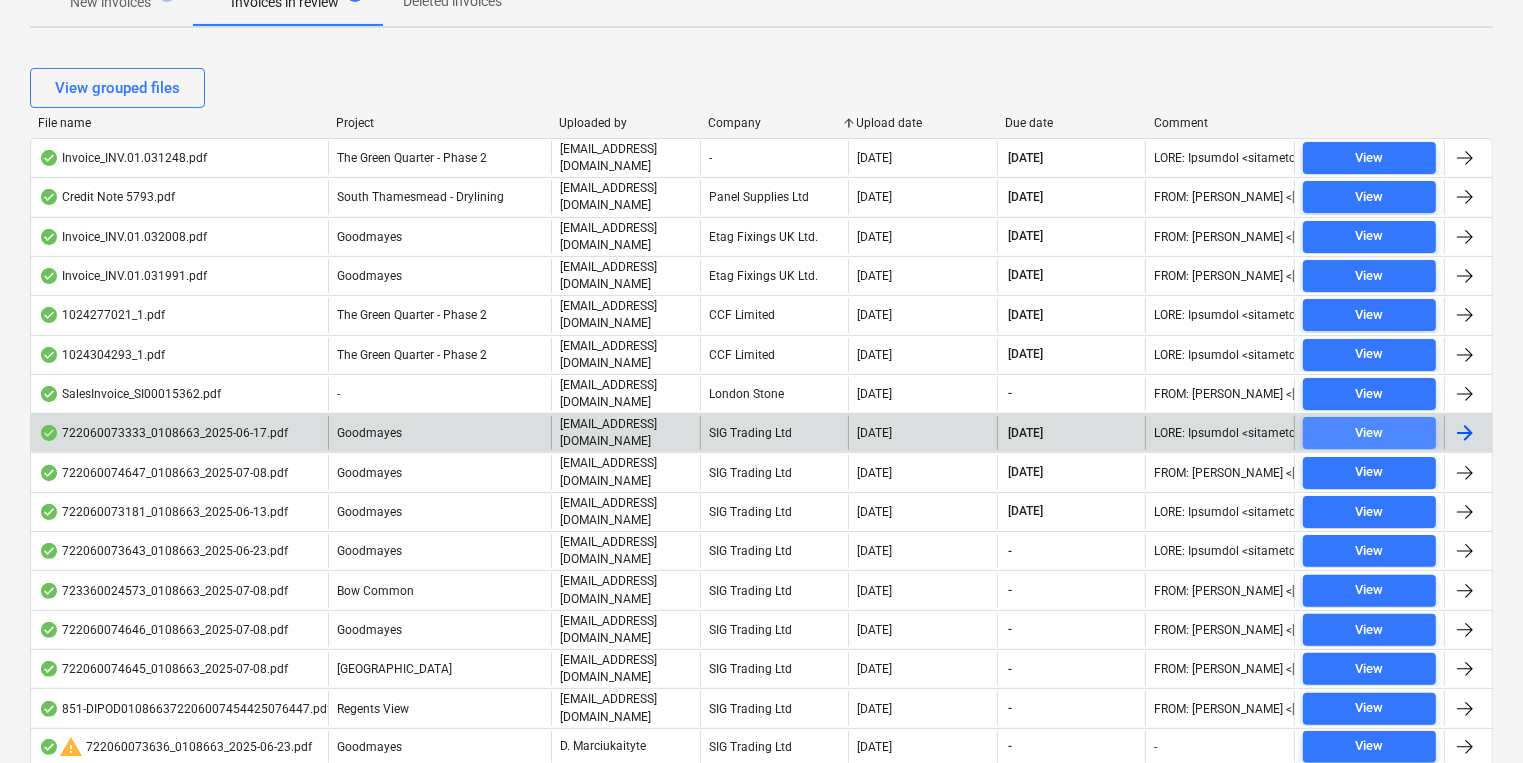 click on "View" at bounding box center (1369, 433) 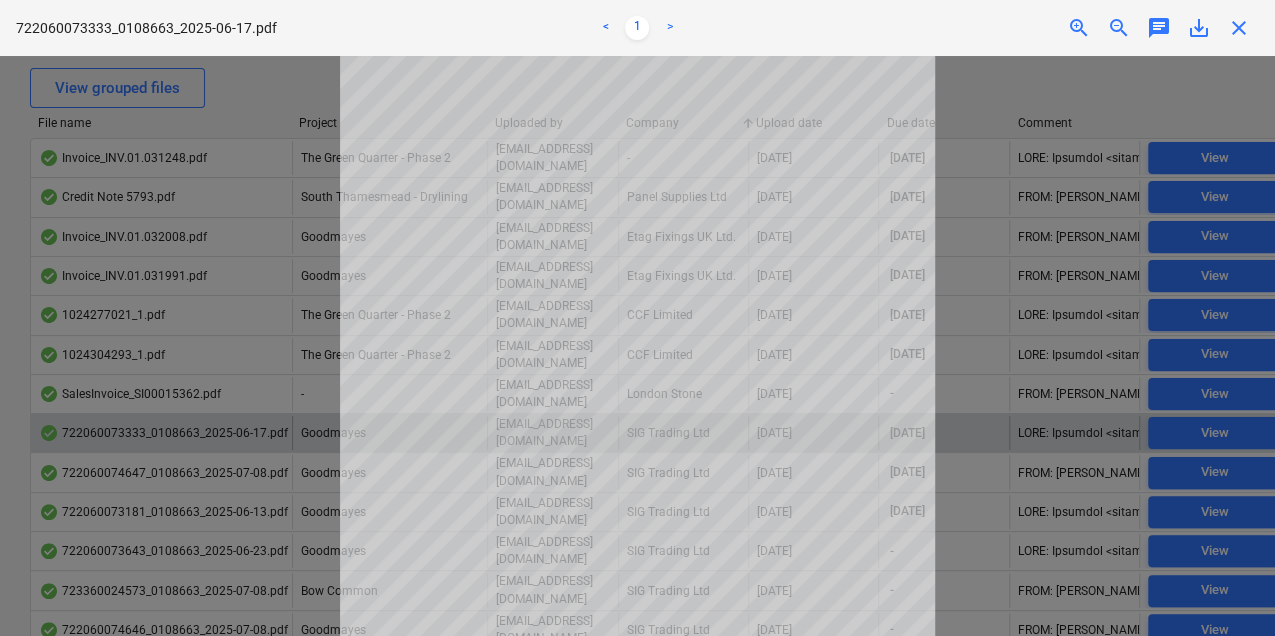 click on "close" at bounding box center [1239, 28] 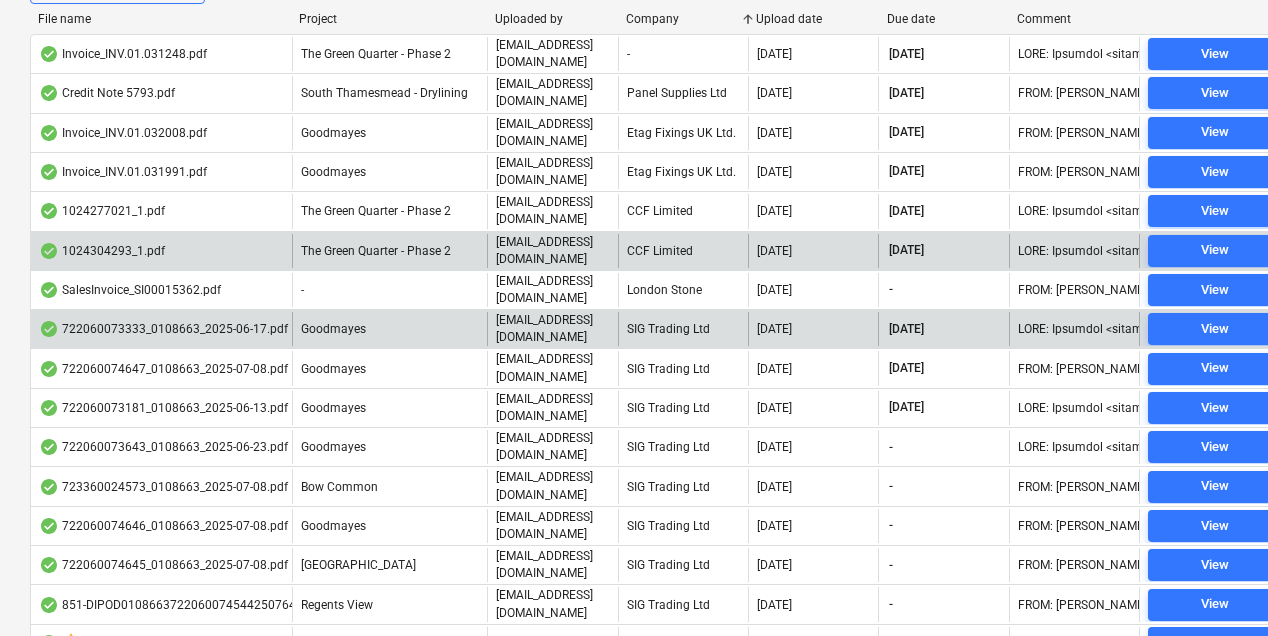 scroll, scrollTop: 473, scrollLeft: 0, axis: vertical 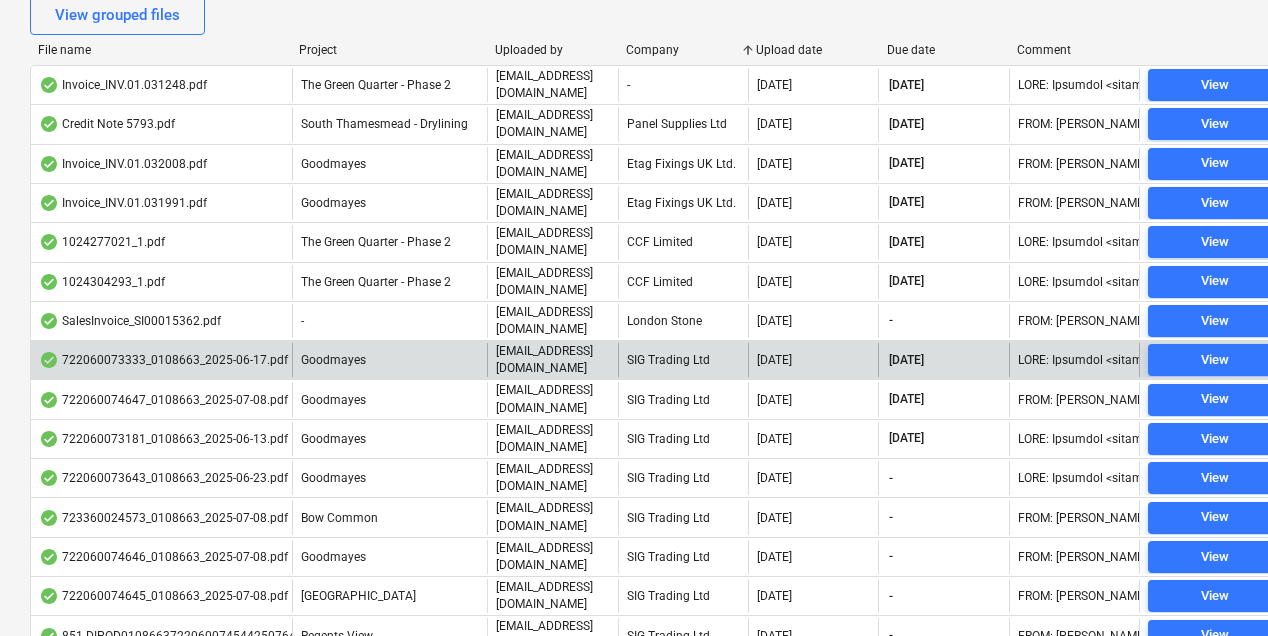 click on "Project" at bounding box center (389, 50) 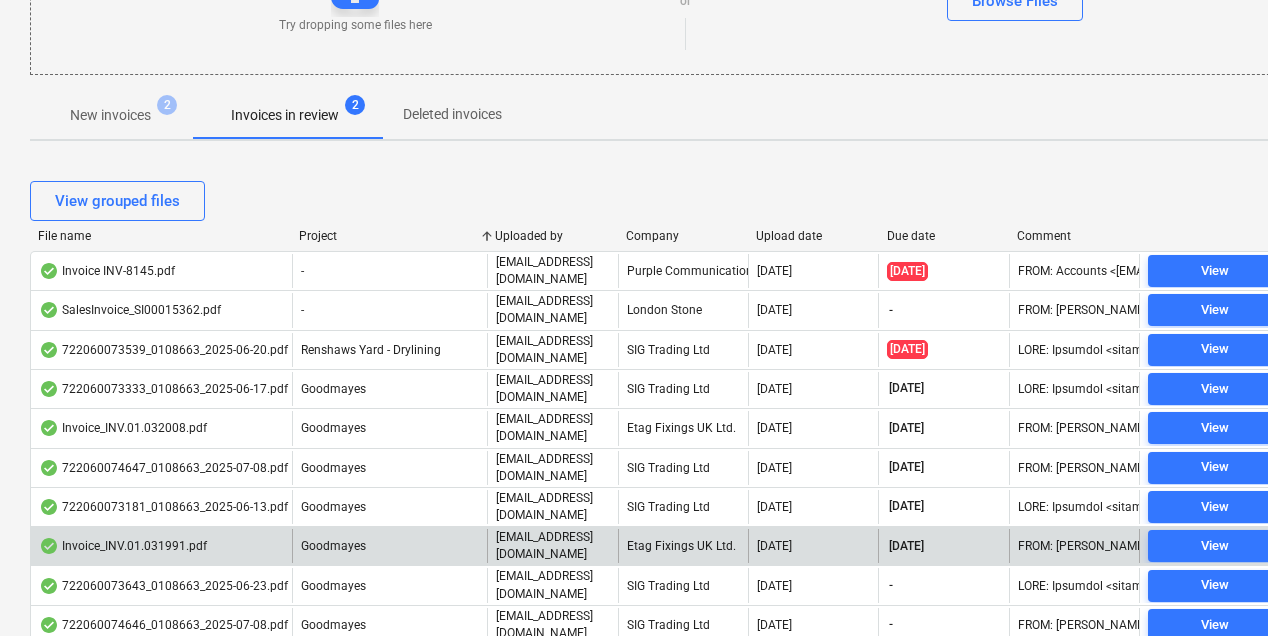 scroll, scrollTop: 273, scrollLeft: 0, axis: vertical 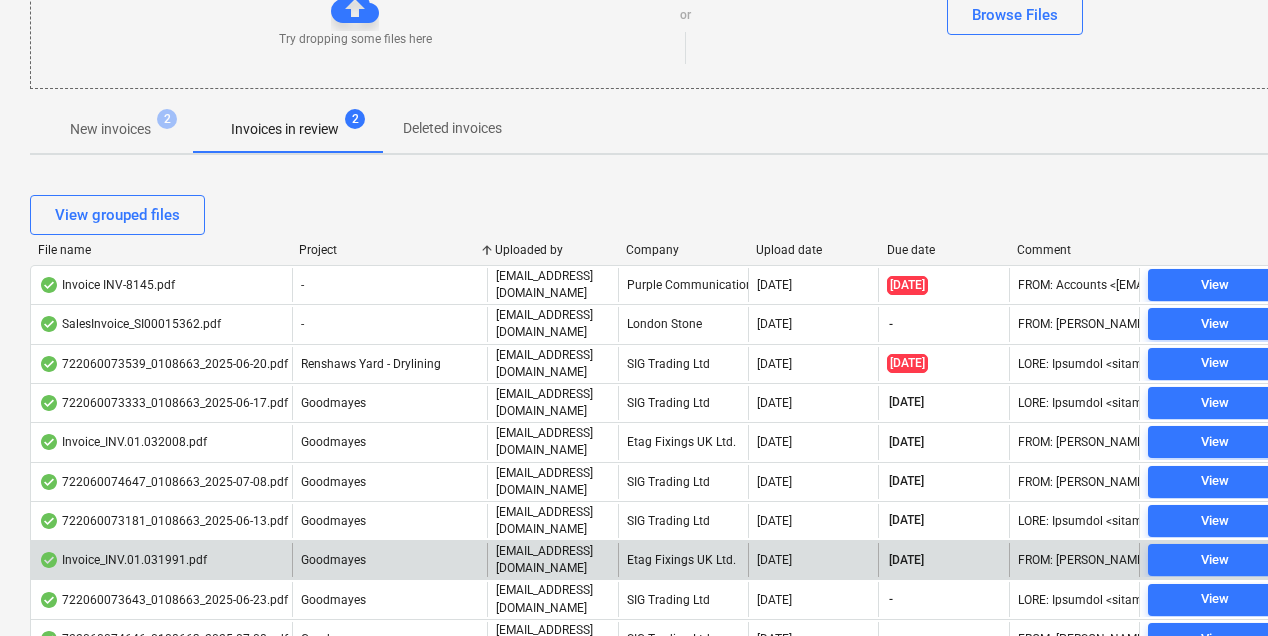 click on "Company" at bounding box center (683, 250) 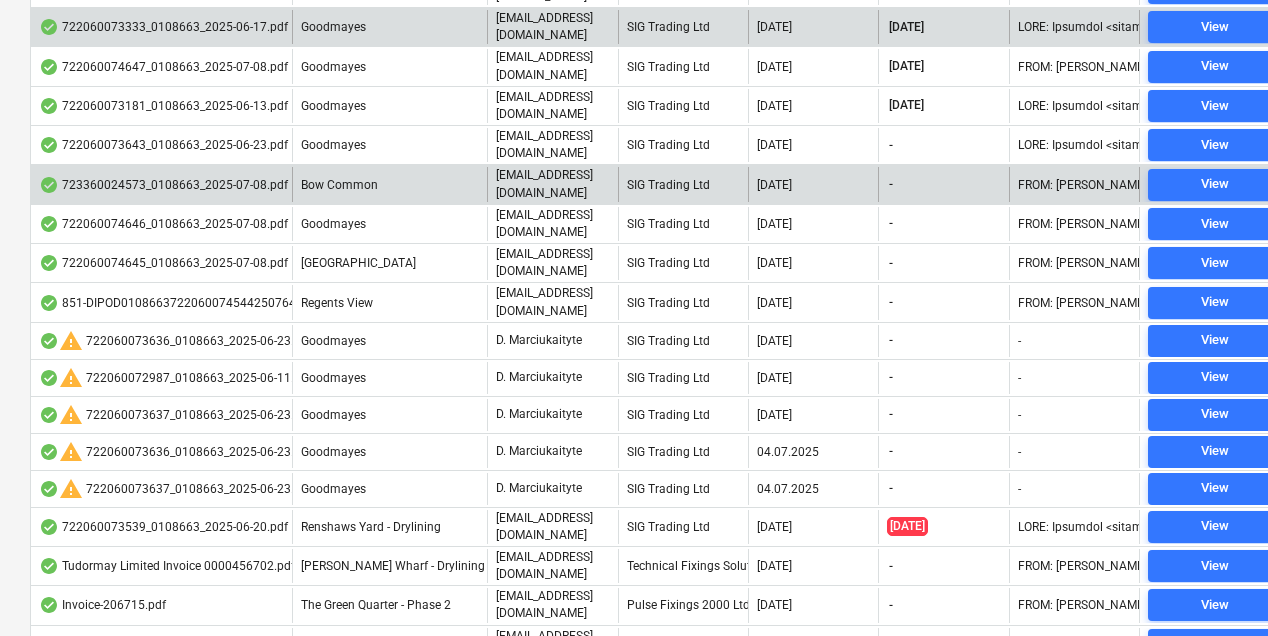 scroll, scrollTop: 740, scrollLeft: 0, axis: vertical 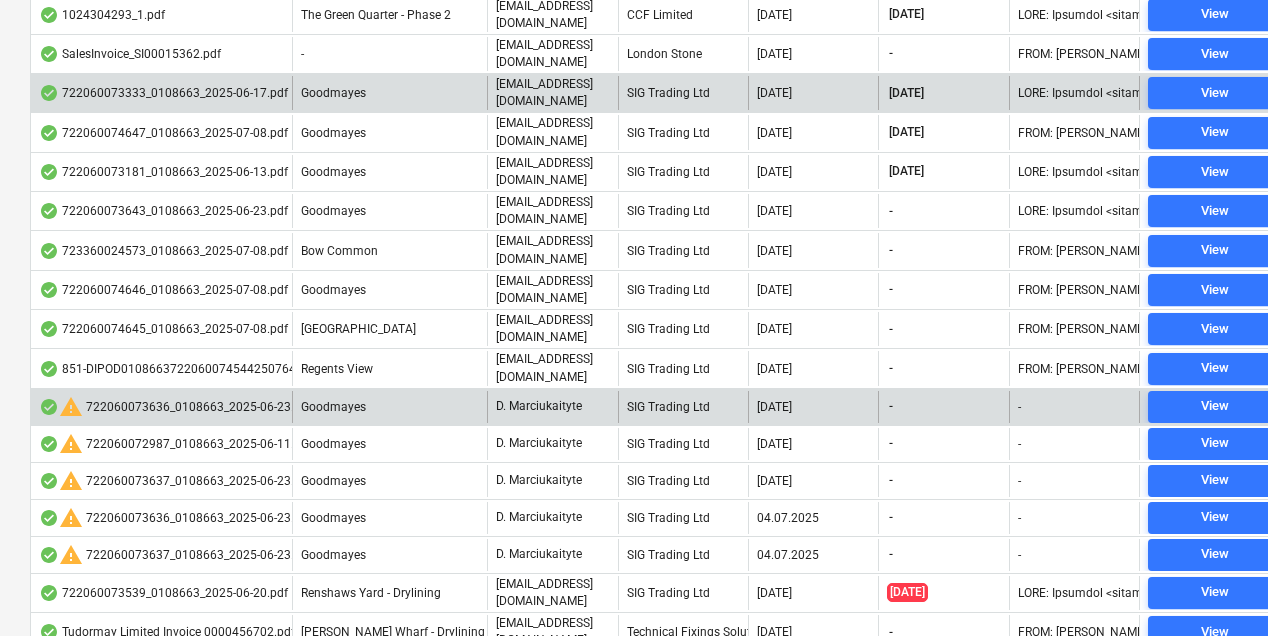 click on "warning   722060073636_0108663_2025-06-23.pdf" at bounding box center (175, 407) 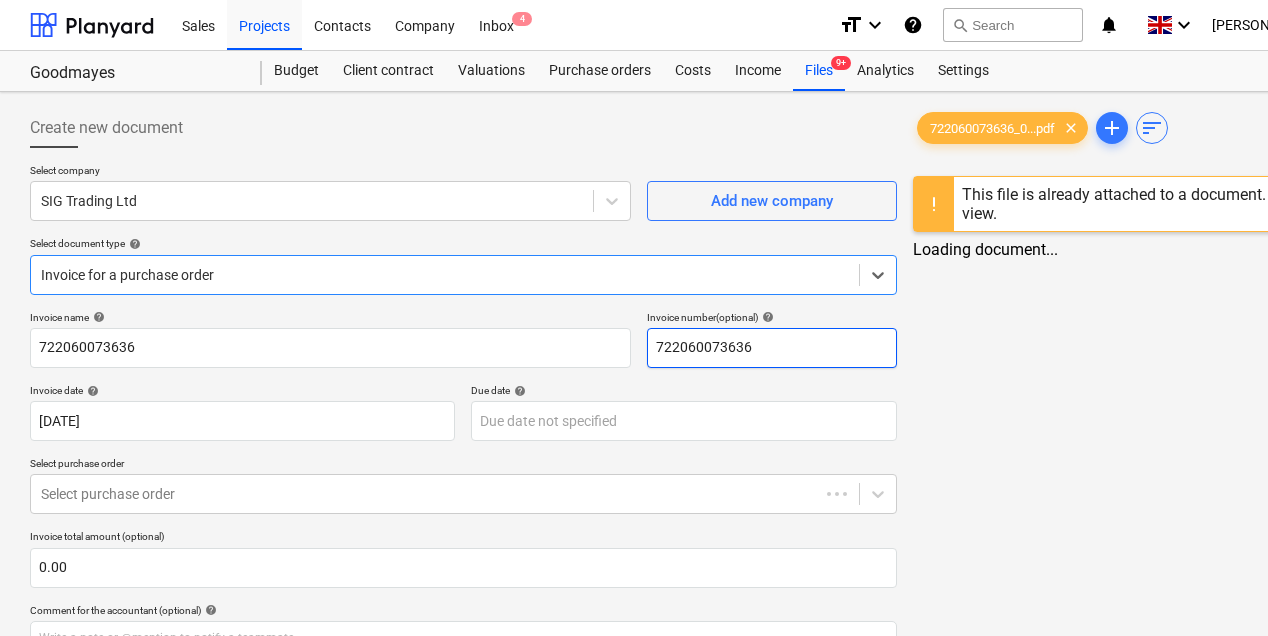 type on "722060073636" 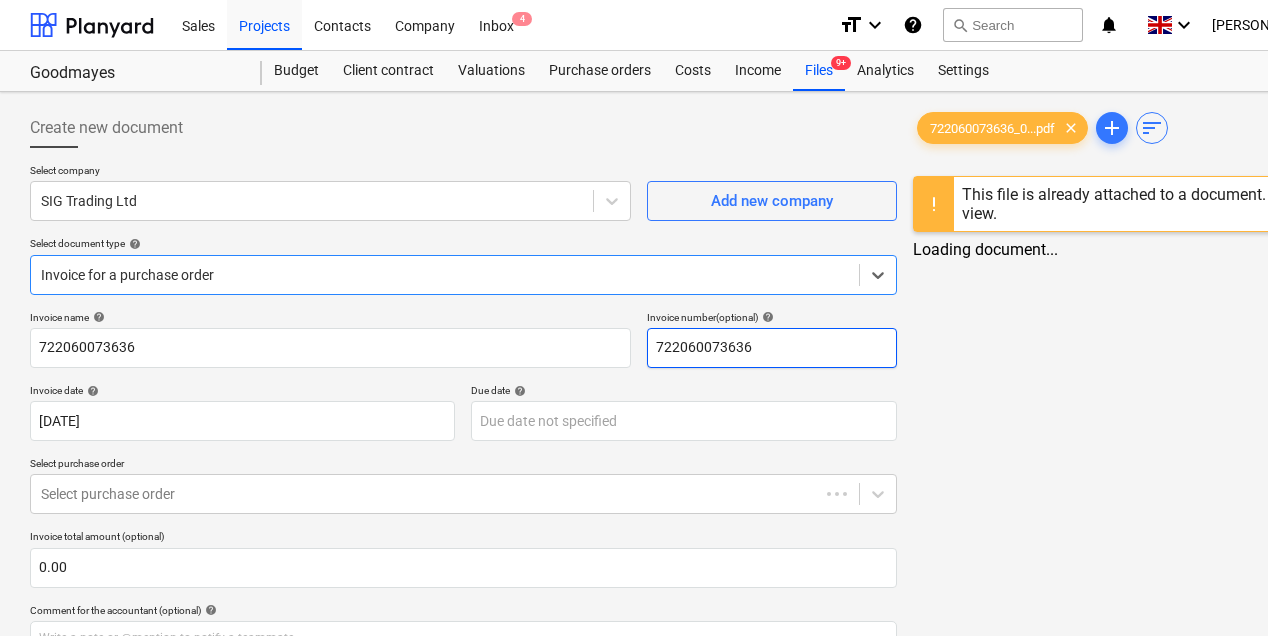 type on "722060073636" 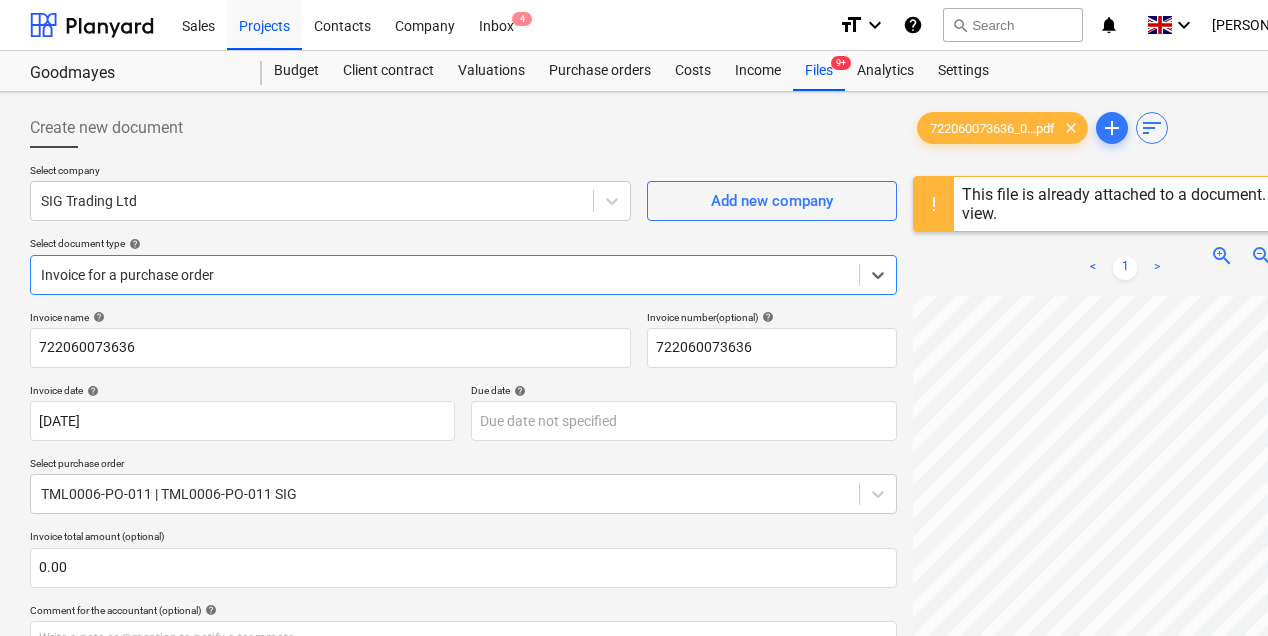 scroll, scrollTop: 276, scrollLeft: 0, axis: vertical 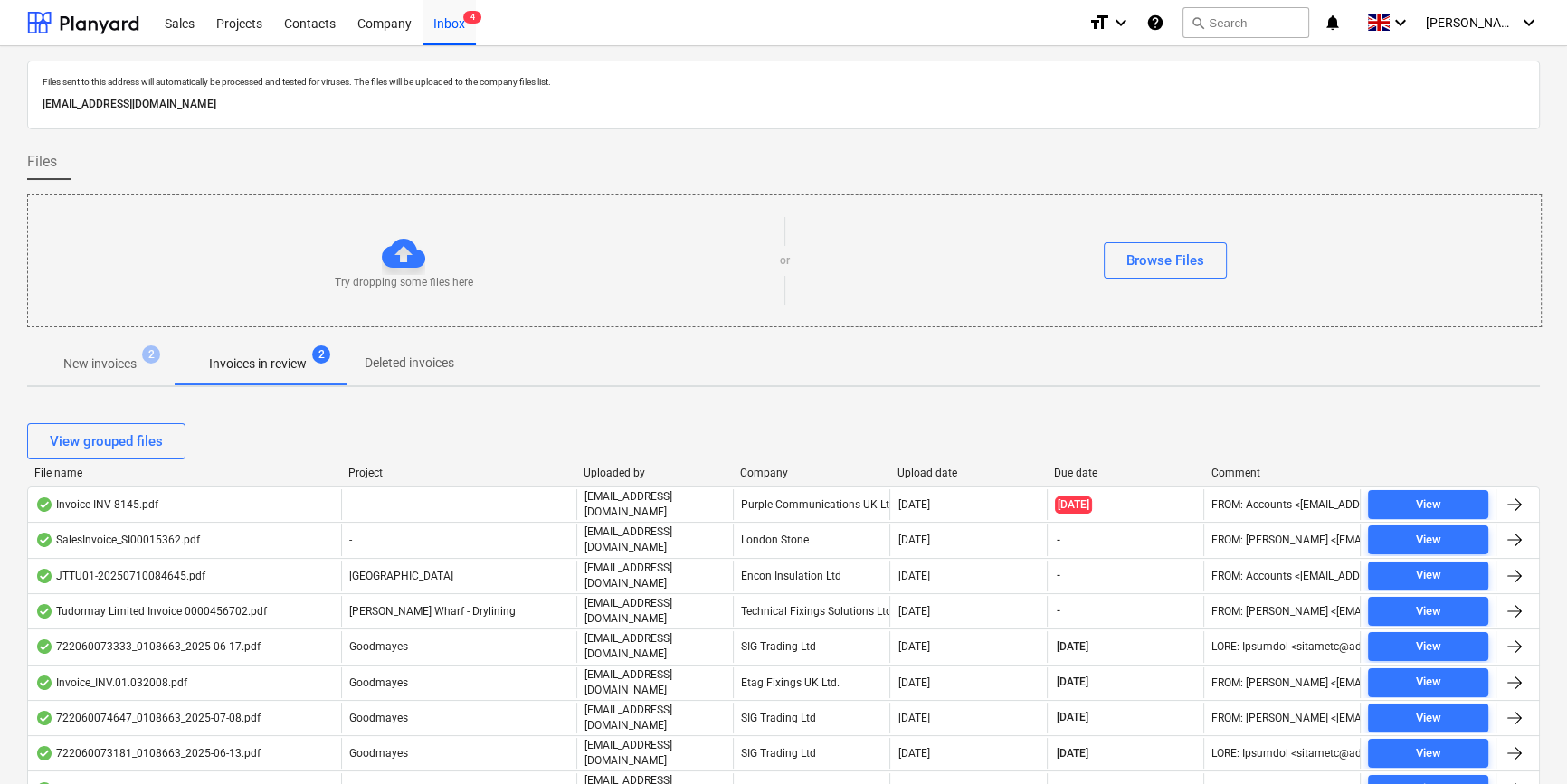 drag, startPoint x: 392, startPoint y: 108, endPoint x: 35, endPoint y: 110, distance: 357.0056 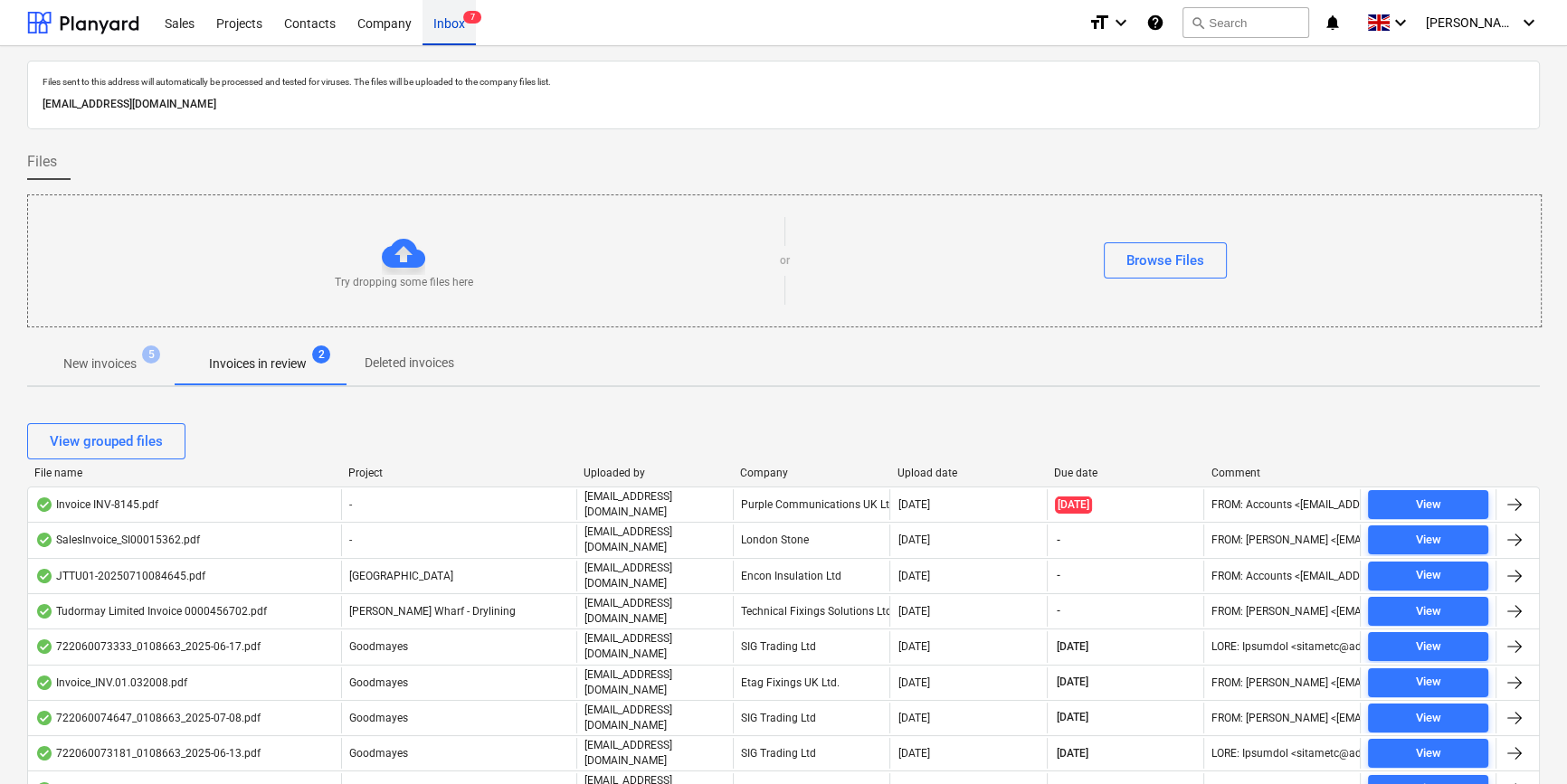 drag, startPoint x: 448, startPoint y: 26, endPoint x: 444, endPoint y: 36, distance: 10.7703296 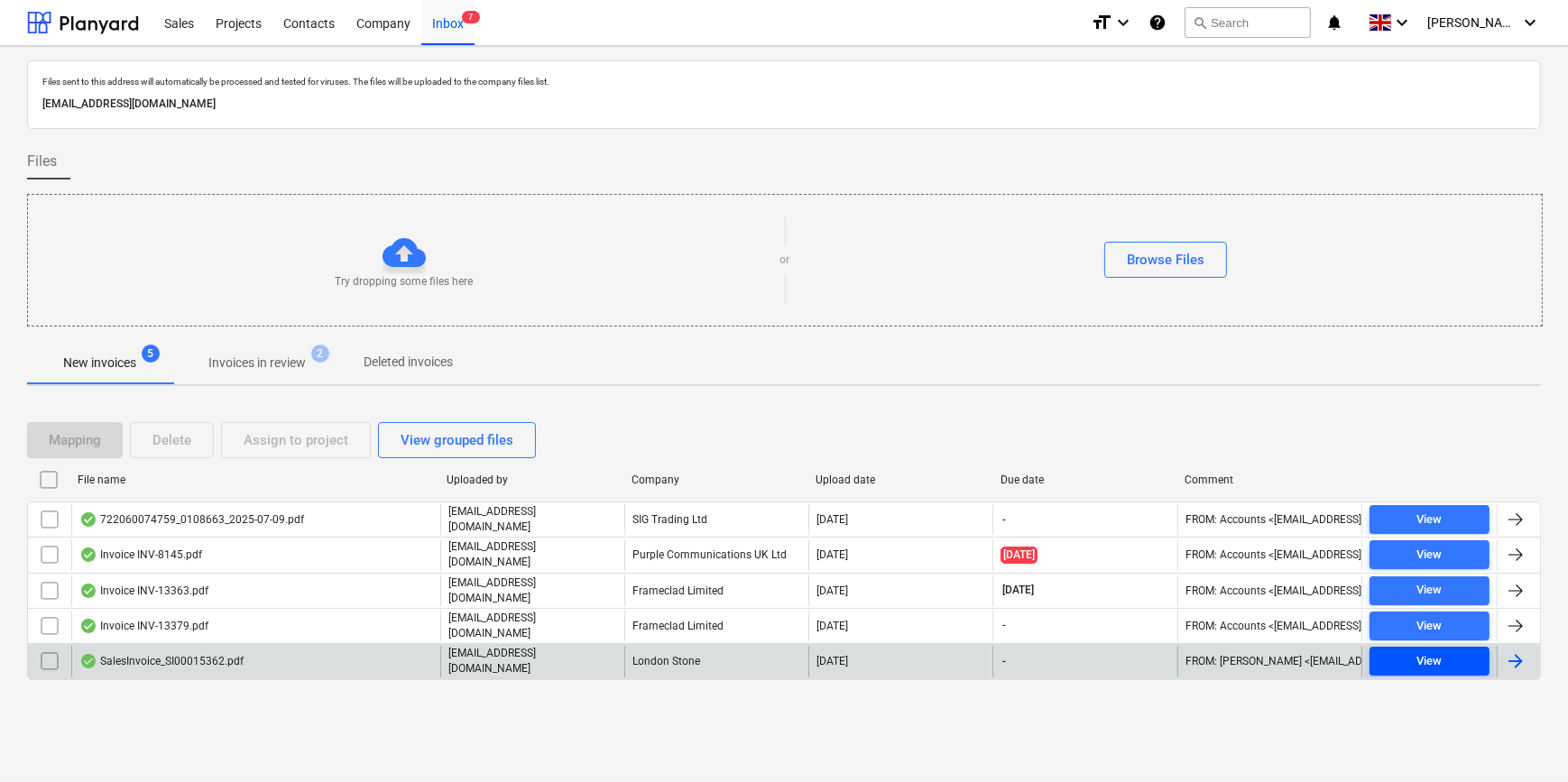 click on "View" at bounding box center (1429, 661) 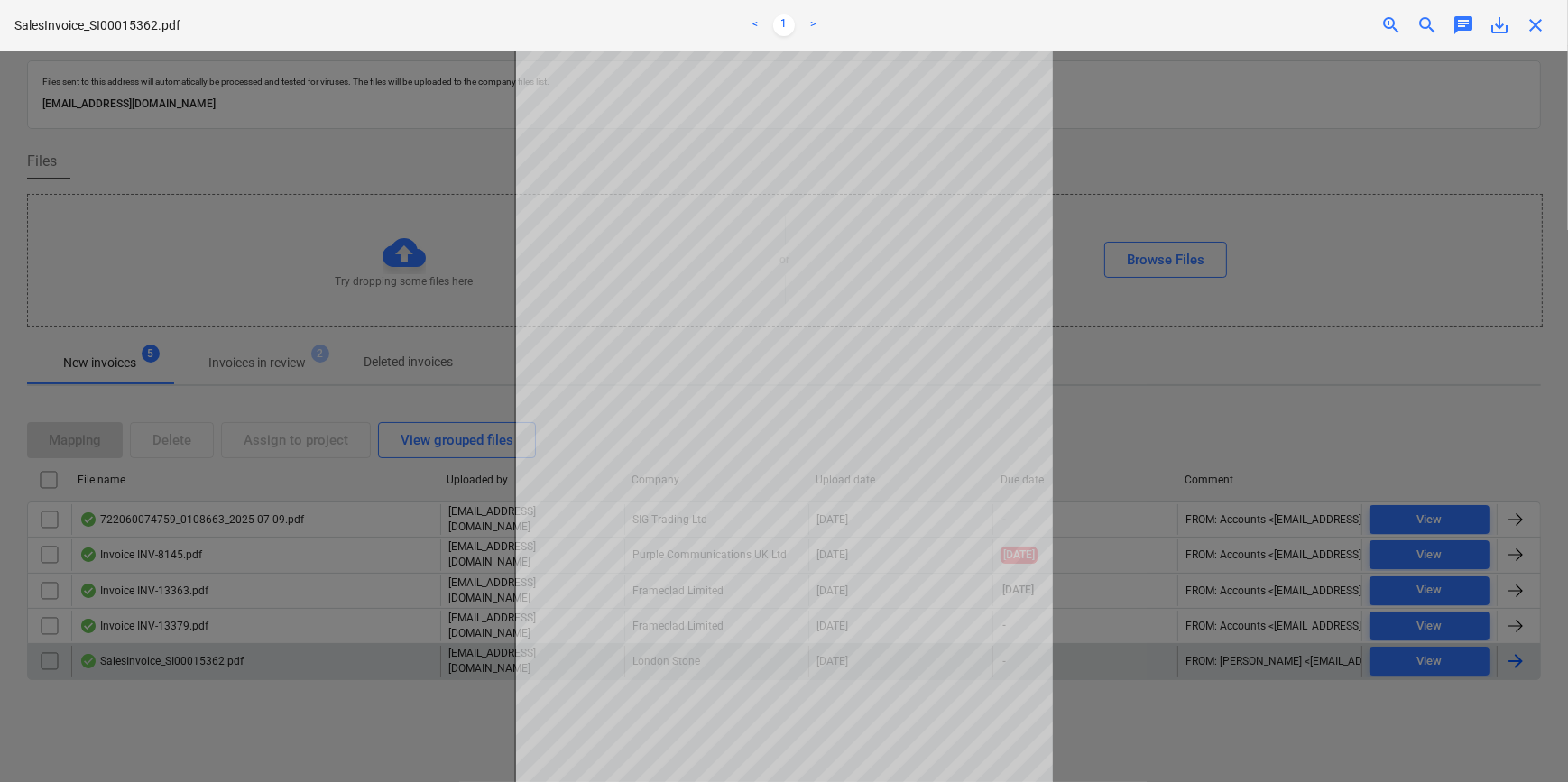 click on "save_alt" at bounding box center [1499, 25] 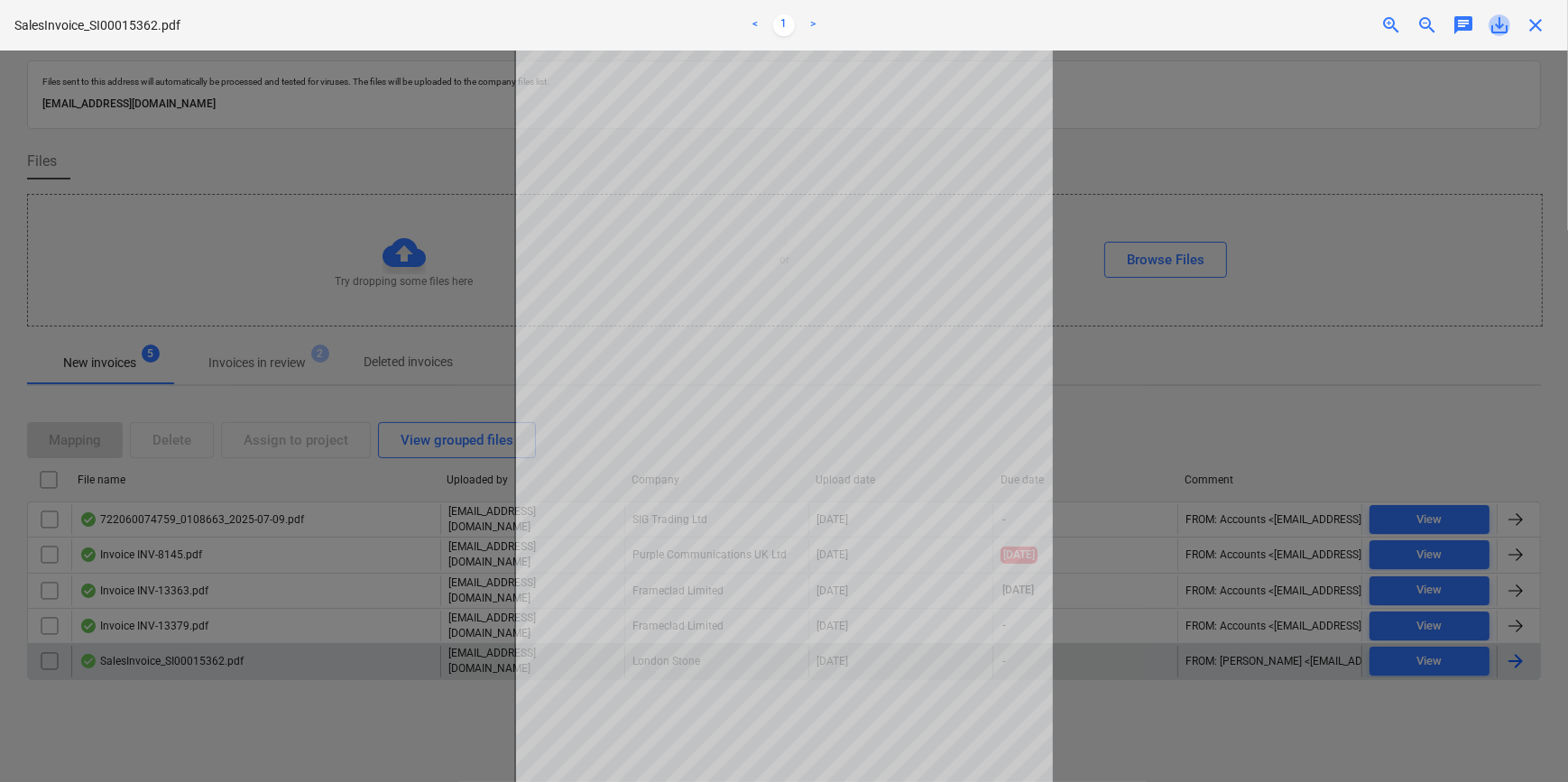 click on "save_alt" at bounding box center [1499, 25] 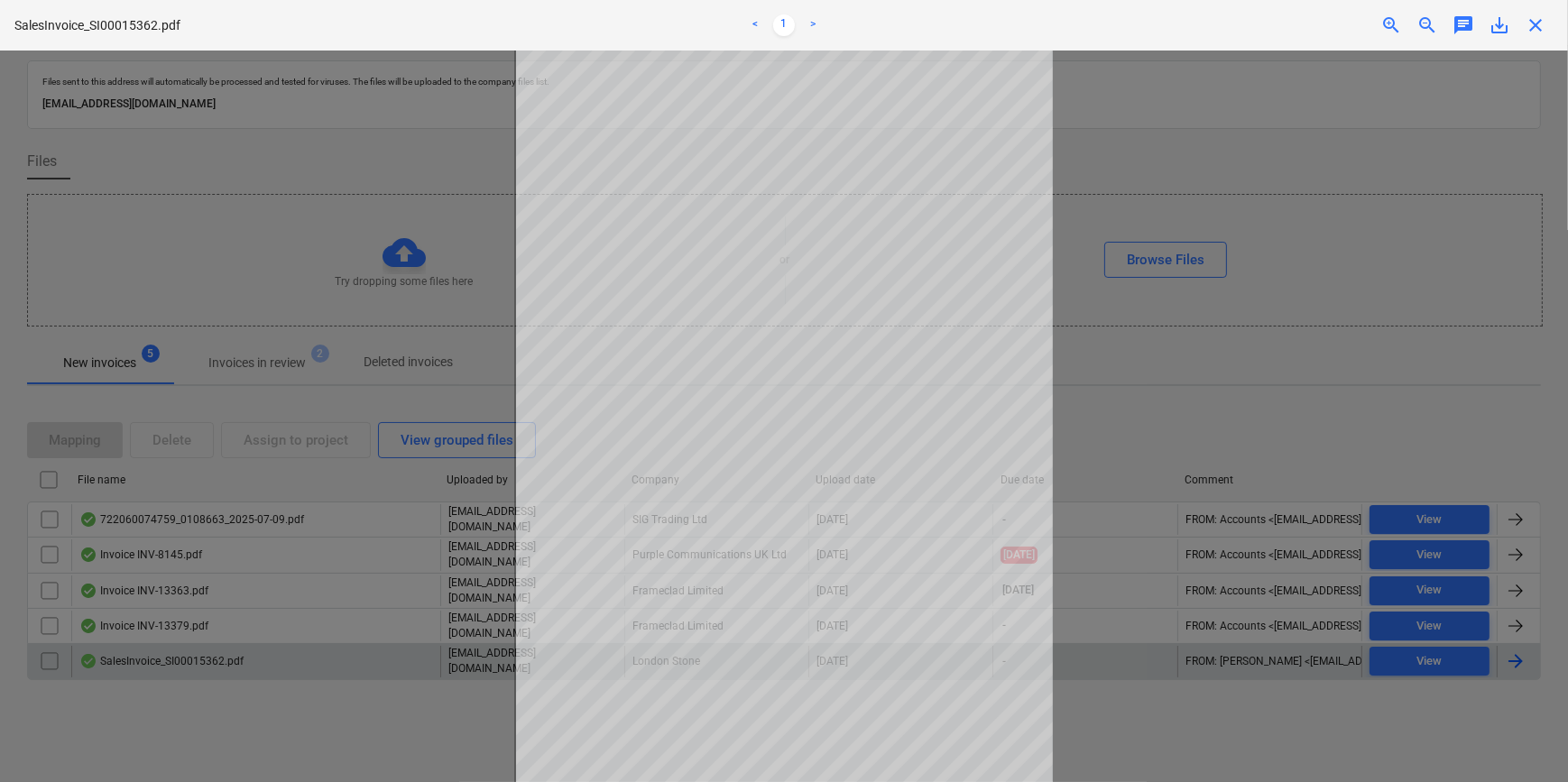click at bounding box center [784, 416] 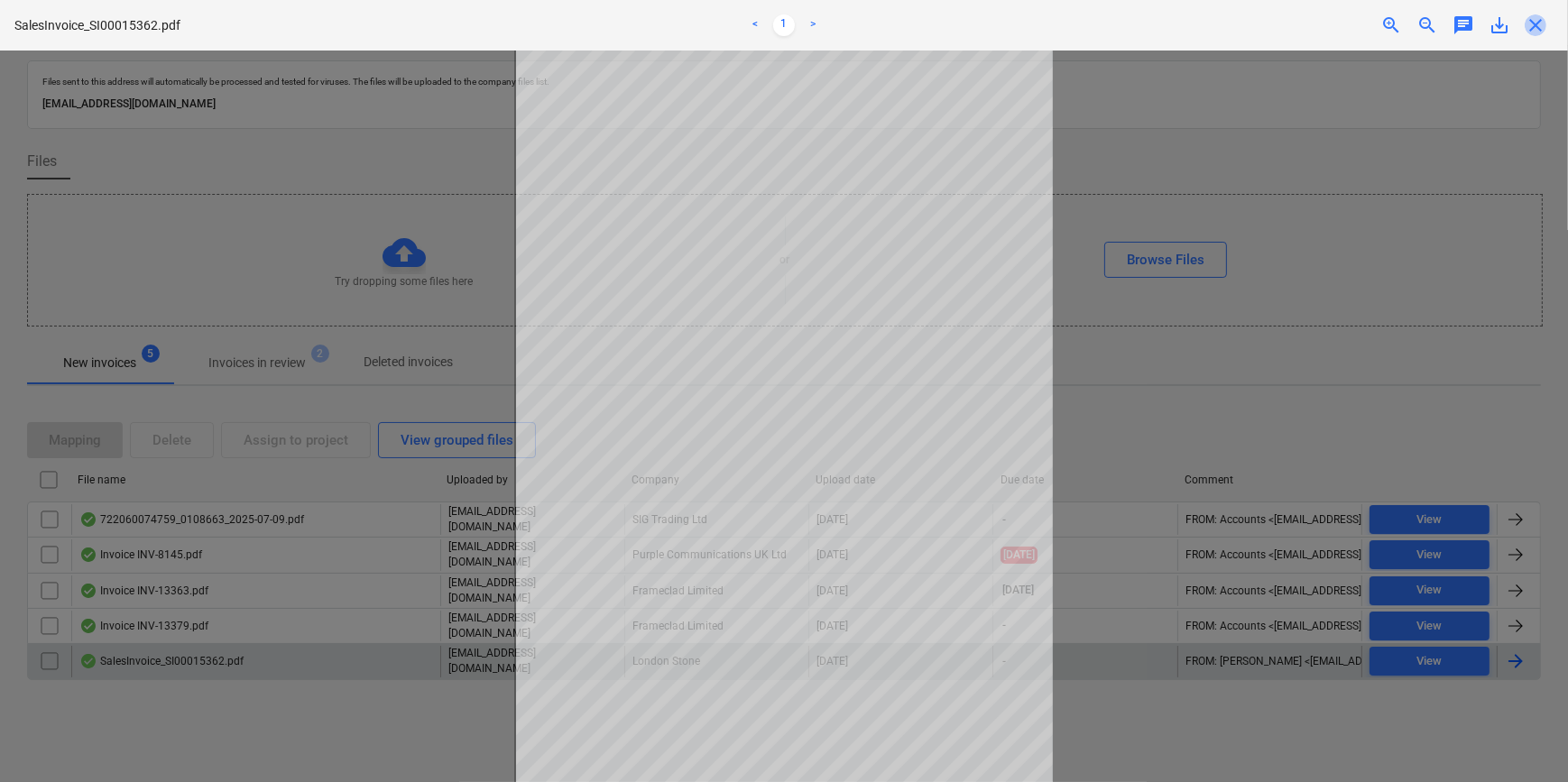 click on "close" at bounding box center (1536, 25) 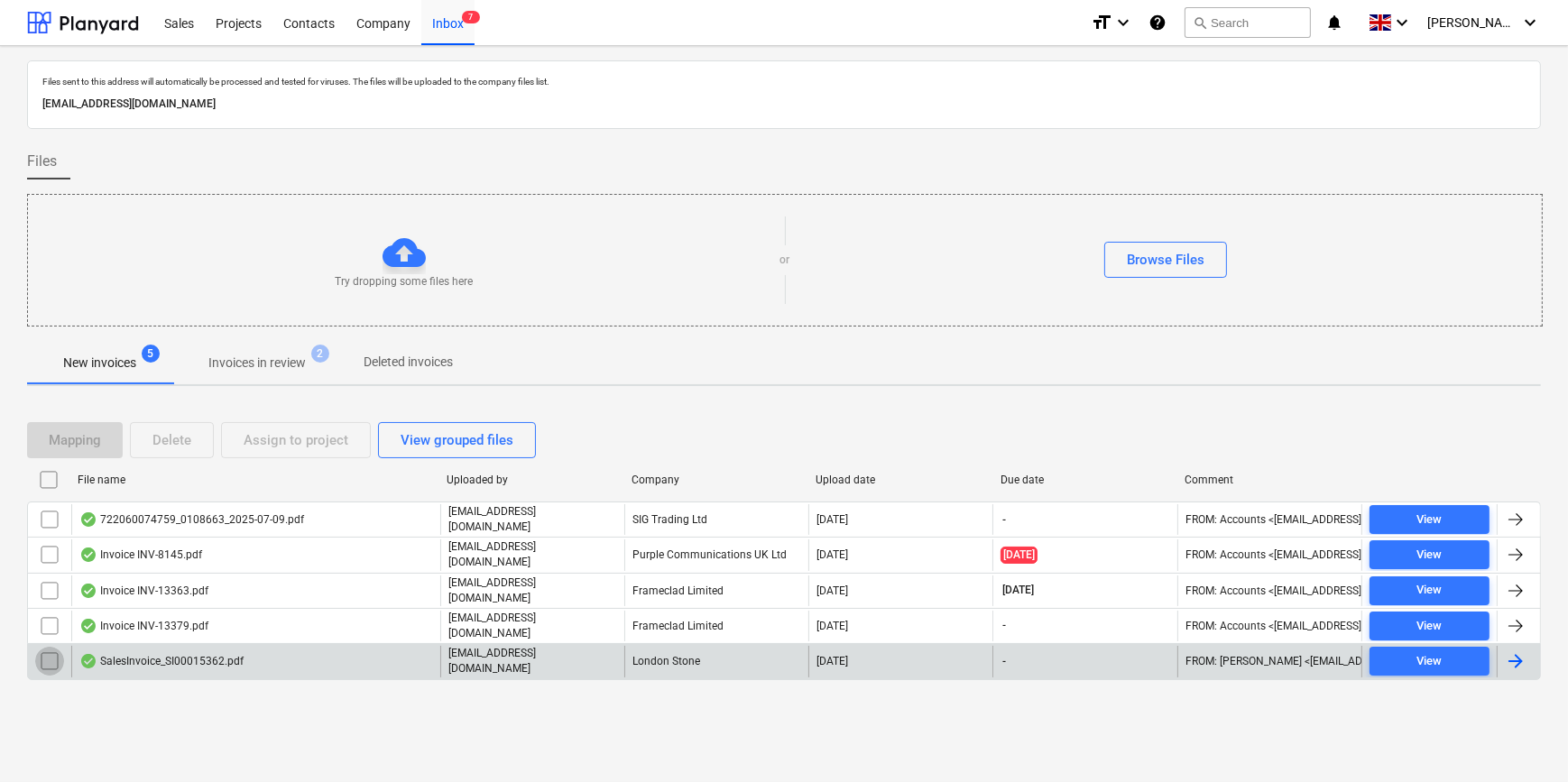 click at bounding box center [50, 661] 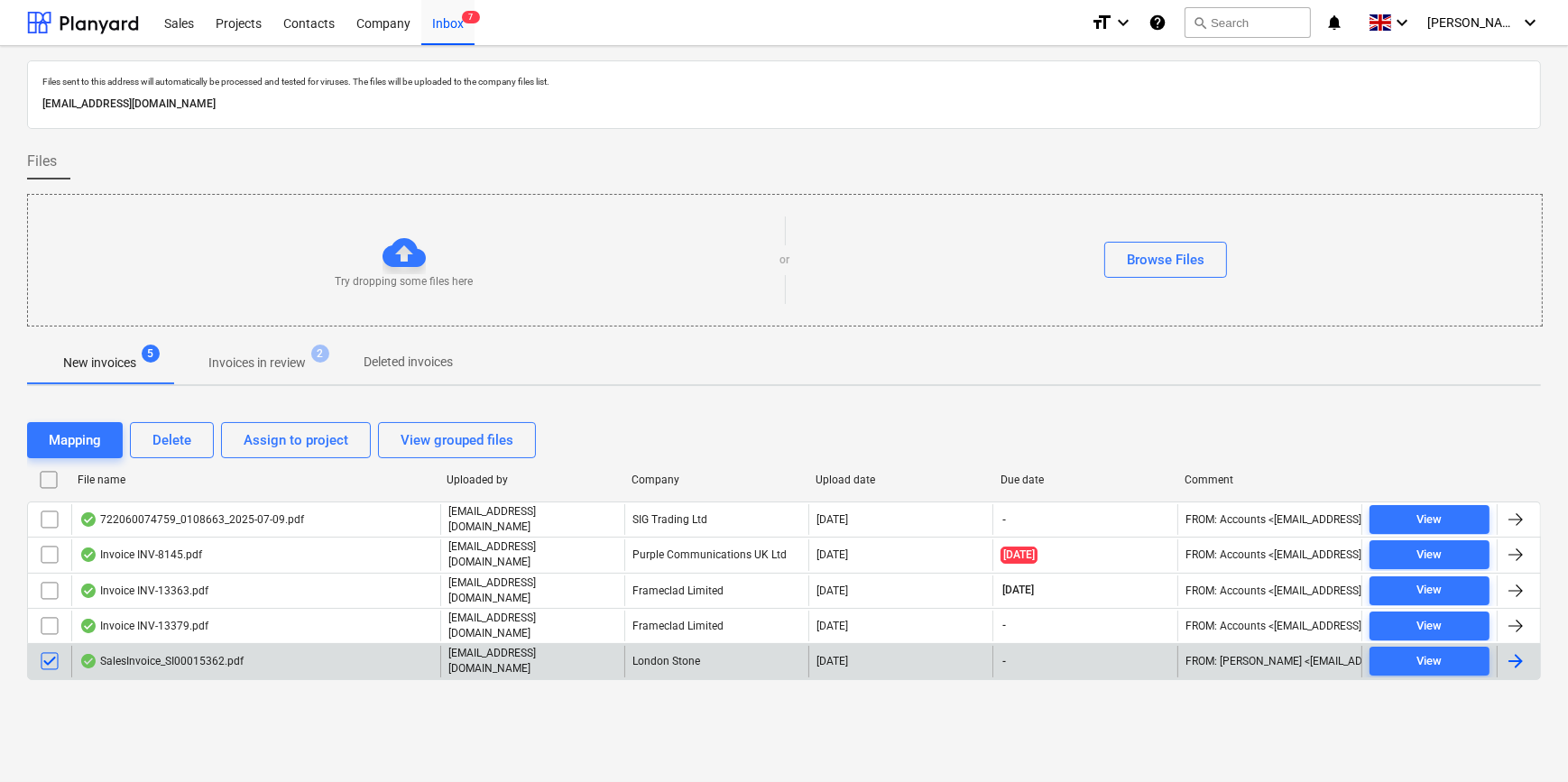 click at bounding box center [50, 661] 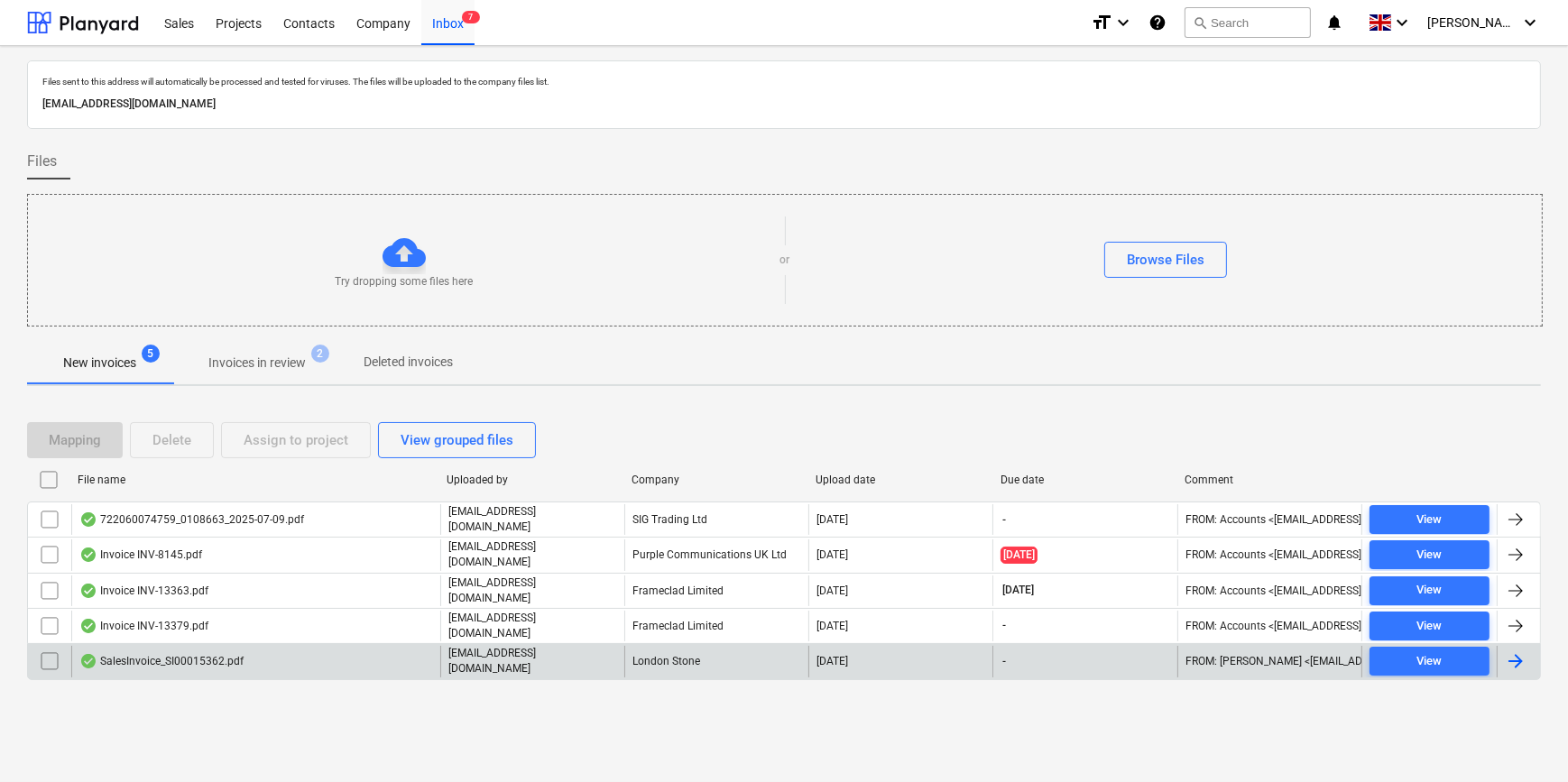 click on "Invoices in review 2" at bounding box center [257, 362] 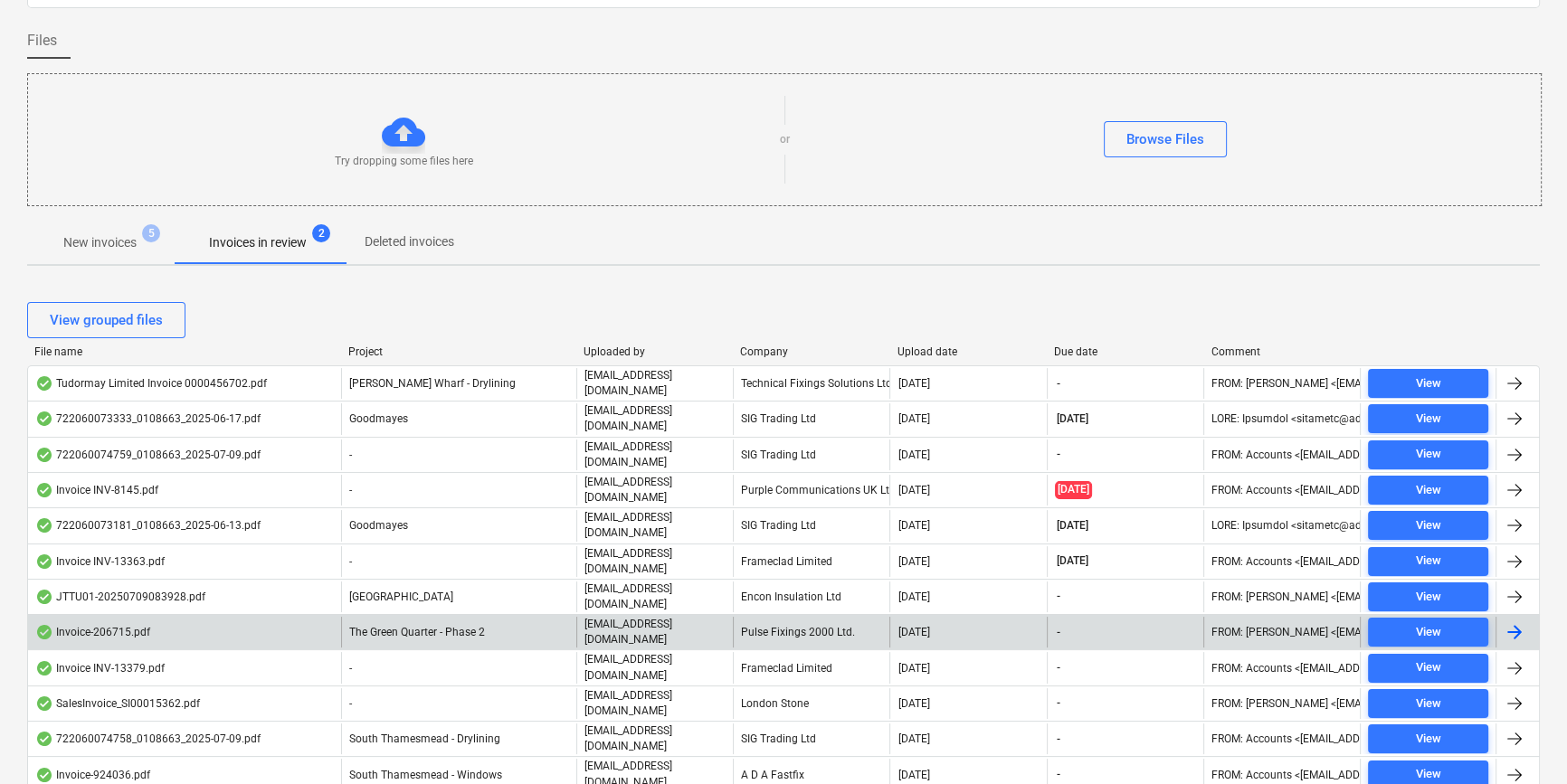 scroll, scrollTop: 164, scrollLeft: 0, axis: vertical 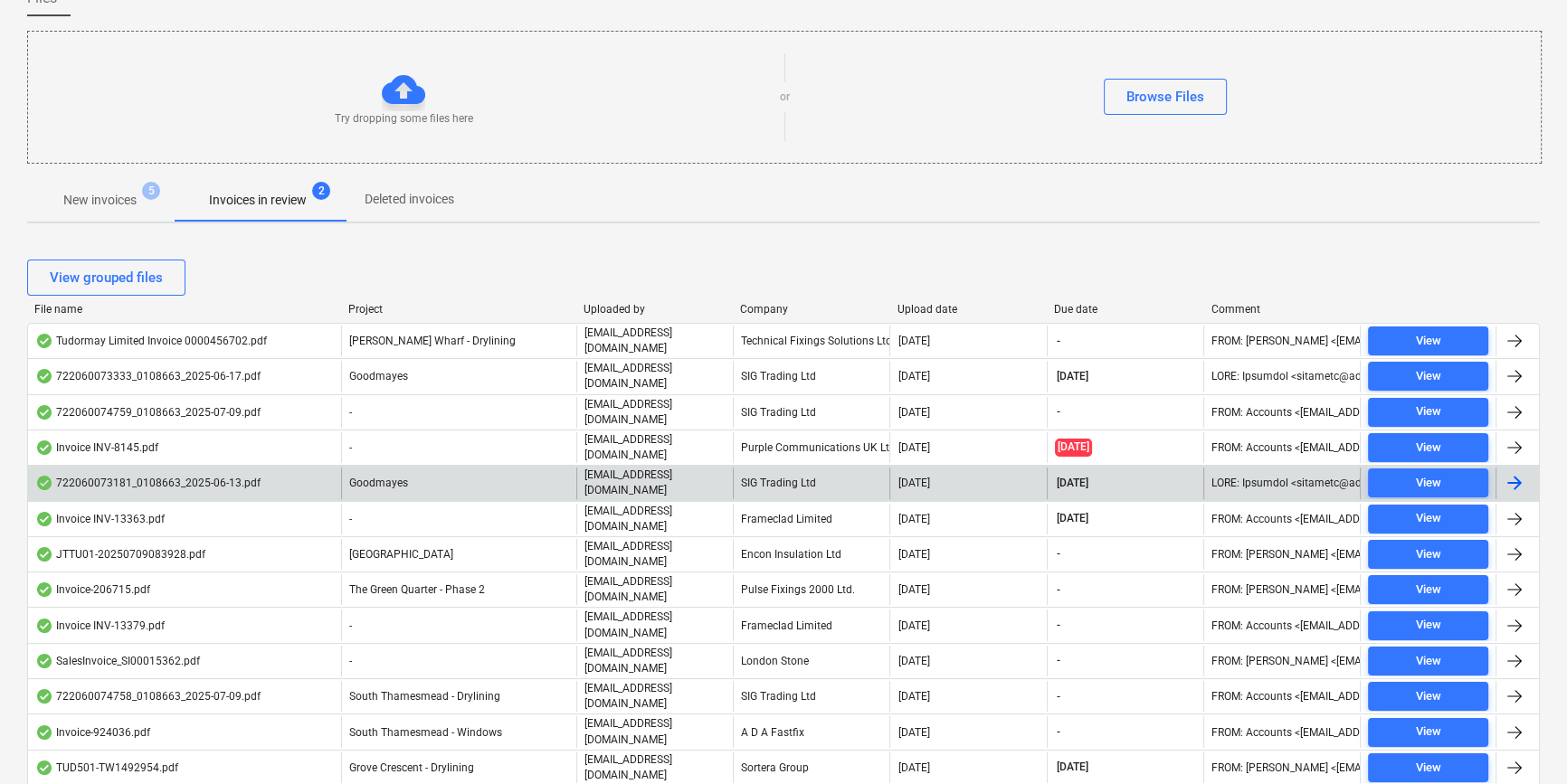 click on "SIG Trading Ltd" at bounding box center [811, 483] 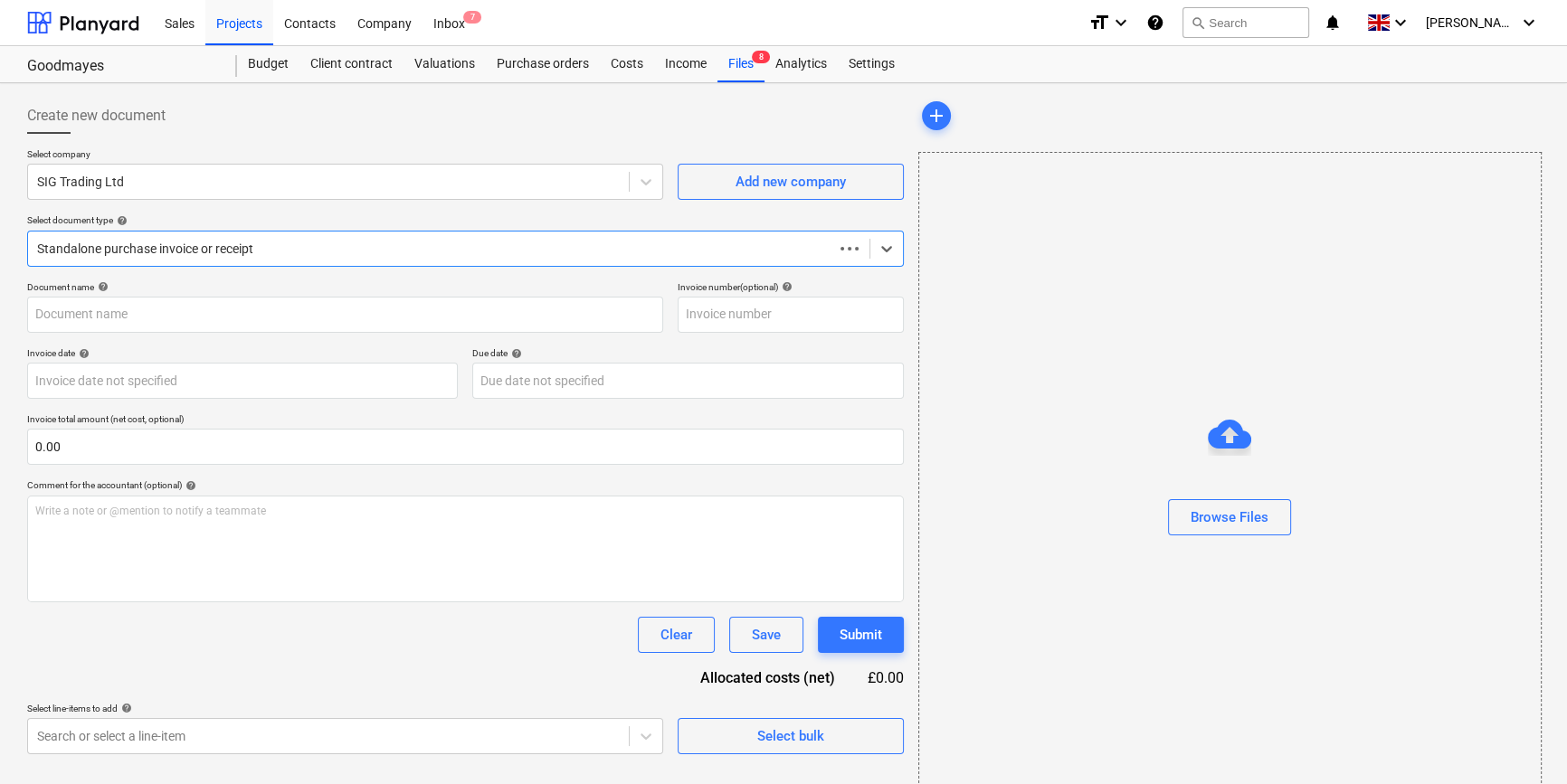 type on "722060073181" 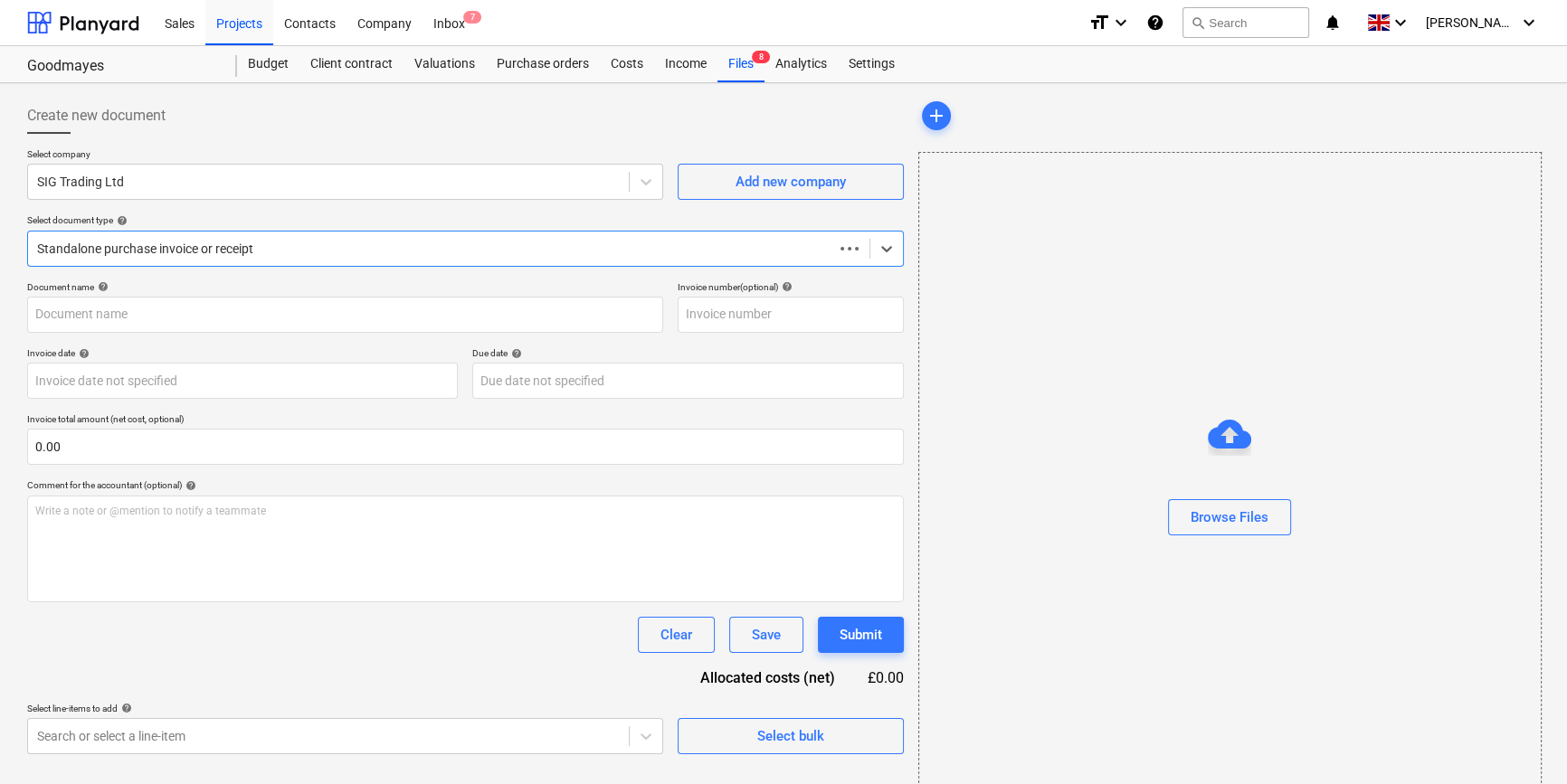 type on "722060073181" 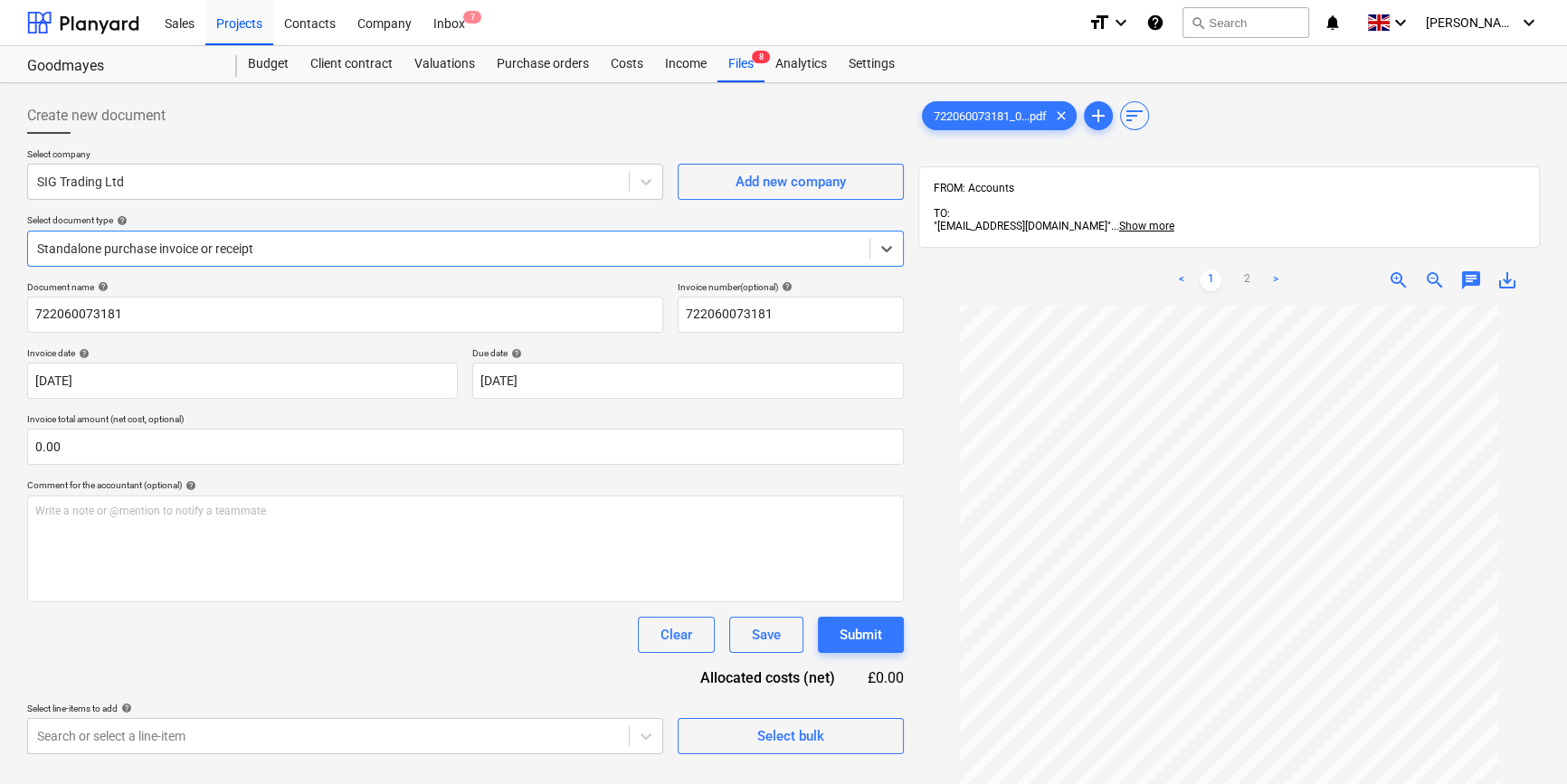 scroll, scrollTop: 31, scrollLeft: 0, axis: vertical 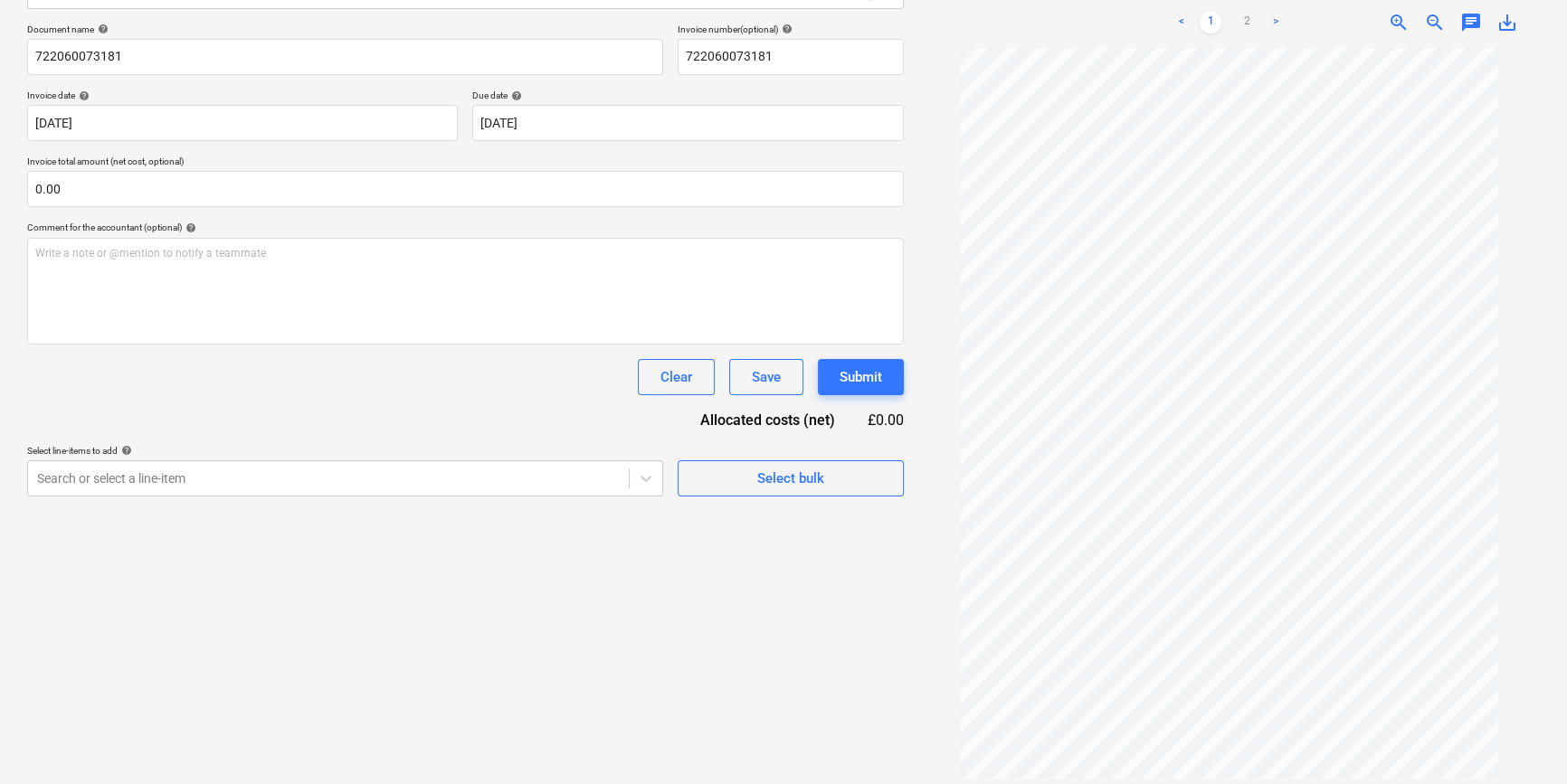 click on ">" at bounding box center [1276, 23] 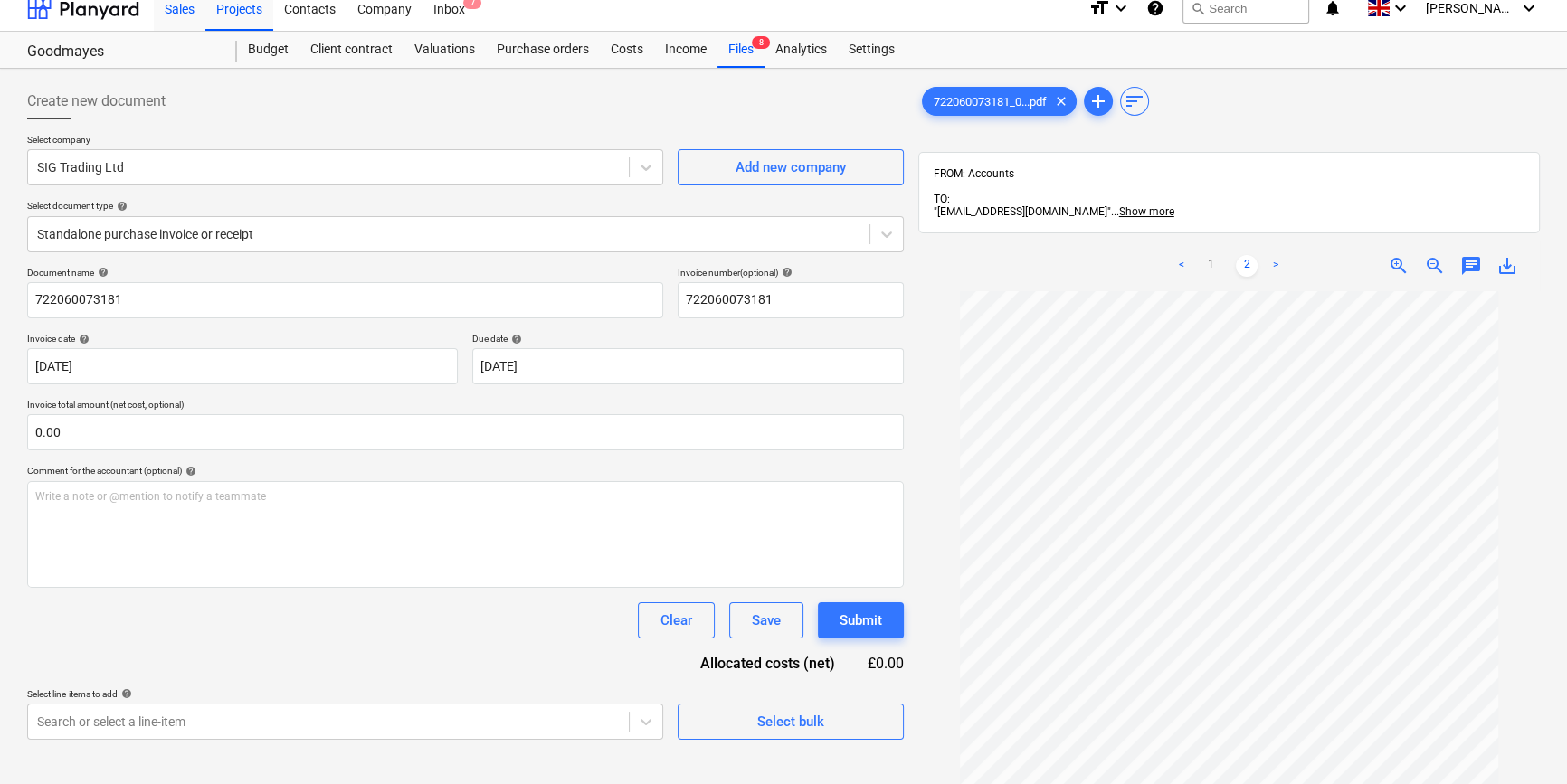 scroll, scrollTop: 0, scrollLeft: 0, axis: both 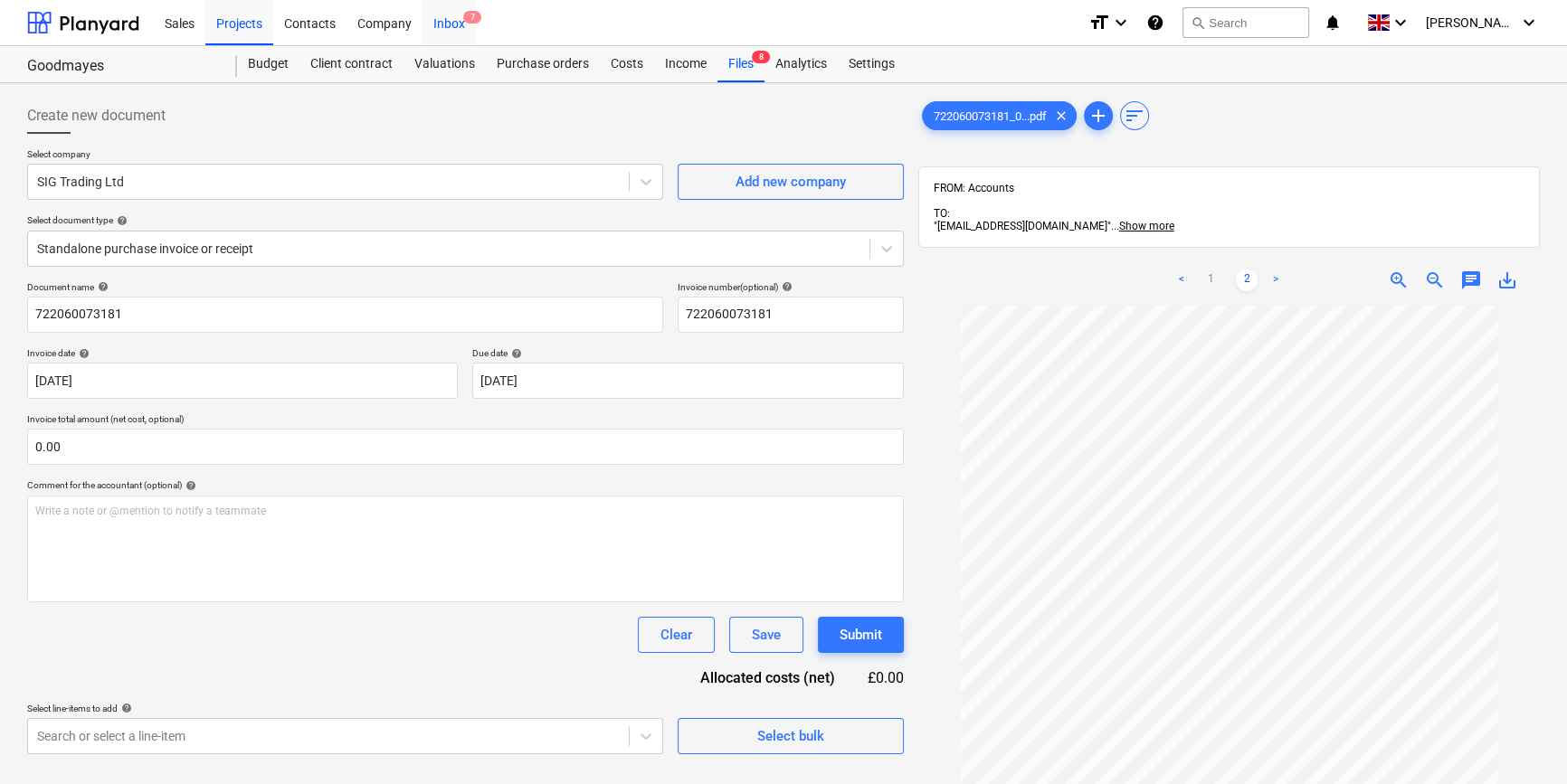 drag, startPoint x: 454, startPoint y: 24, endPoint x: 447, endPoint y: 42, distance: 19.313208 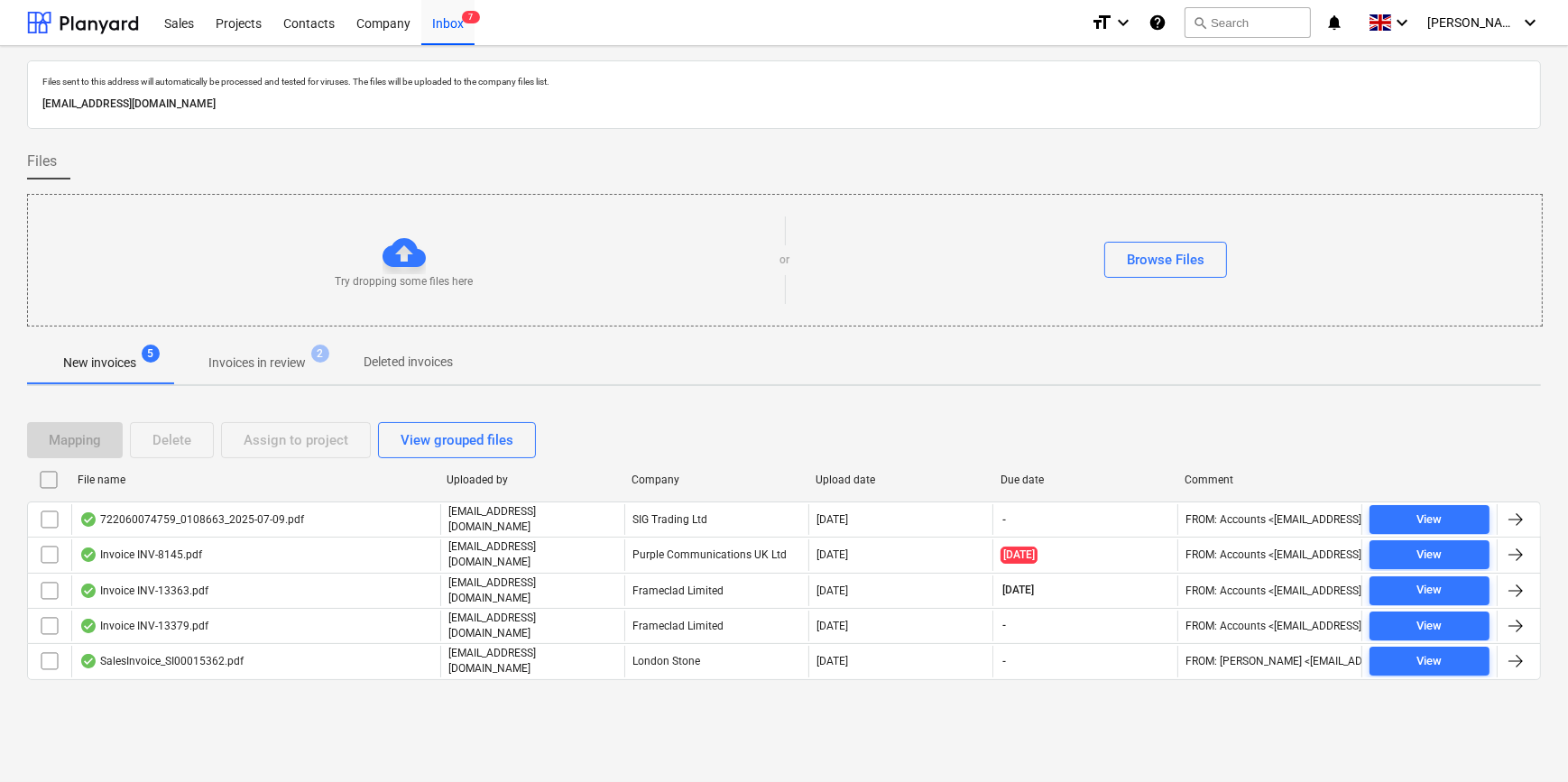 click on "Invoices in review" at bounding box center (257, 363) 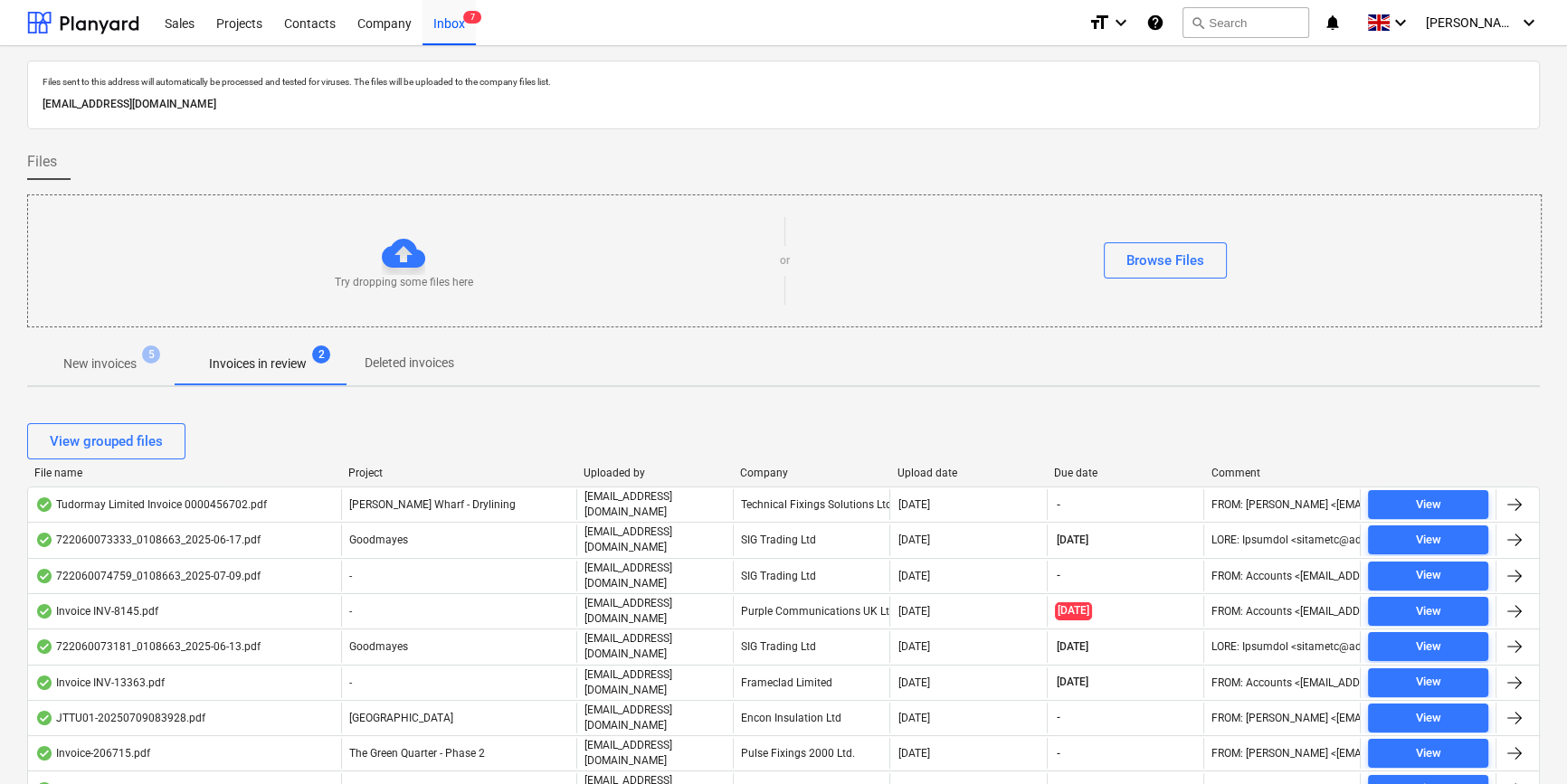 click on "Upload date" at bounding box center (968, 473) 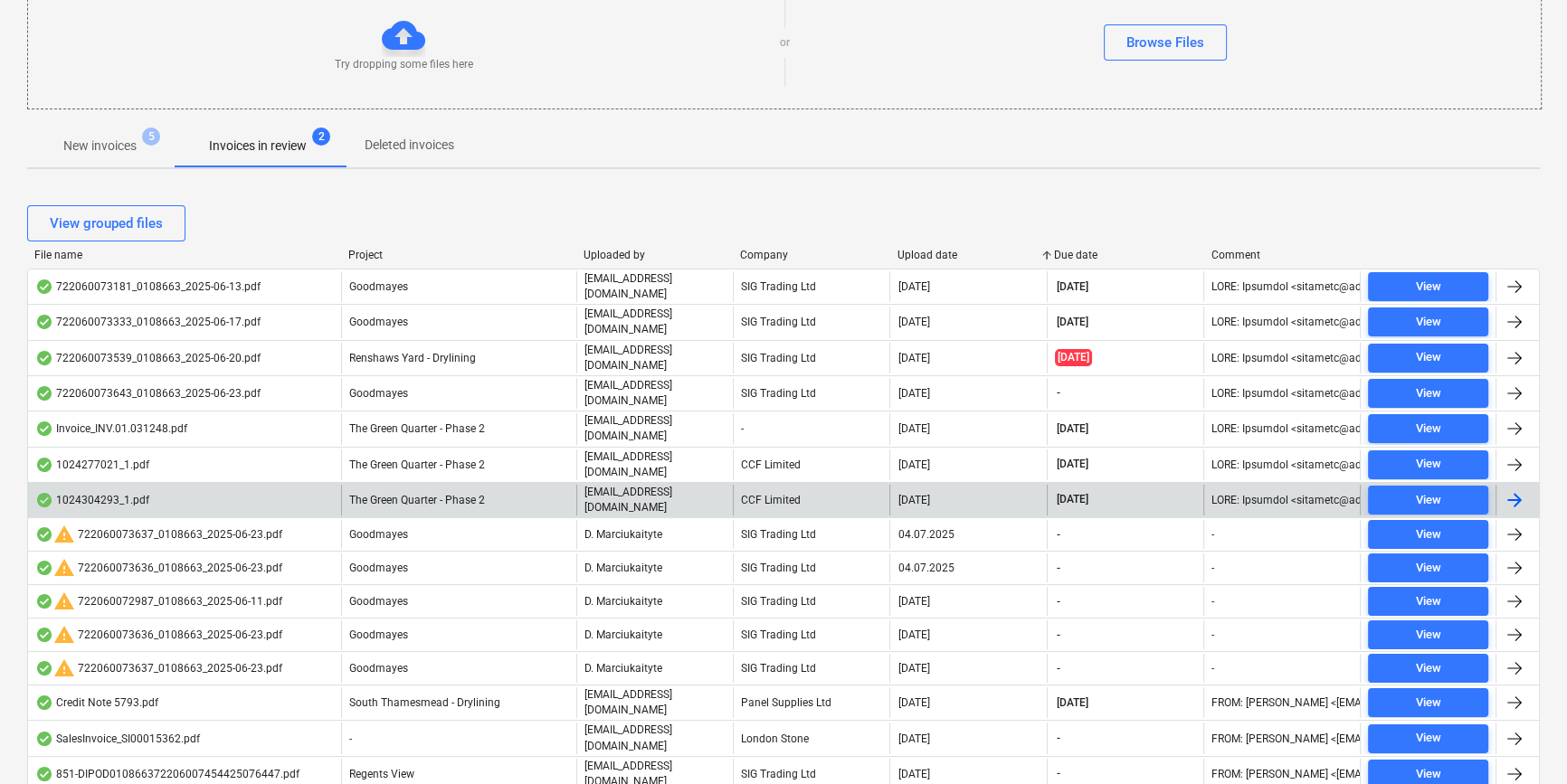 scroll, scrollTop: 246, scrollLeft: 0, axis: vertical 